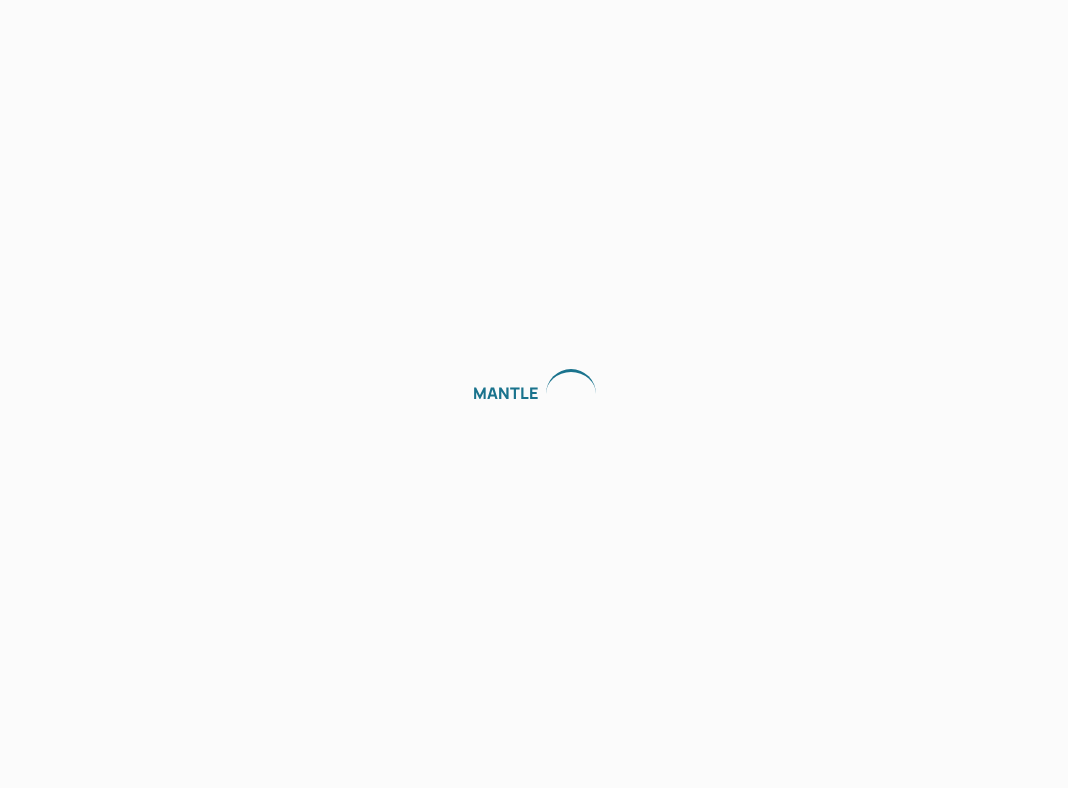 scroll, scrollTop: 0, scrollLeft: 0, axis: both 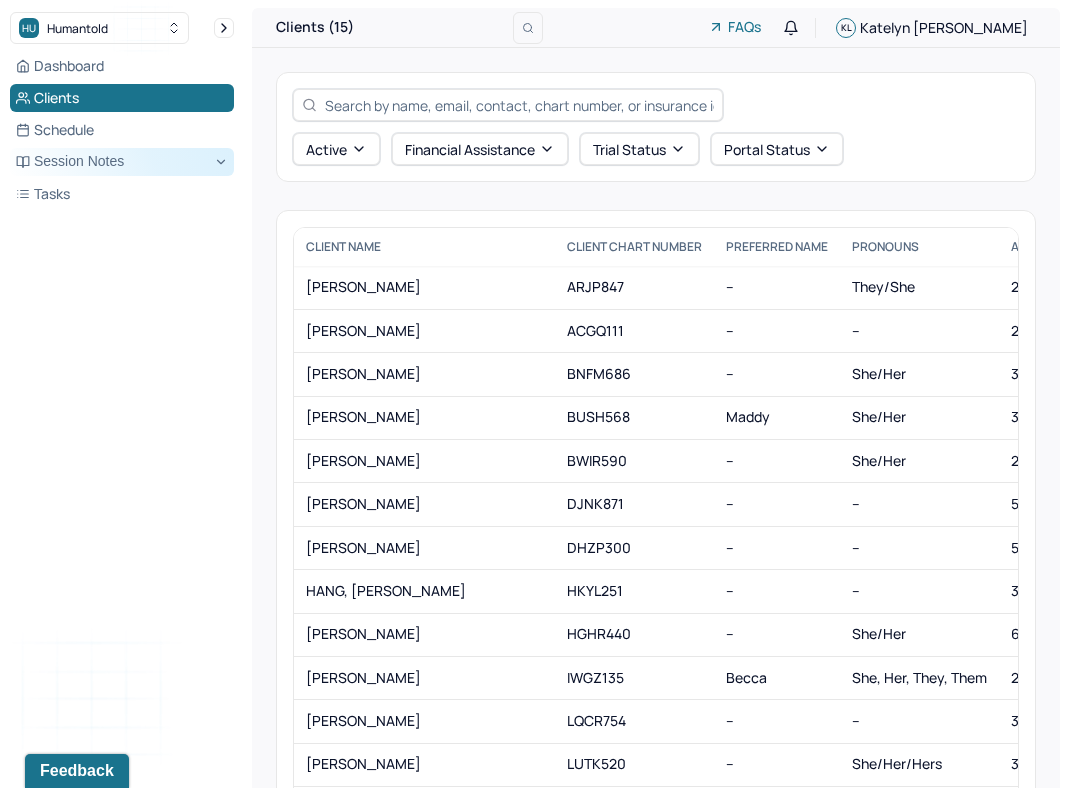 click on "Session Notes" at bounding box center (122, 162) 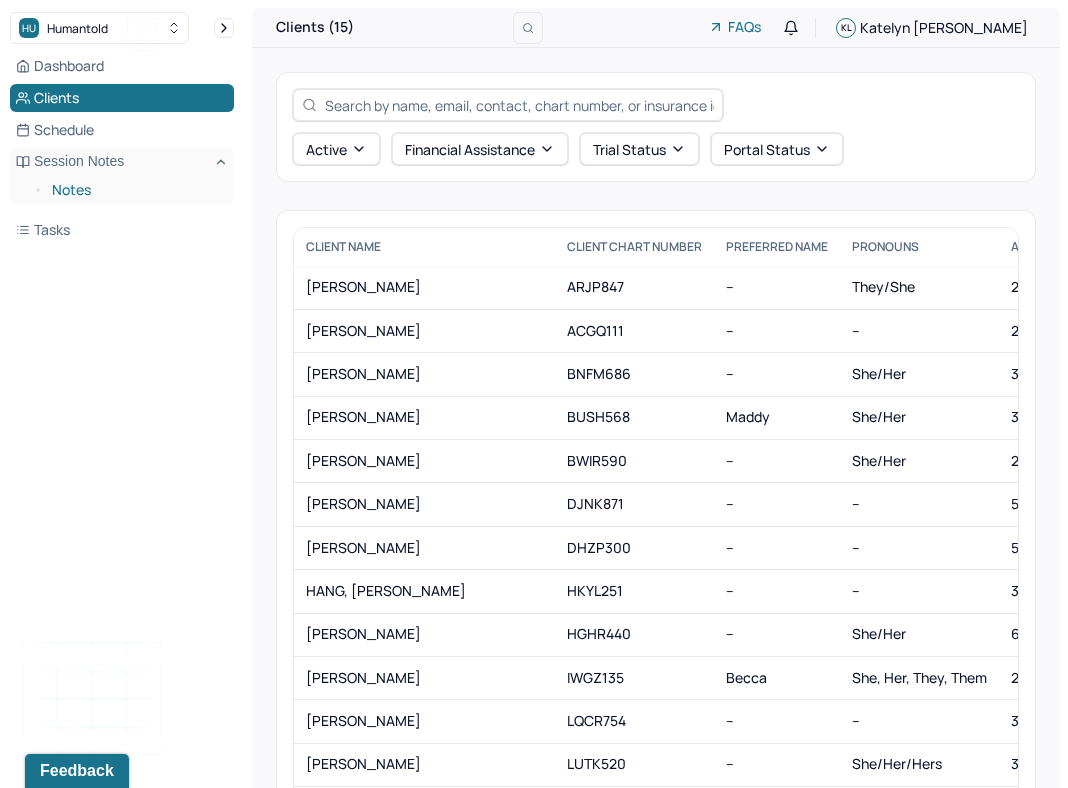 click on "Notes" at bounding box center (135, 190) 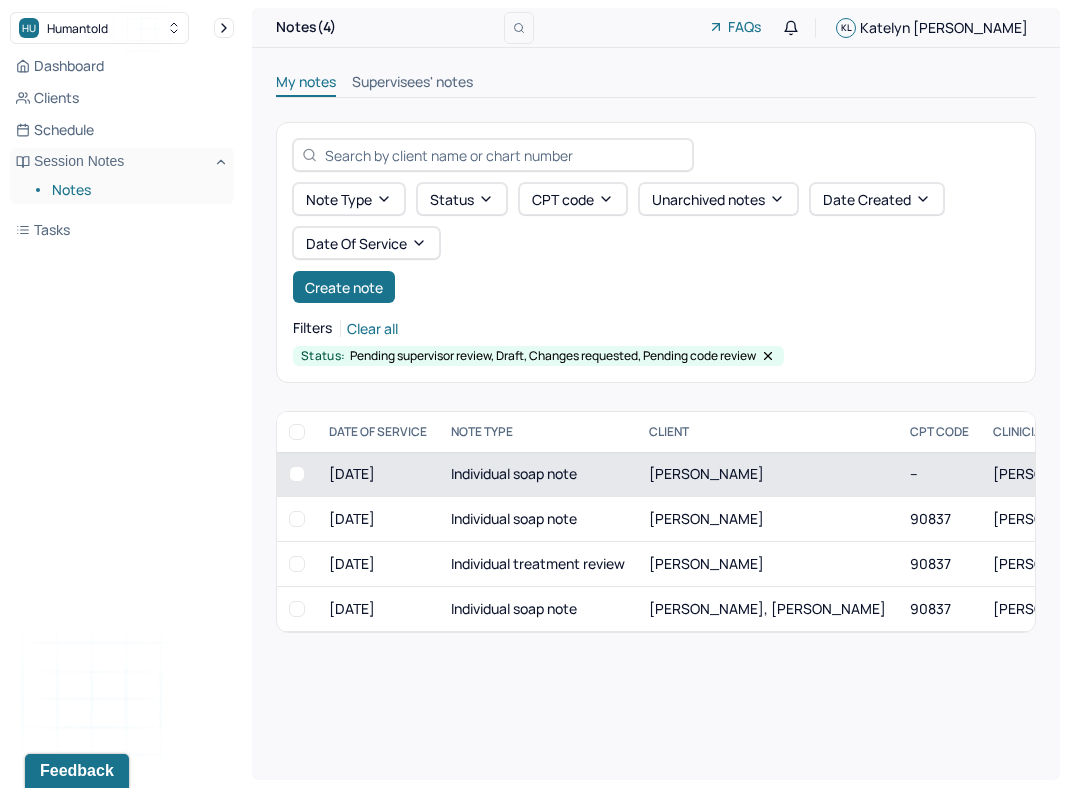 click on "Individual soap note" at bounding box center (538, 474) 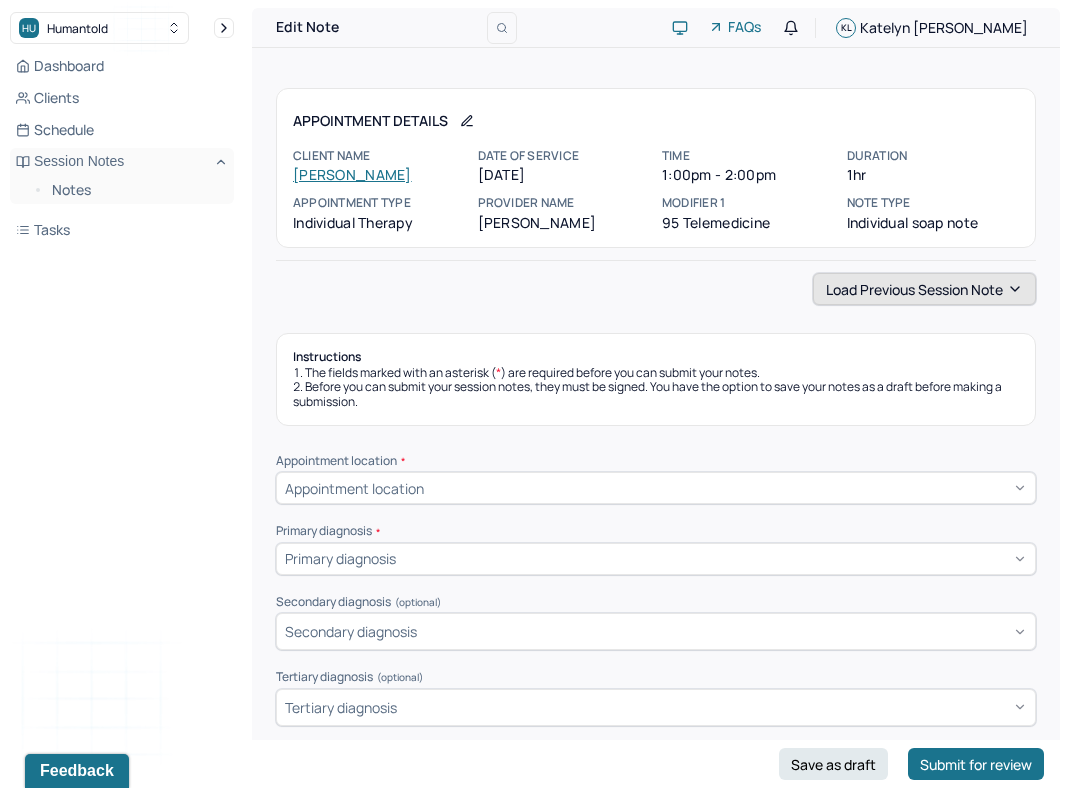 click on "Load previous session note" at bounding box center [924, 289] 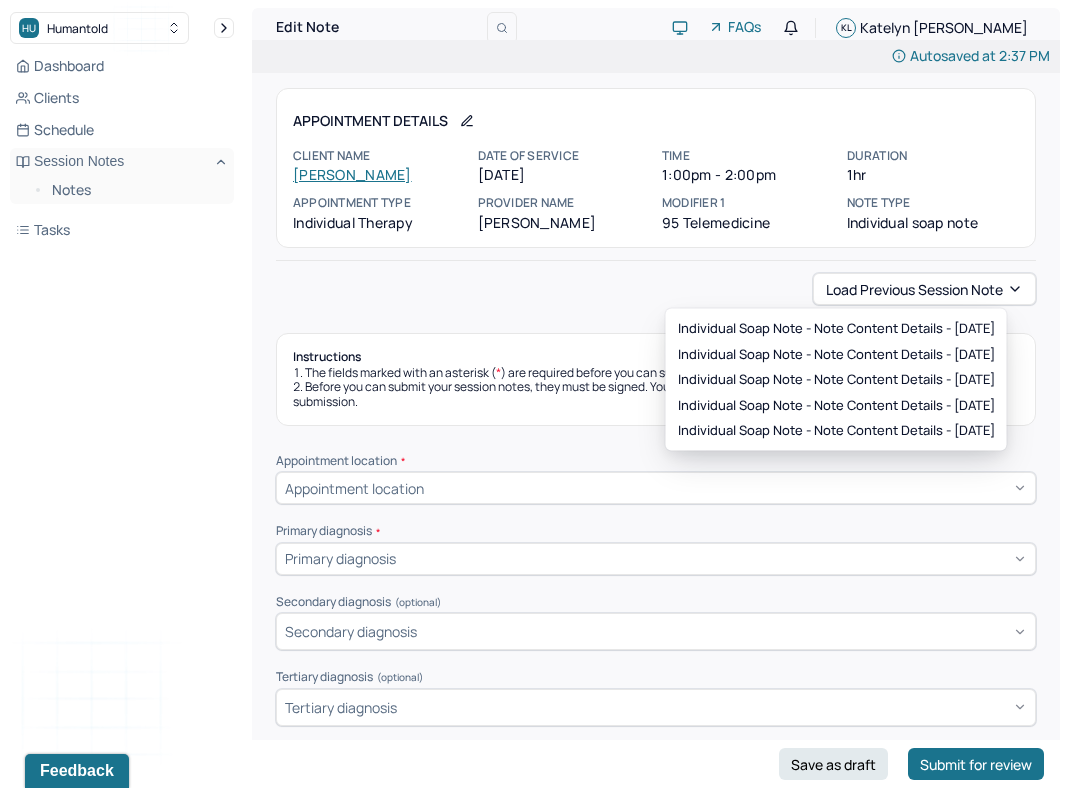 click on "Instructions The fields marked with an asterisk ( * ) are required before you can submit your notes. Before you can submit your session notes, they must be signed. You have the option to save your notes as a draft before making a submission." at bounding box center (656, 379) 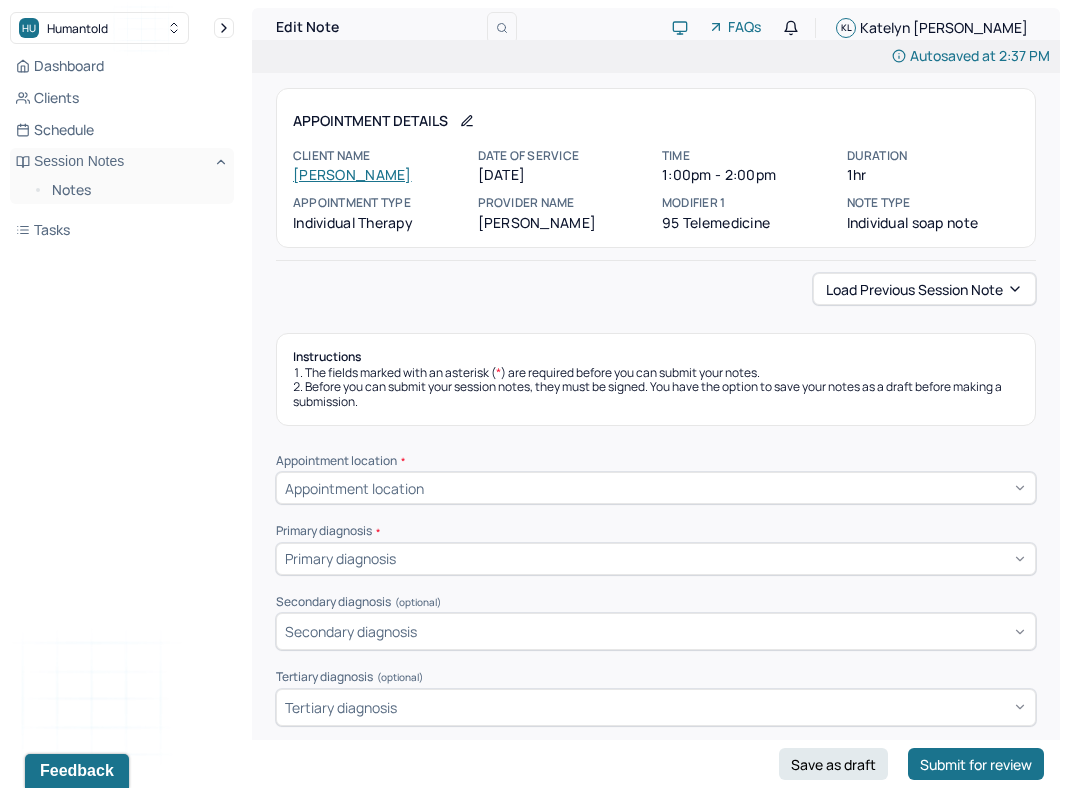 click on "[PERSON_NAME]" at bounding box center [352, 174] 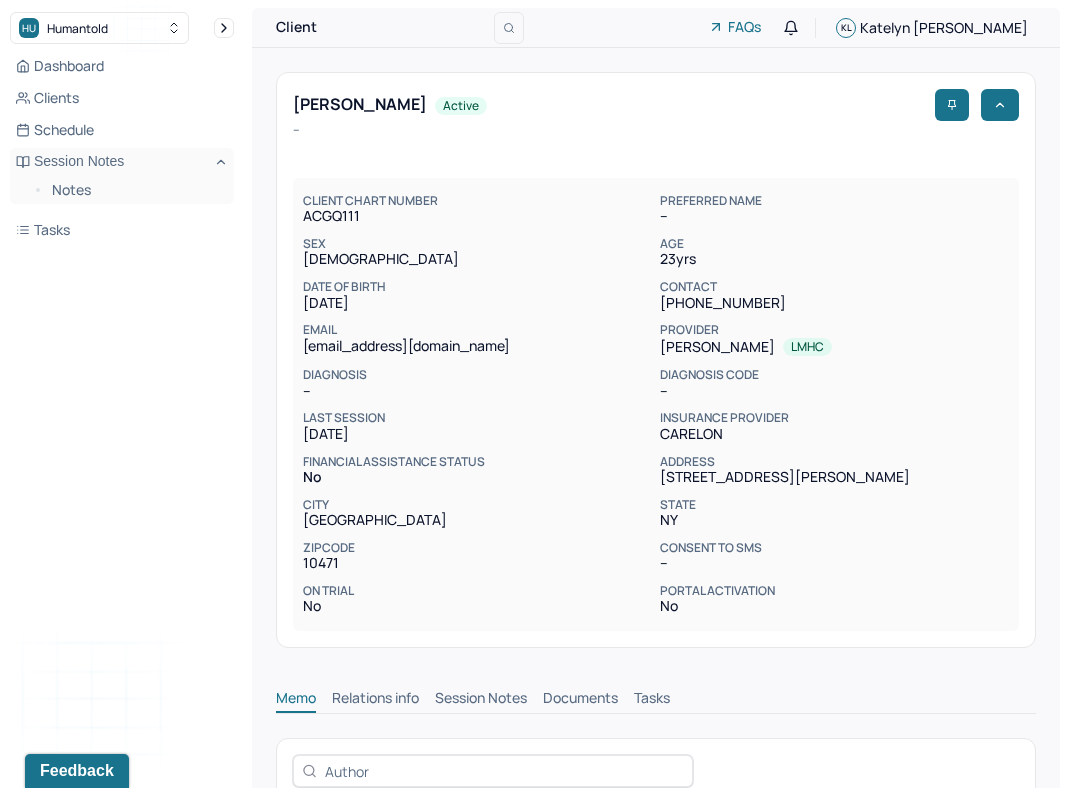scroll, scrollTop: 0, scrollLeft: 0, axis: both 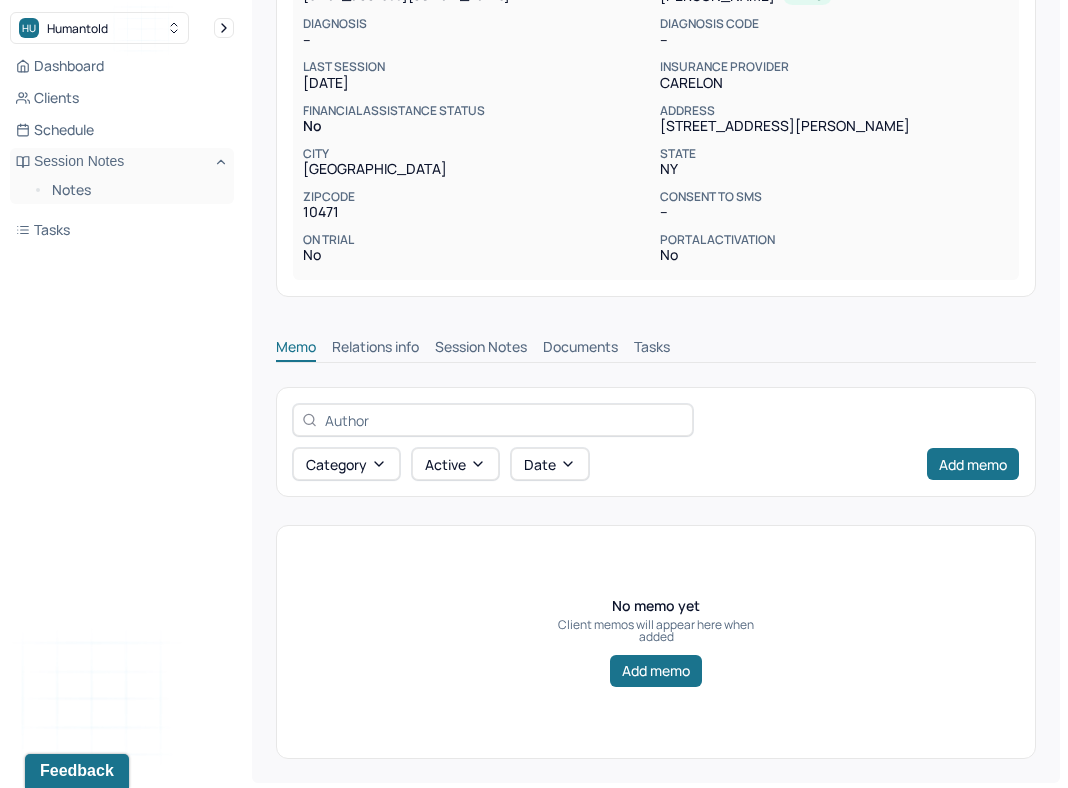 click on "Session Notes" at bounding box center (481, 349) 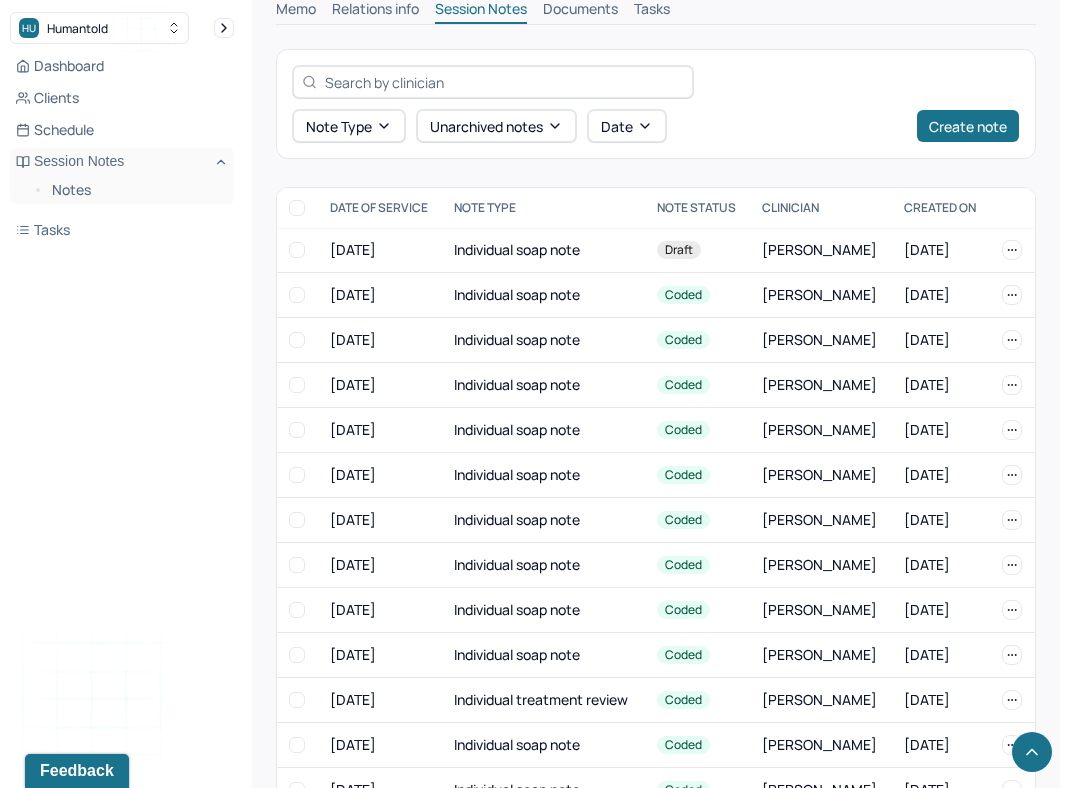 scroll, scrollTop: 749, scrollLeft: 0, axis: vertical 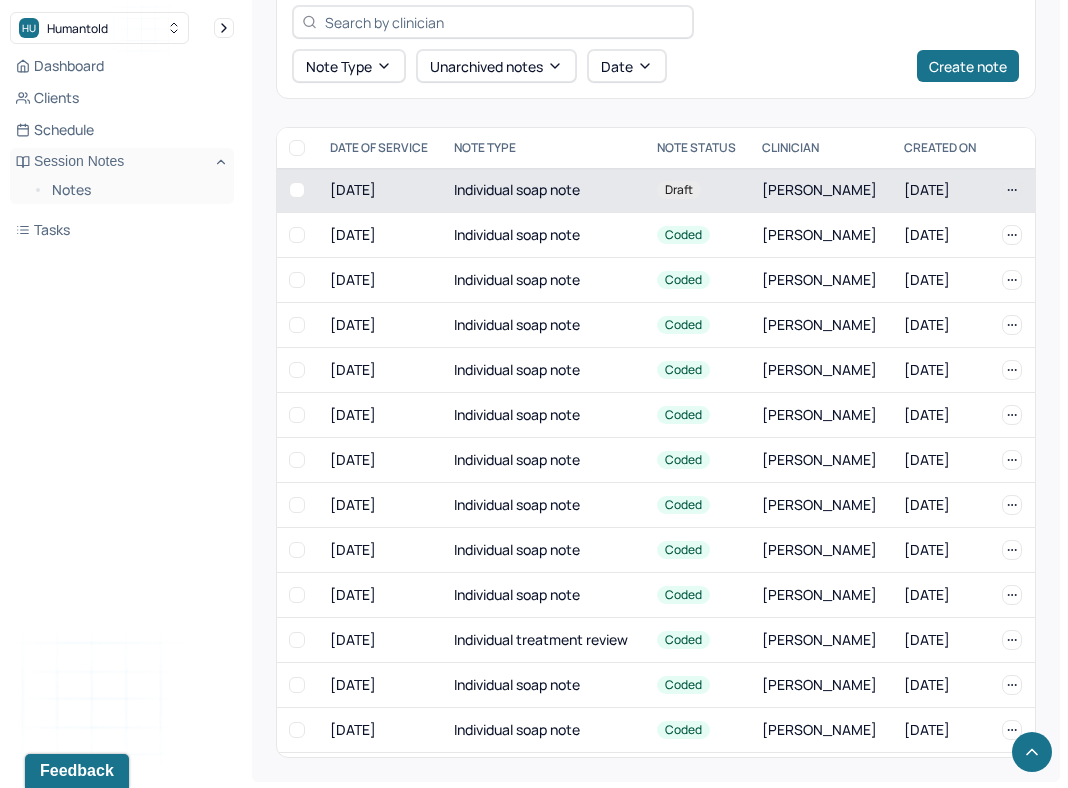click on "Individual soap note" at bounding box center [543, 190] 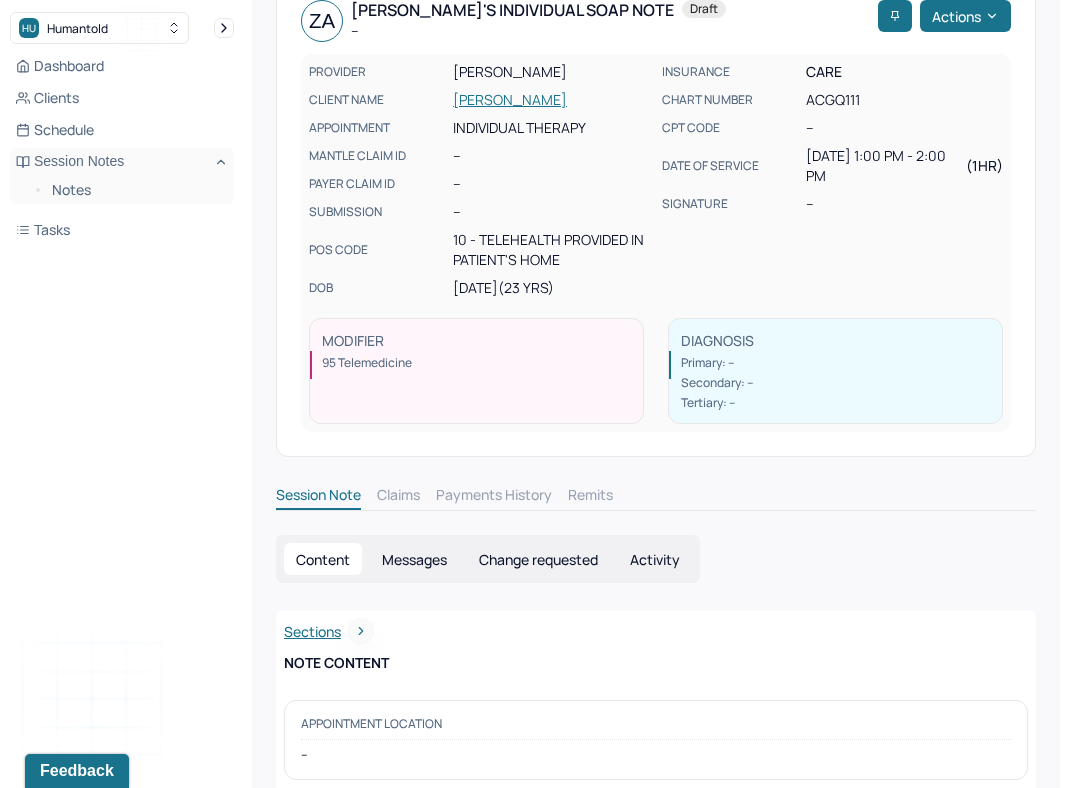 scroll, scrollTop: 0, scrollLeft: 0, axis: both 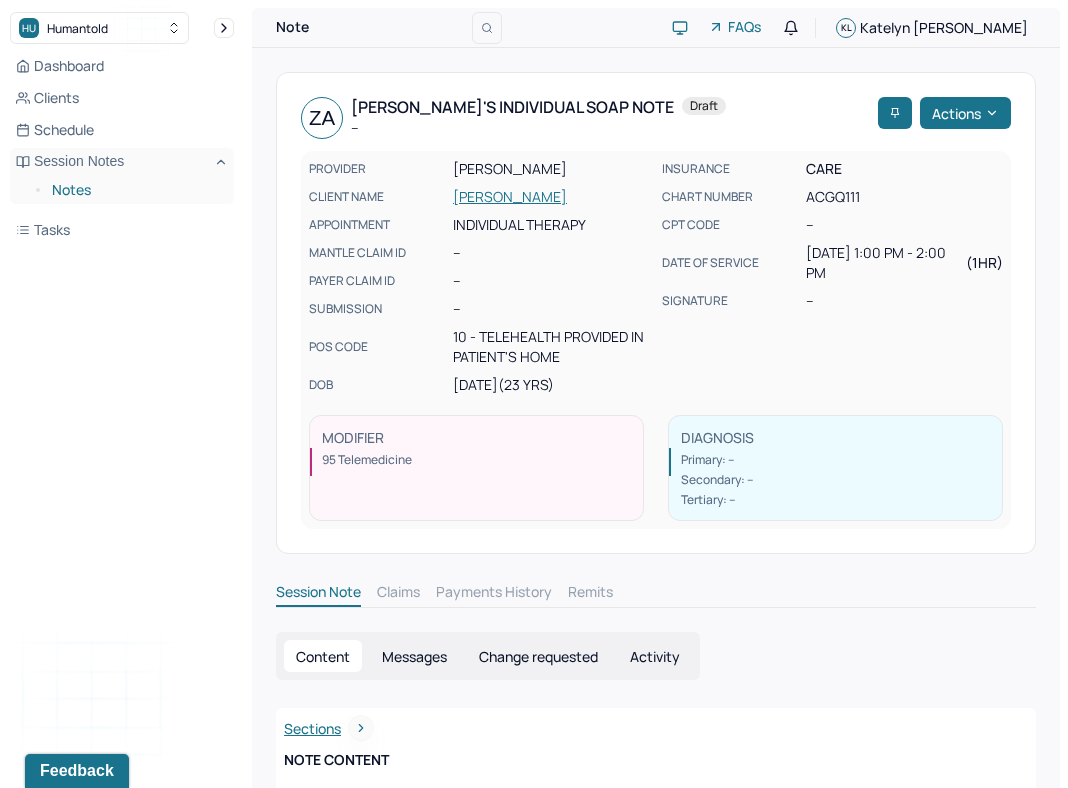 click on "Notes" at bounding box center [135, 190] 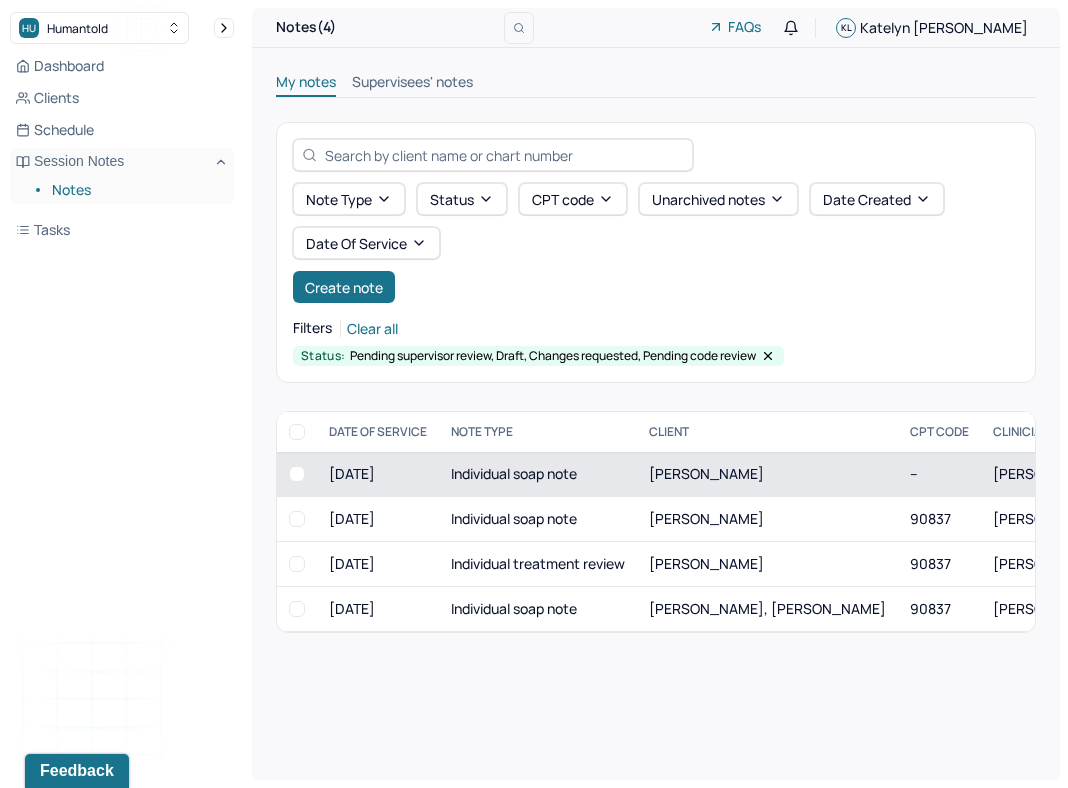 click on "[PERSON_NAME]" at bounding box center [706, 473] 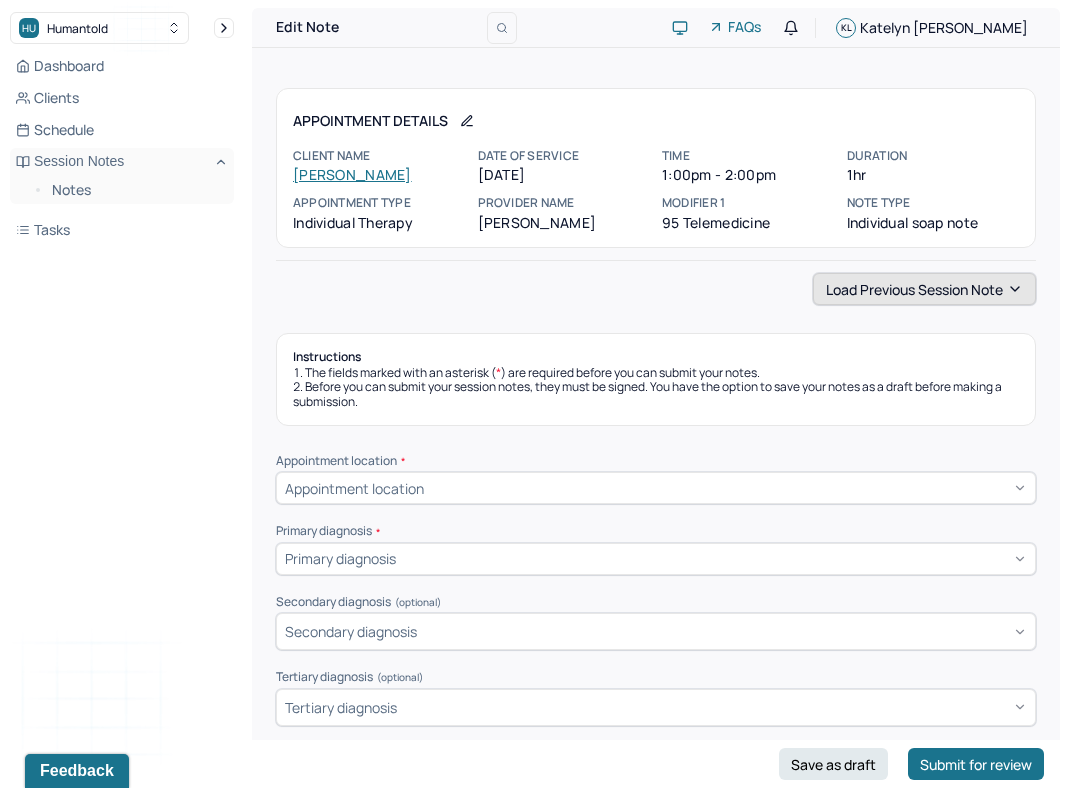 click on "Load previous session note" at bounding box center [924, 289] 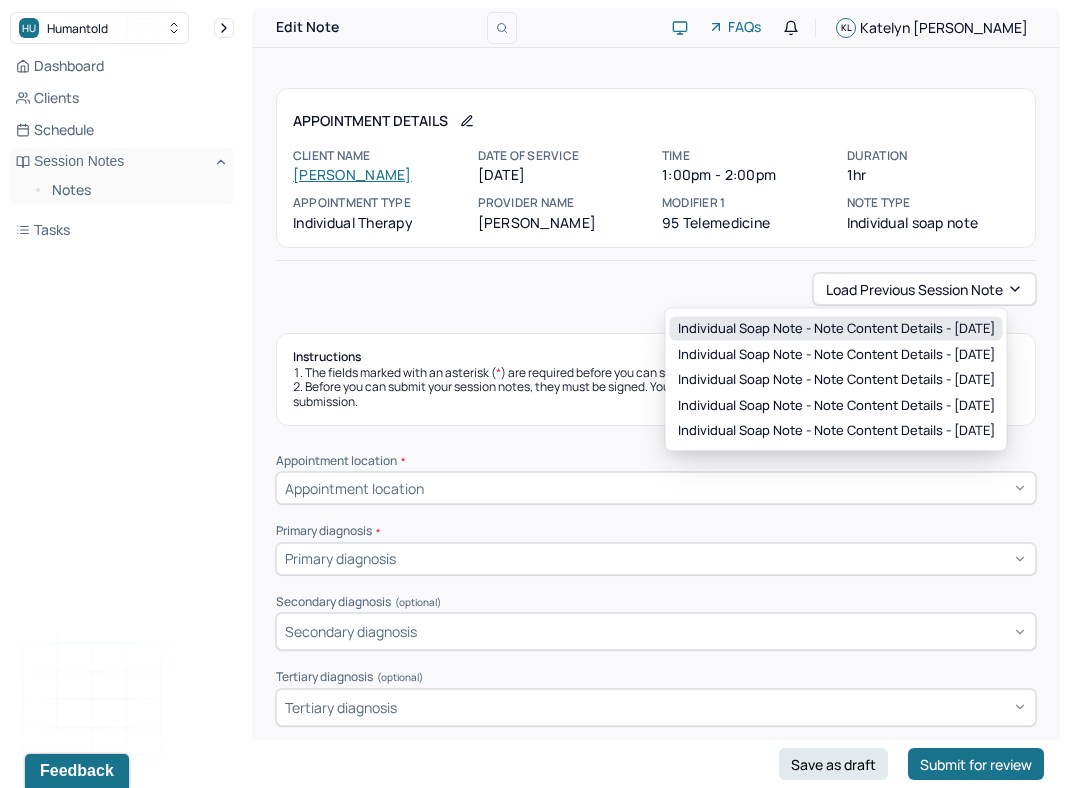 click on "Individual soap note   - Note content Details -   [DATE]" at bounding box center (836, 329) 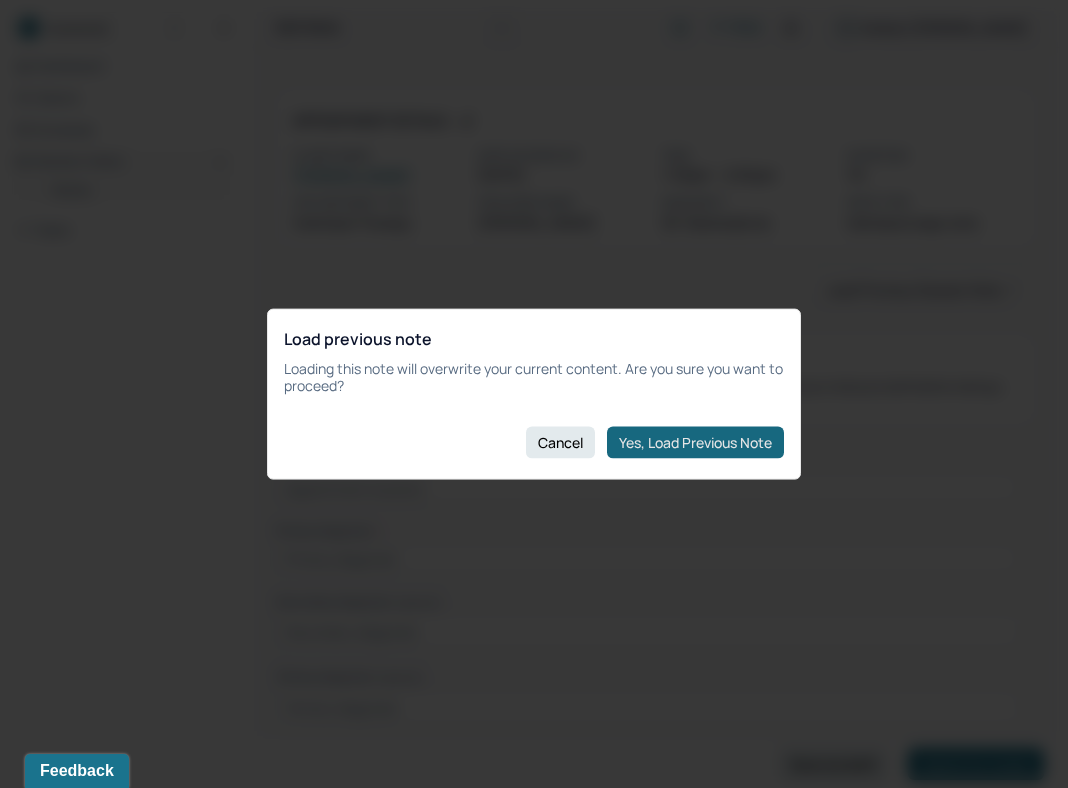 click on "Yes, Load Previous Note" at bounding box center (695, 442) 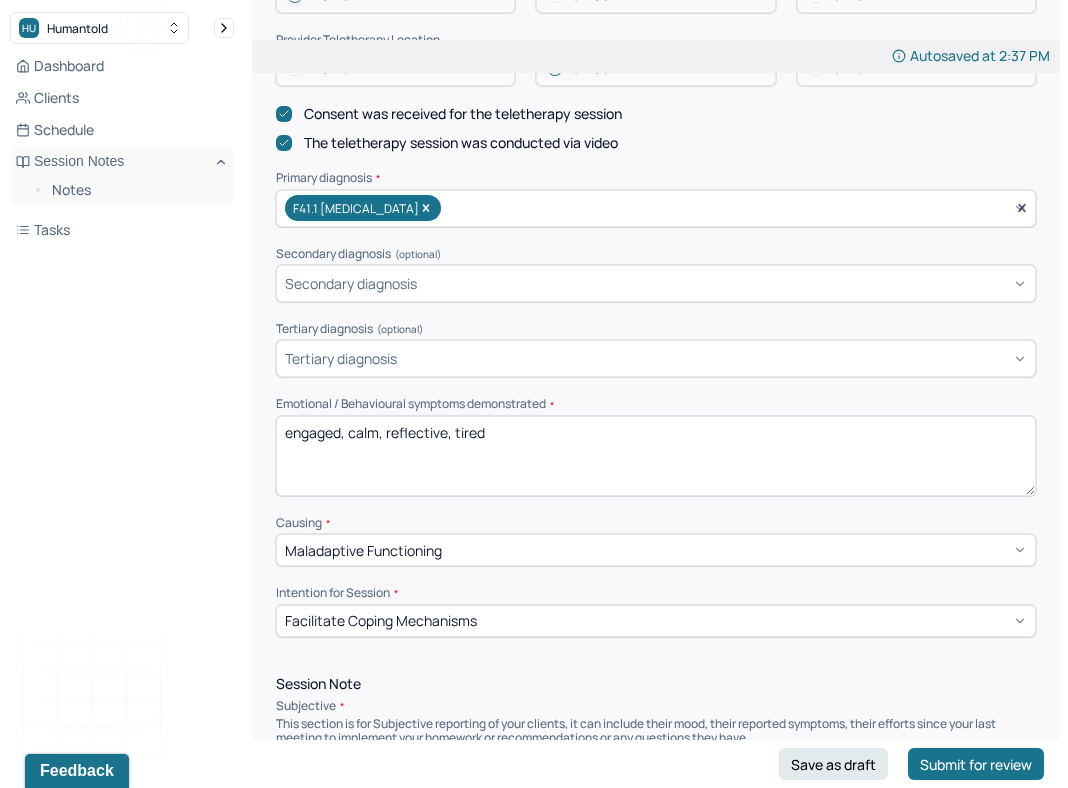 scroll, scrollTop: 597, scrollLeft: 0, axis: vertical 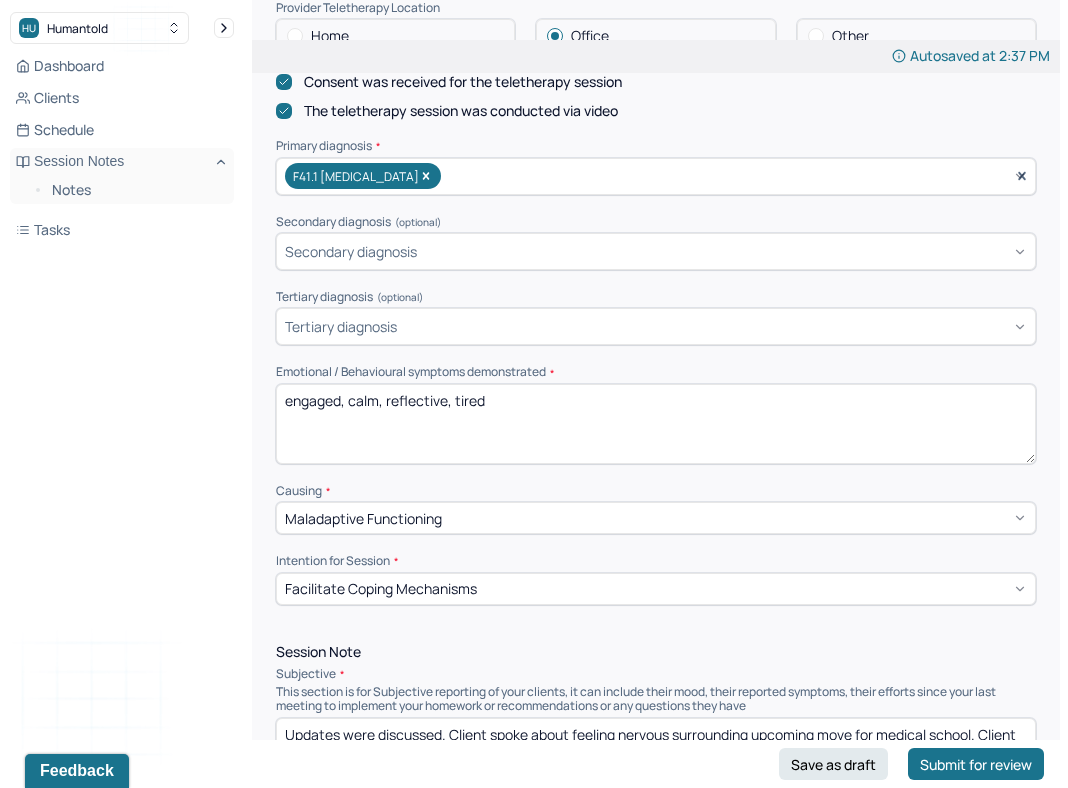 click on "engaged, calm, reflective, tired" at bounding box center (656, 424) 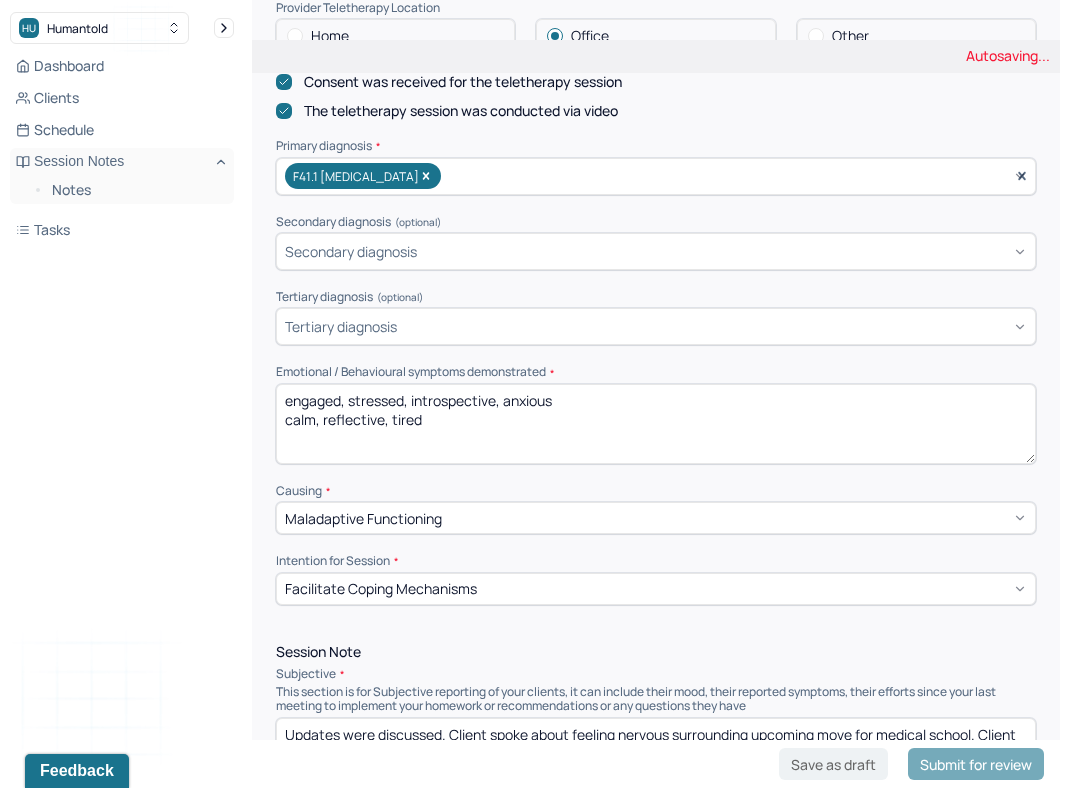 click on "engaged, stressed, introspective,
calm, reflective, tired" at bounding box center [656, 424] 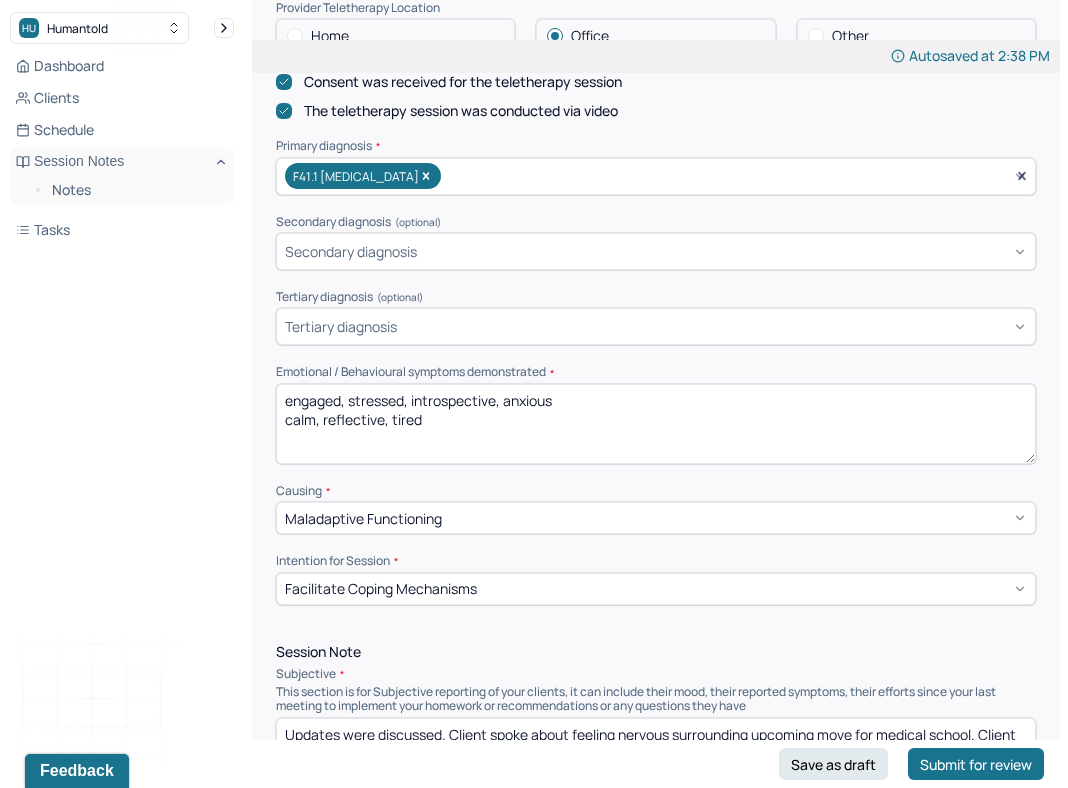 click on "engaged, stressed, introspective,
calm, reflective, tired" at bounding box center [656, 424] 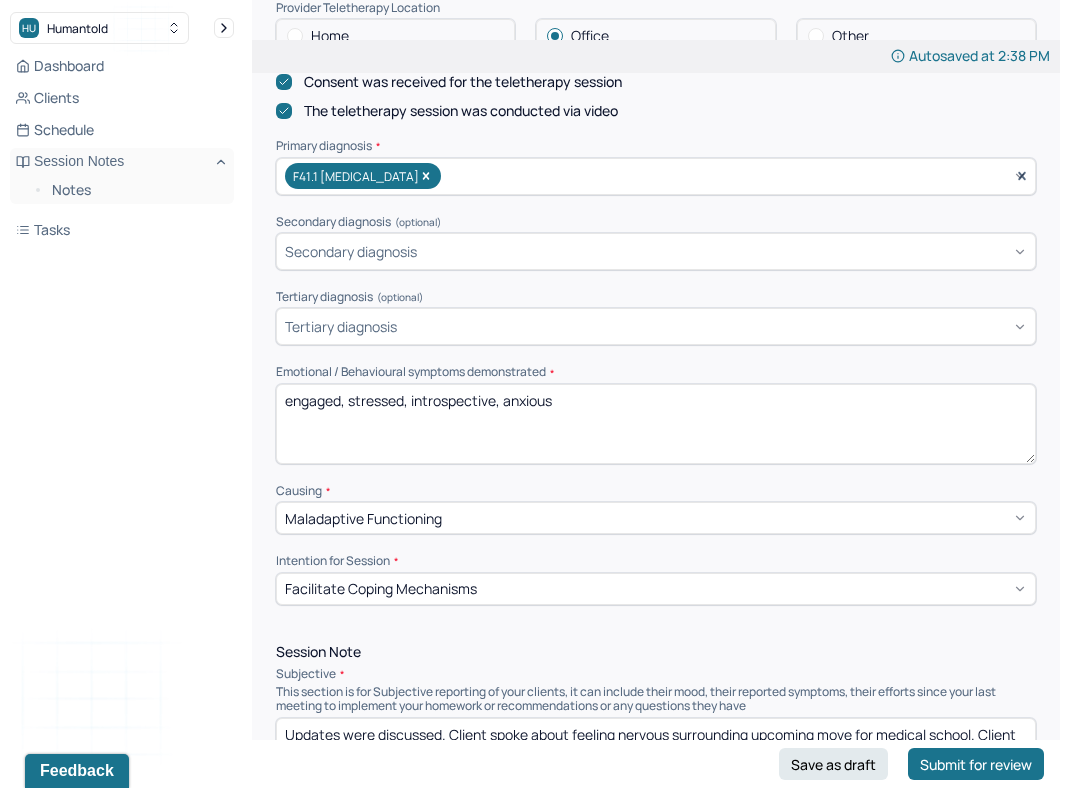 type on "engaged, stressed, introspective, anxious" 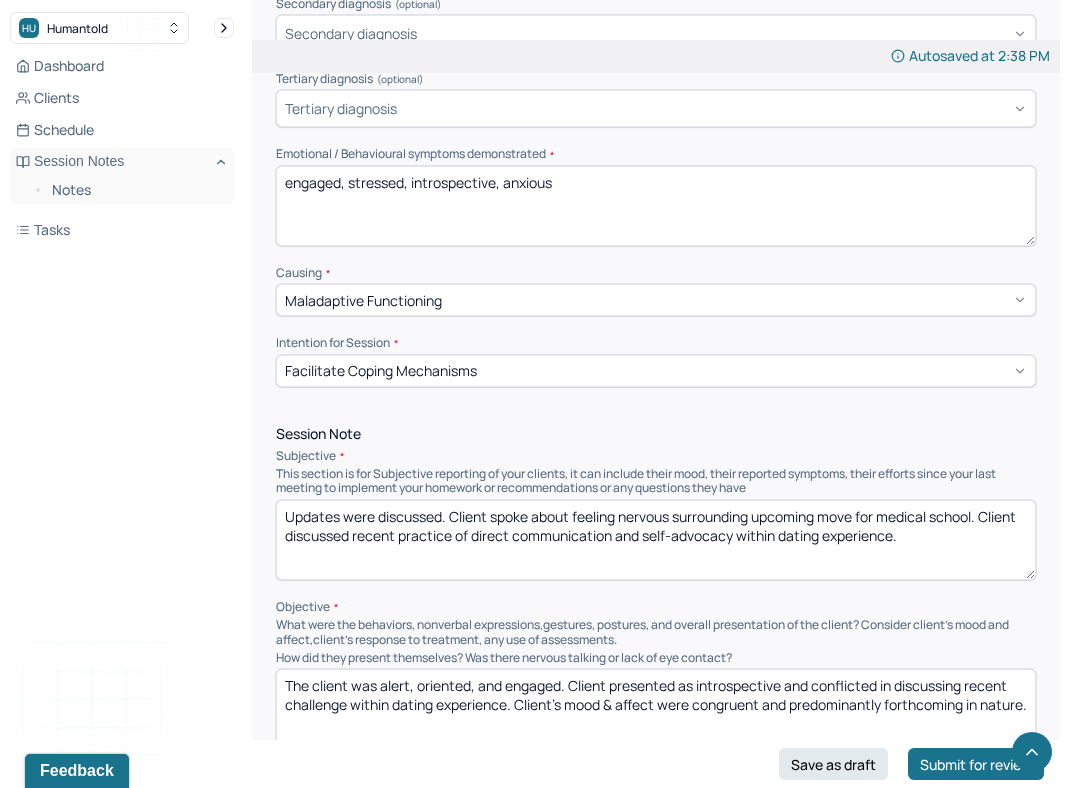 scroll, scrollTop: 842, scrollLeft: 0, axis: vertical 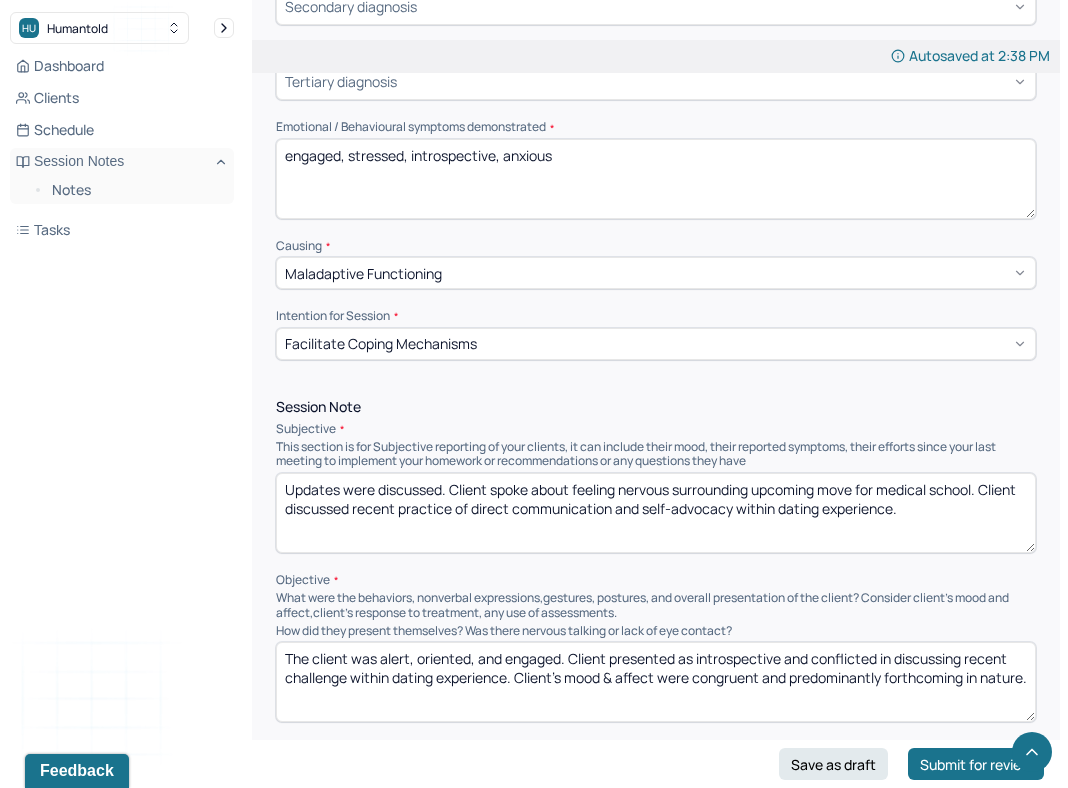 click on "Updates were discussed. Client spoke about feeling nervous surrounding upcoming move for medical school. Client discussed recent practice of direct communication and self-advocacy within dating experience." at bounding box center [656, 513] 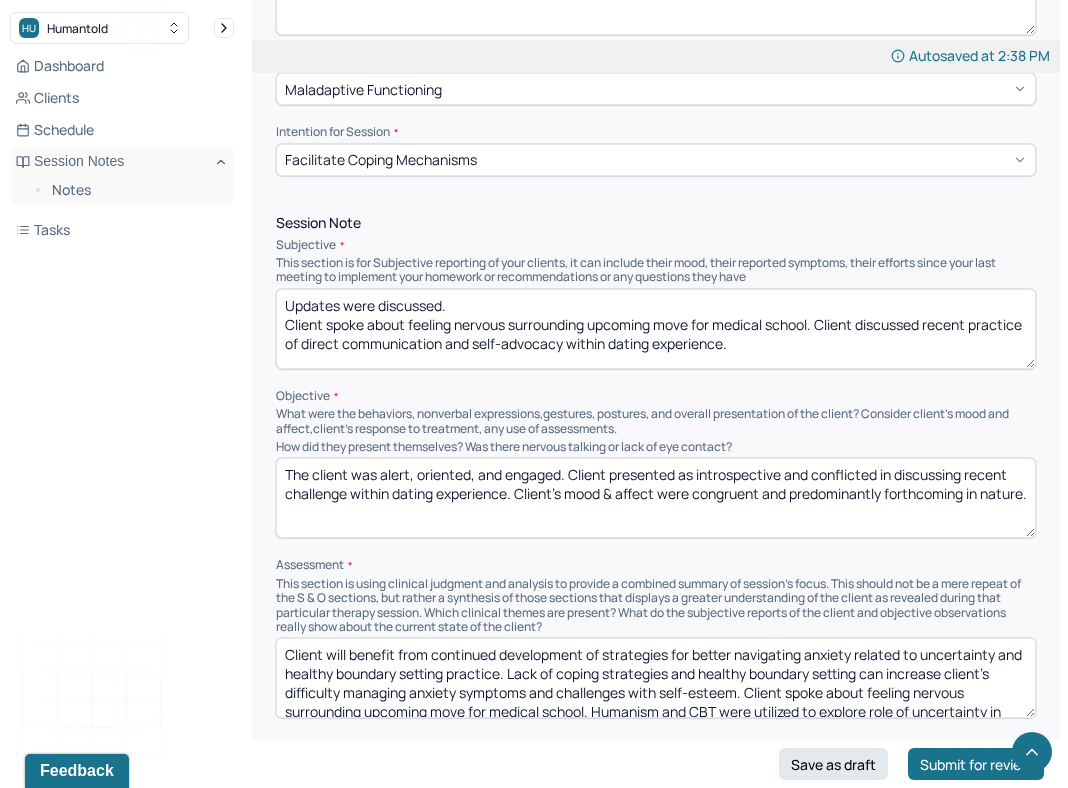 scroll, scrollTop: 1123, scrollLeft: 0, axis: vertical 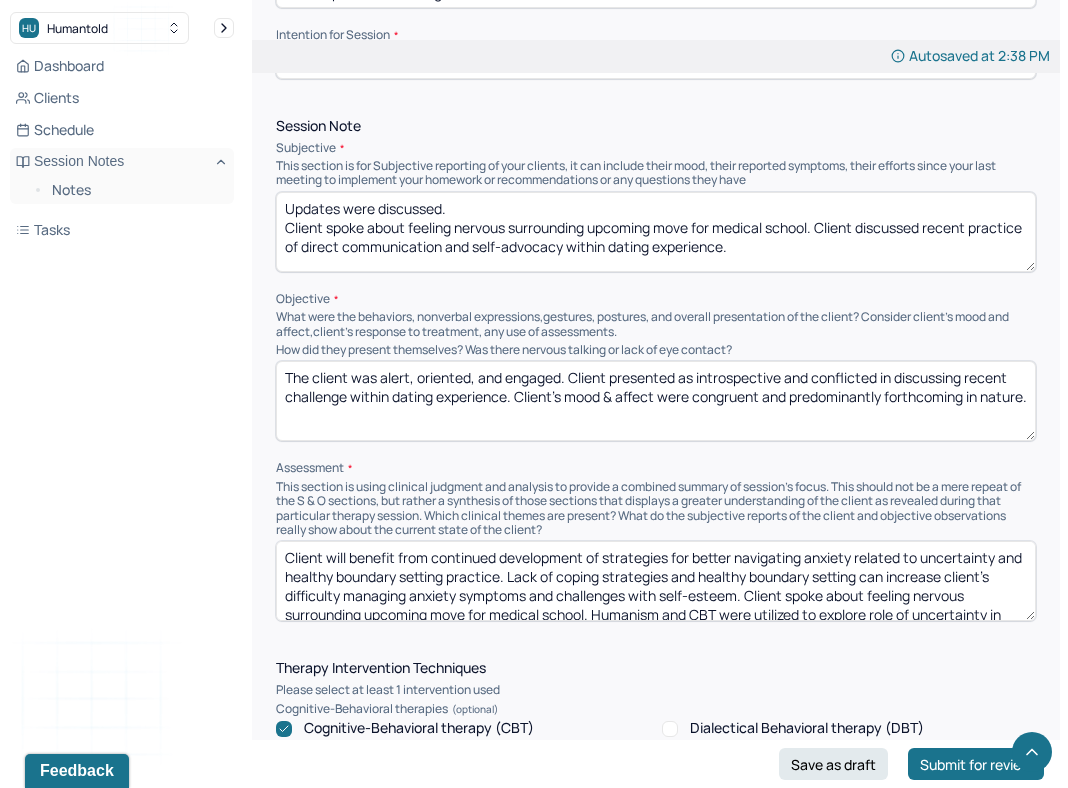 type on "Updates were discussed.
Client spoke about feeling nervous surrounding upcoming move for medical school. Client discussed recent practice of direct communication and self-advocacy within dating experience." 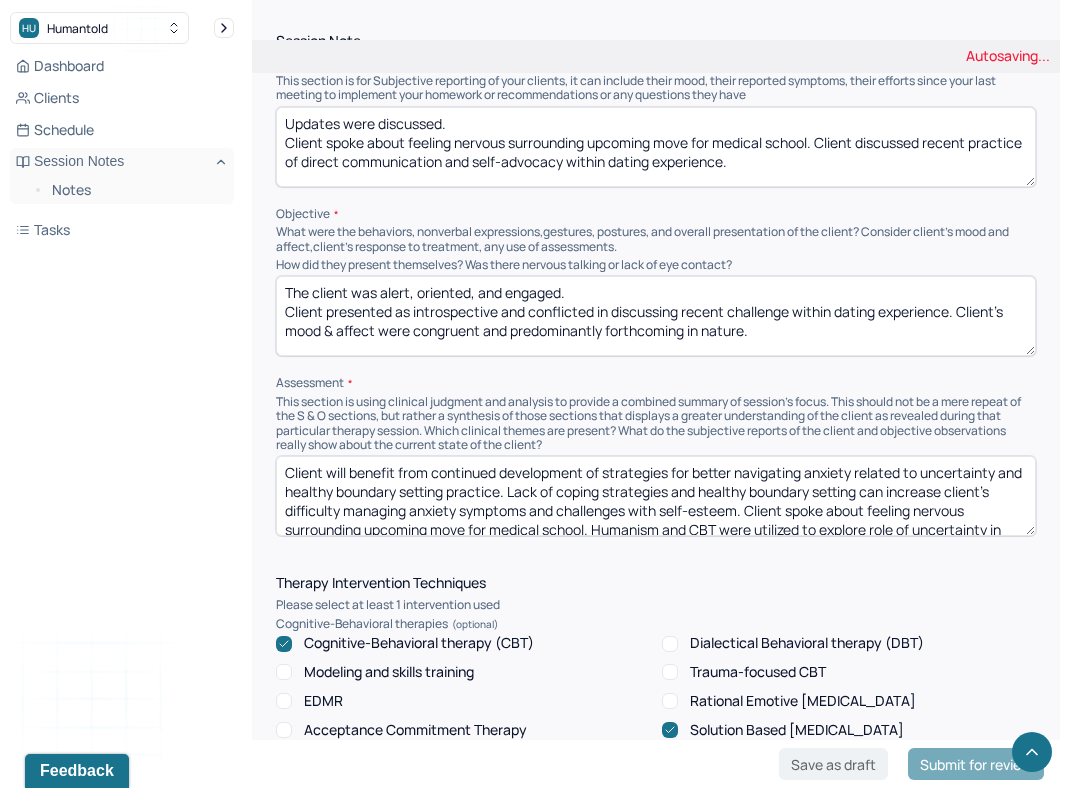 scroll, scrollTop: 1247, scrollLeft: 0, axis: vertical 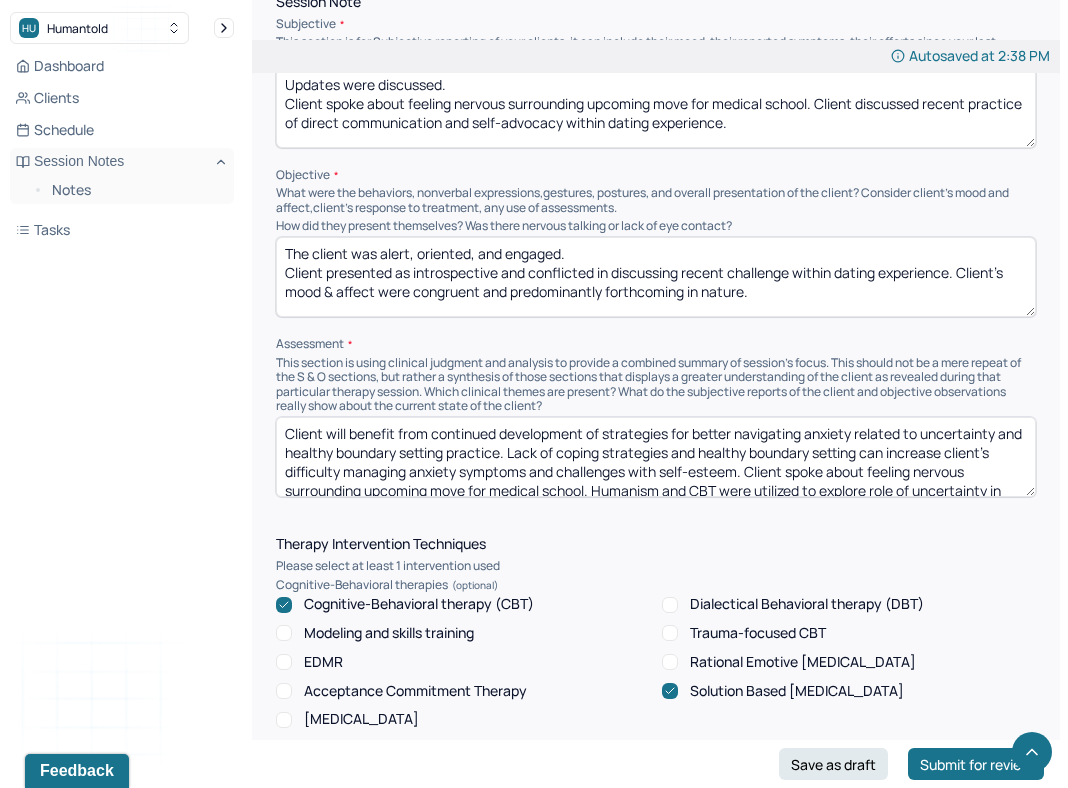 type on "The client was alert, oriented, and engaged.
Client presented as introspective and conflicted in discussing recent challenge within dating experience. Client's mood & affect were congruent and predominantly forthcoming in nature." 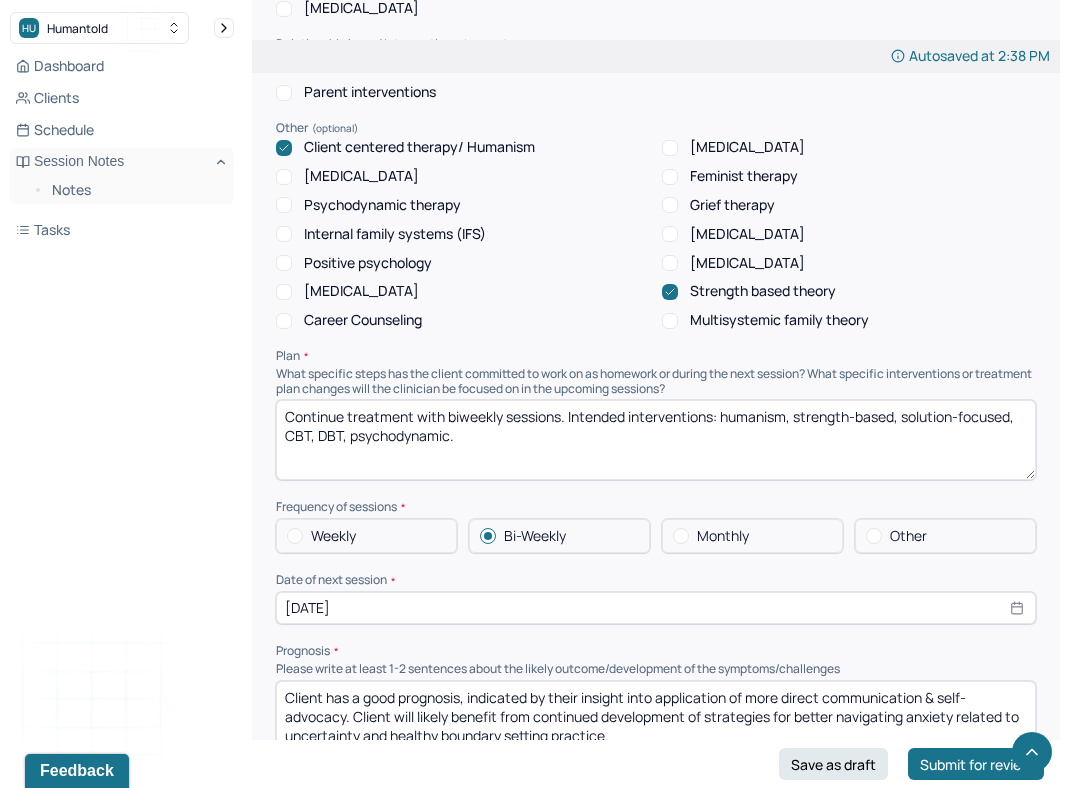 scroll, scrollTop: 1972, scrollLeft: 0, axis: vertical 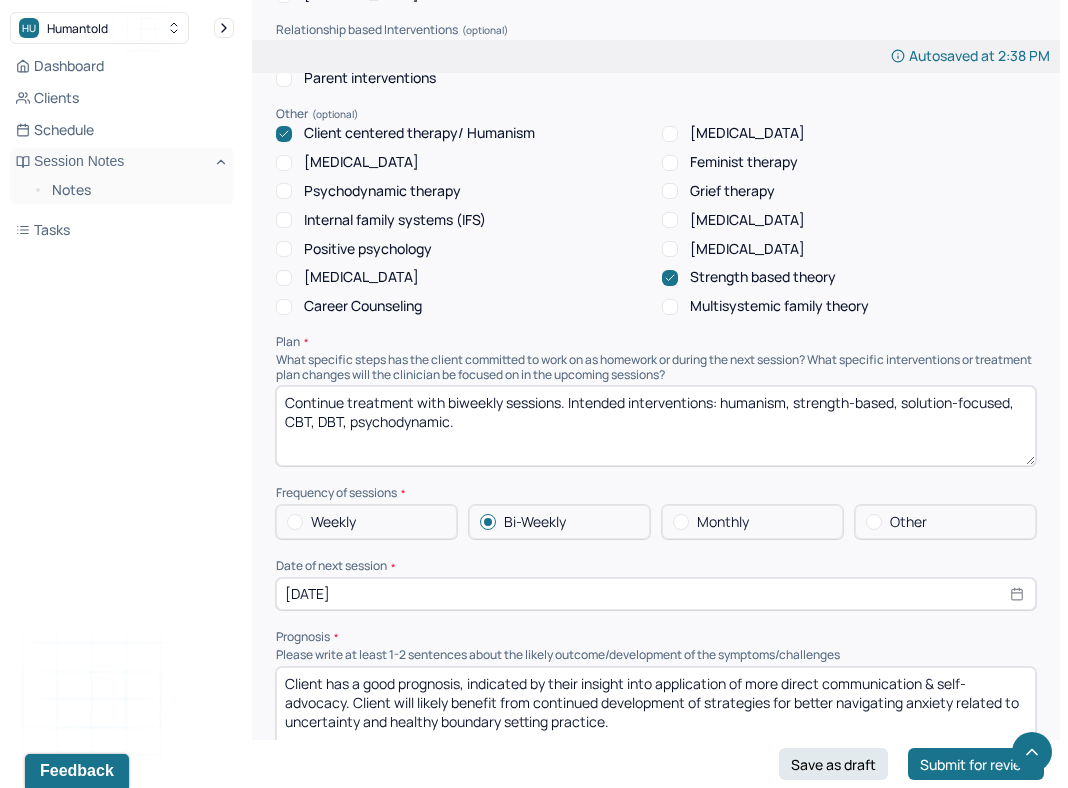 type 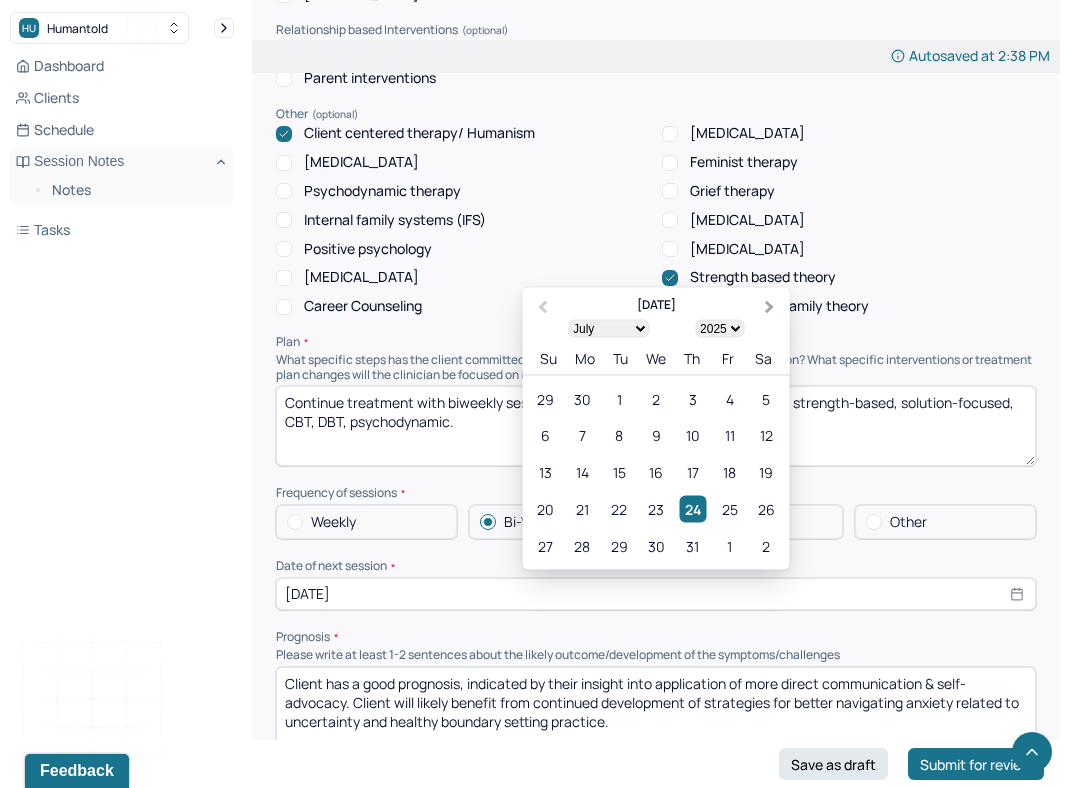 click on "Next Month" at bounding box center [770, 307] 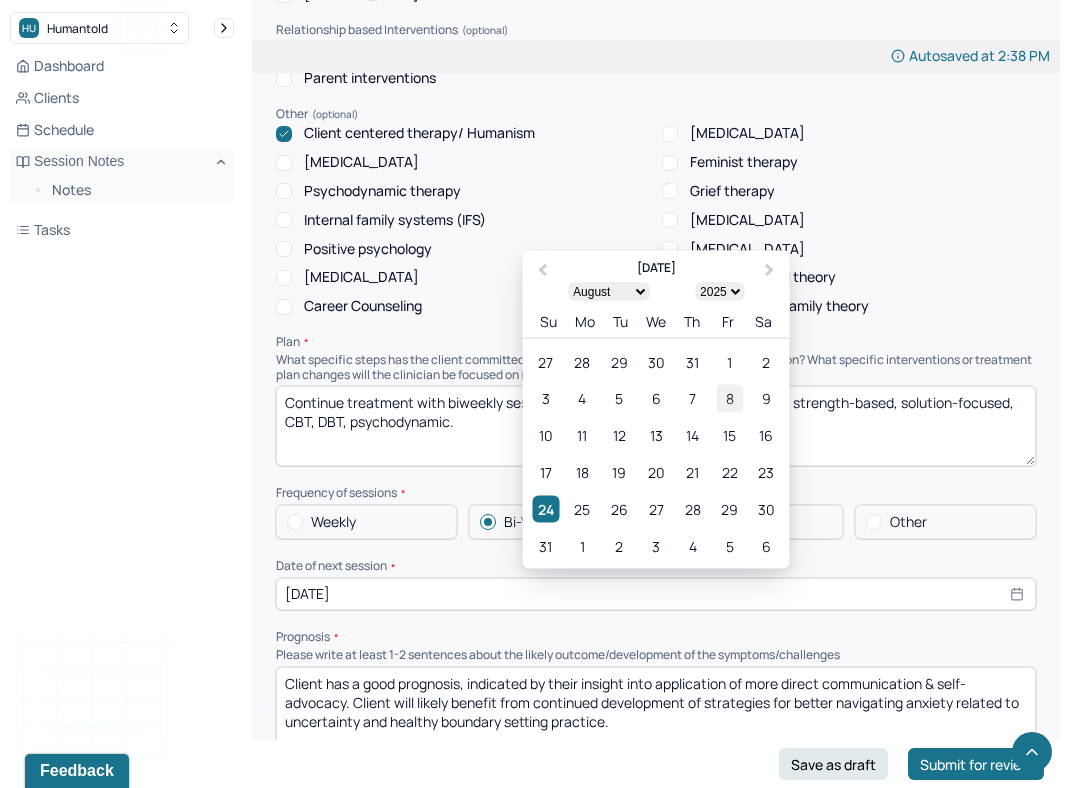 click on "8" at bounding box center [729, 398] 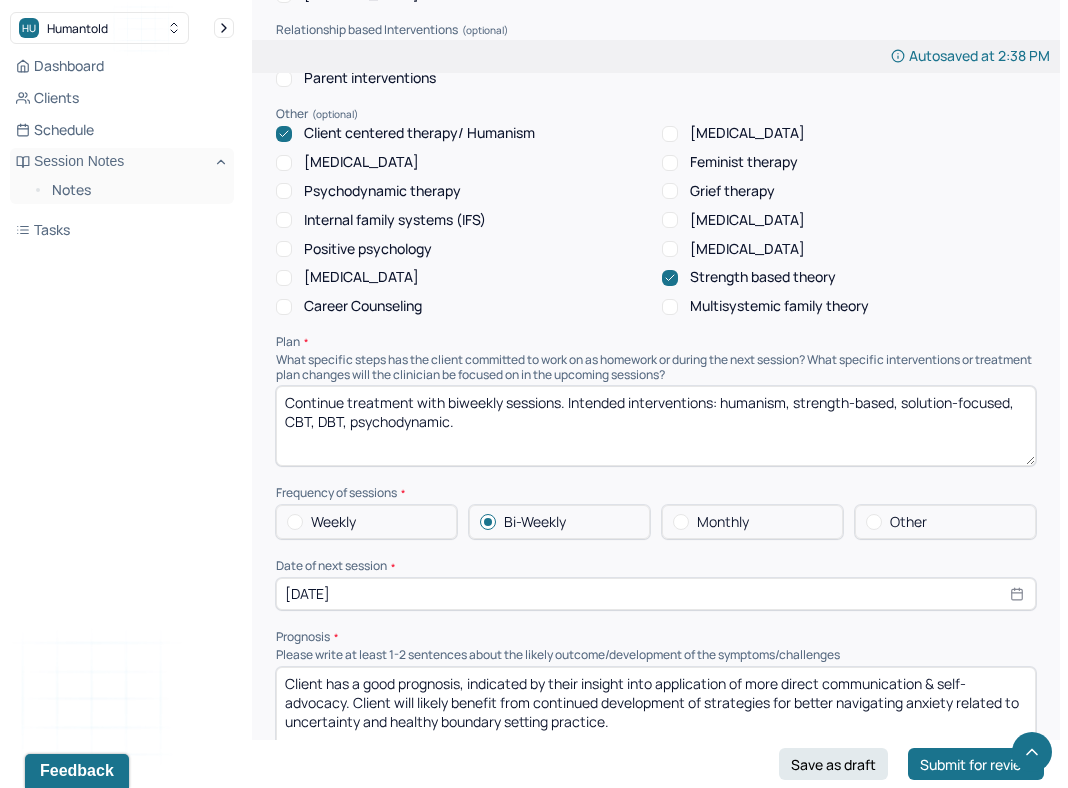 click on "Prognosis" at bounding box center [656, 637] 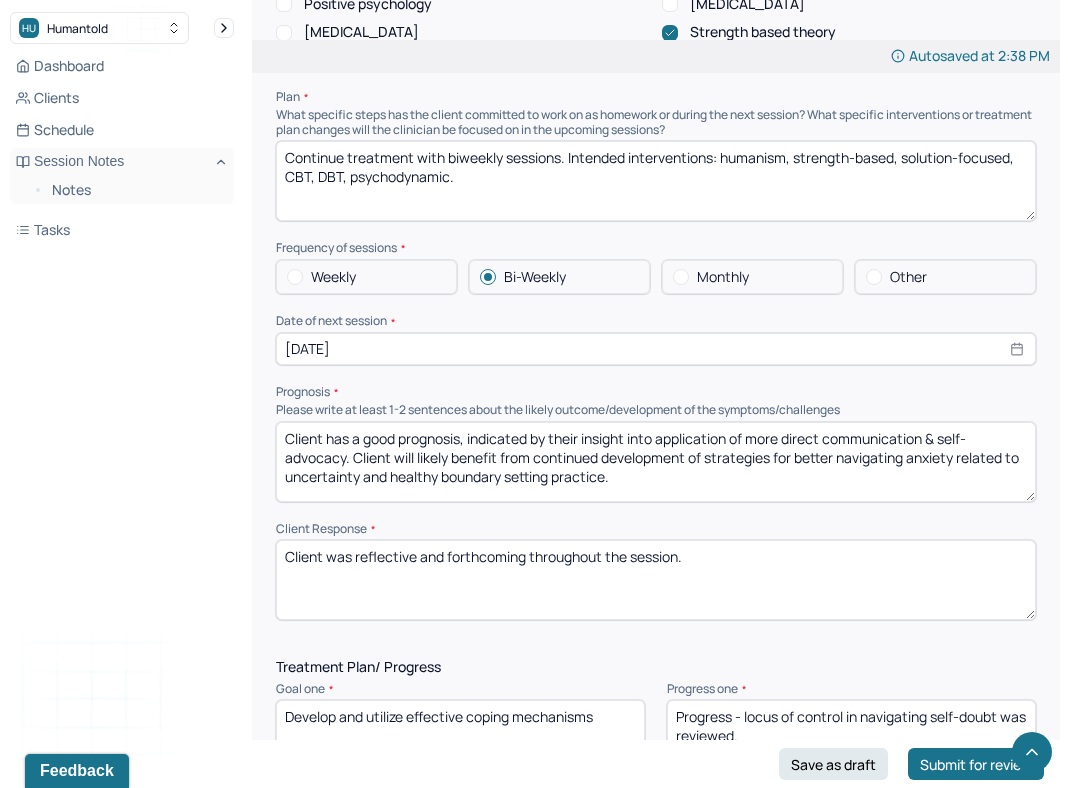 scroll, scrollTop: 2235, scrollLeft: 0, axis: vertical 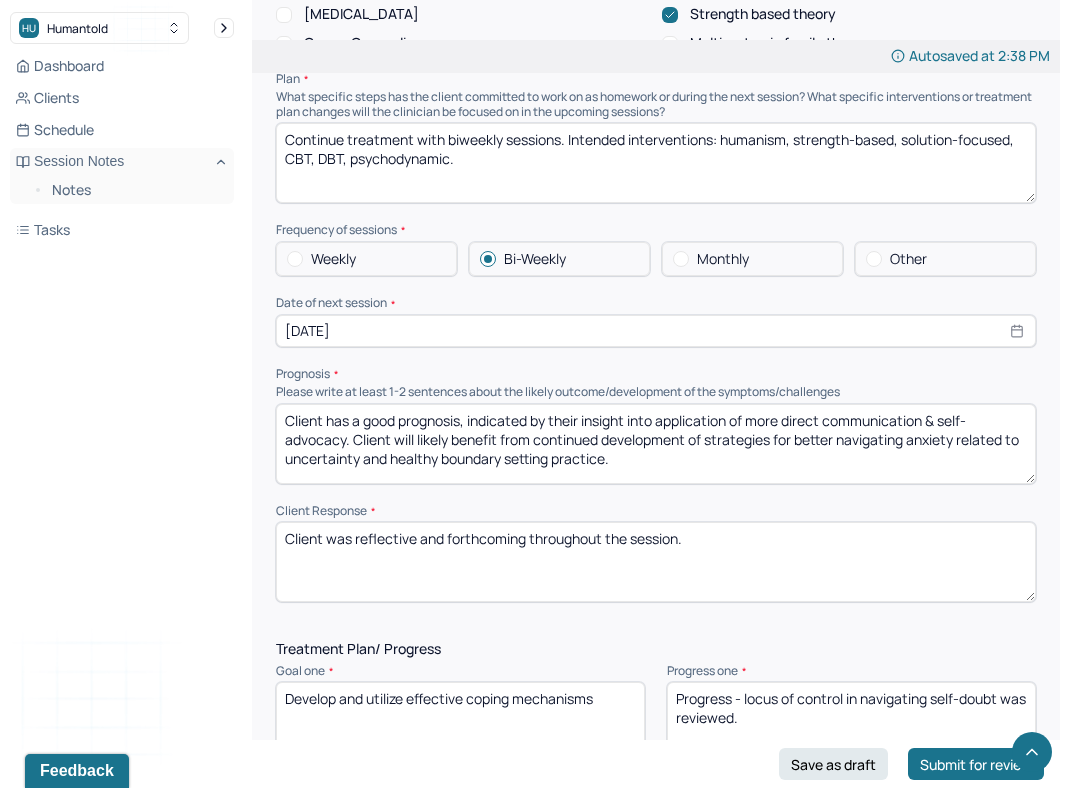 click on "Client has a good prognosis, indicated by their insight into application of more direct communication & self-advocacy. Client will likely benefit from continued development of strategies for better navigating anxiety related to uncertainty and healthy boundary setting practice." at bounding box center (656, 444) 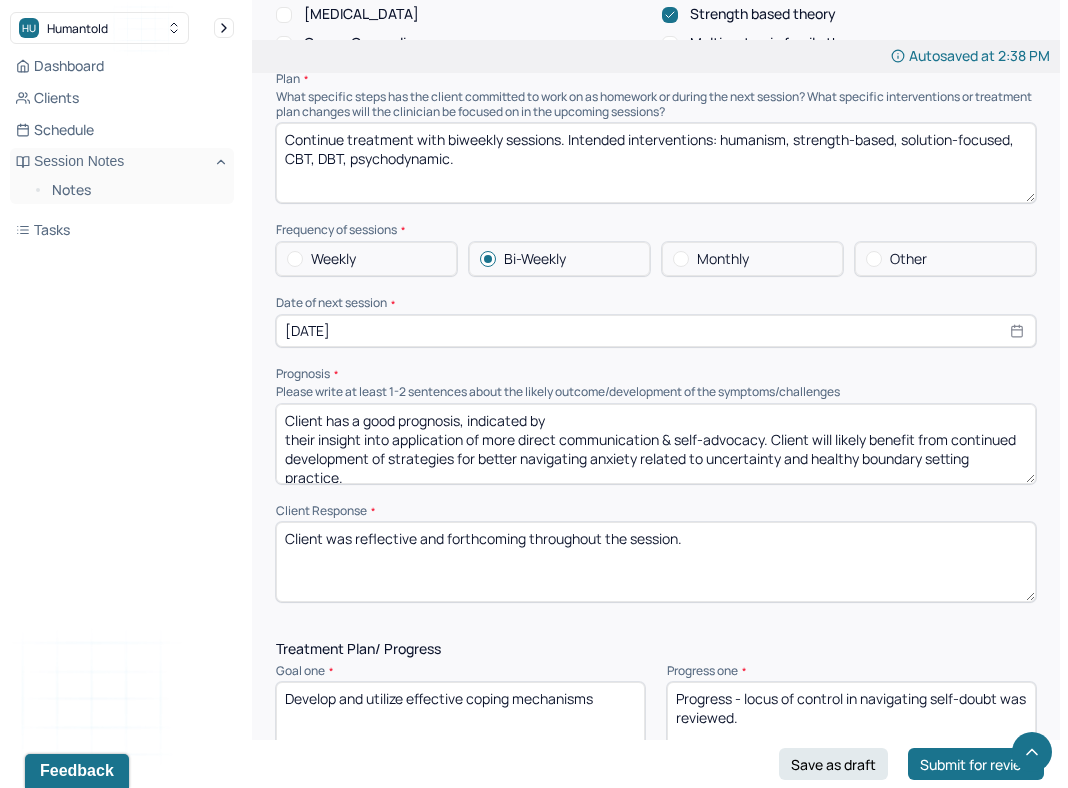 type on "Client has a good prognosis, indicated by
their insight into application of more direct communication & self-advocacy. Client will likely benefit from continued development of strategies for better navigating anxiety related to uncertainty and healthy boundary setting practice." 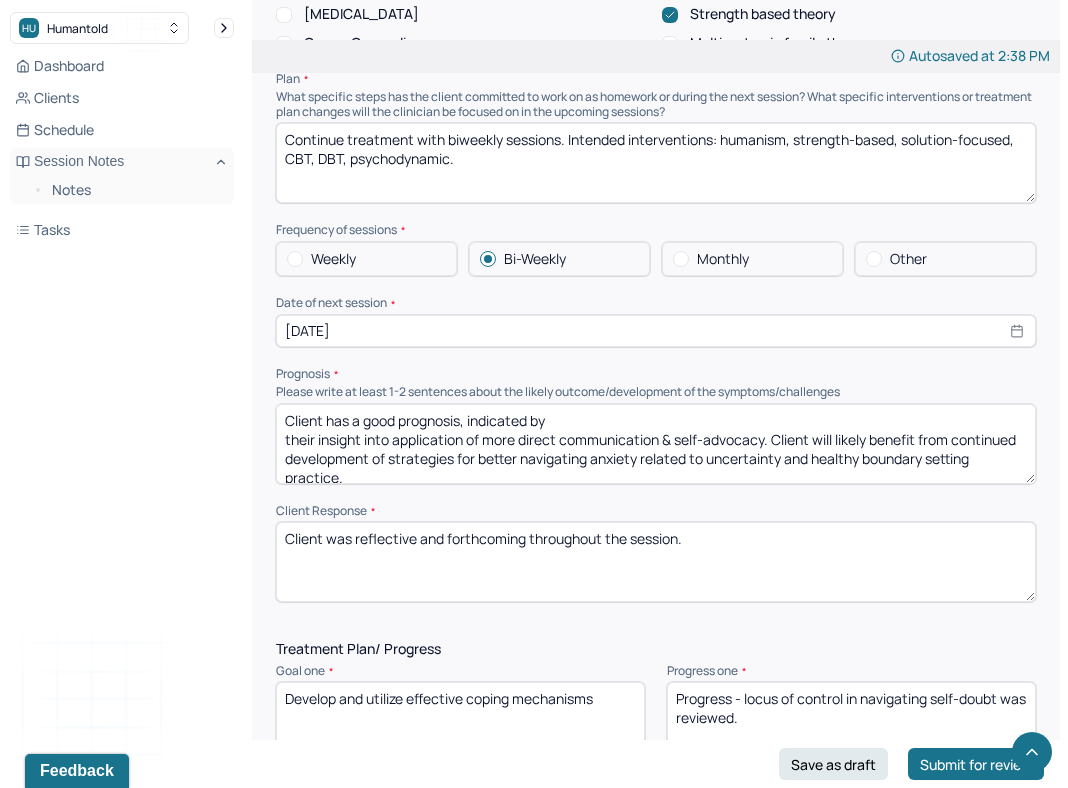 click on "Client was reflective and forthcoming throughout the session." at bounding box center [656, 562] 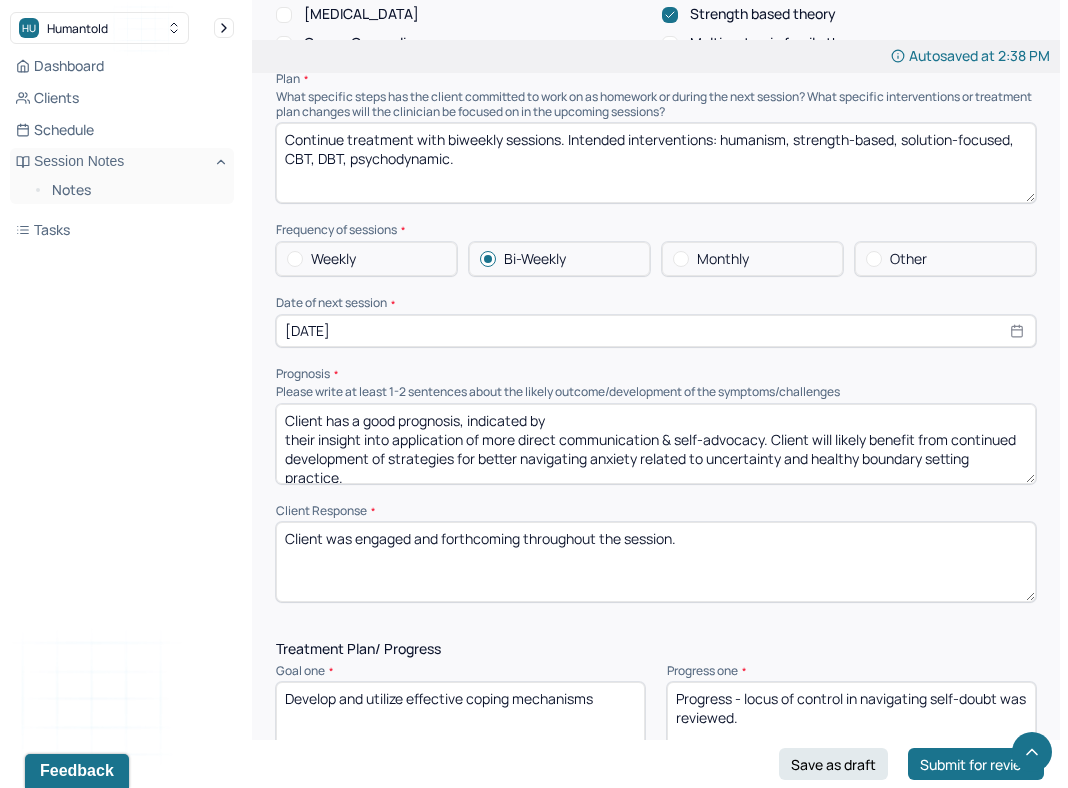 click on "Client was reflective and forthcoming throughout the session." at bounding box center [656, 562] 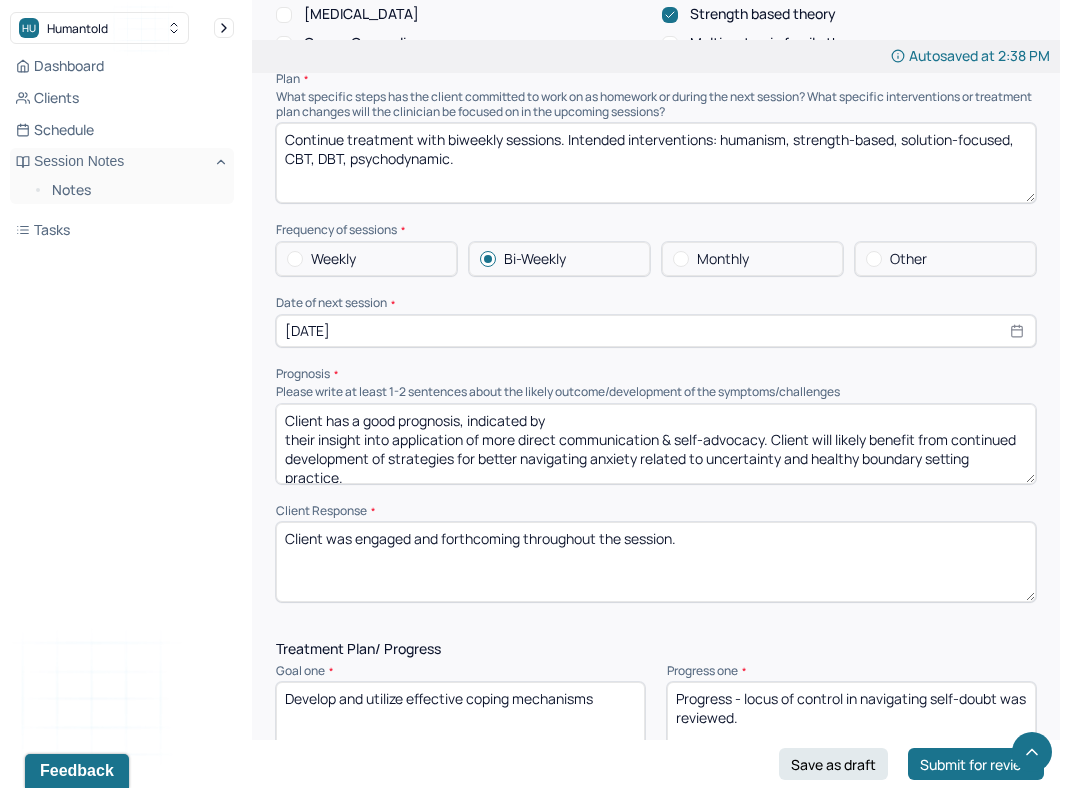 click on "Client was reflective and forthcoming throughout the session." at bounding box center [656, 562] 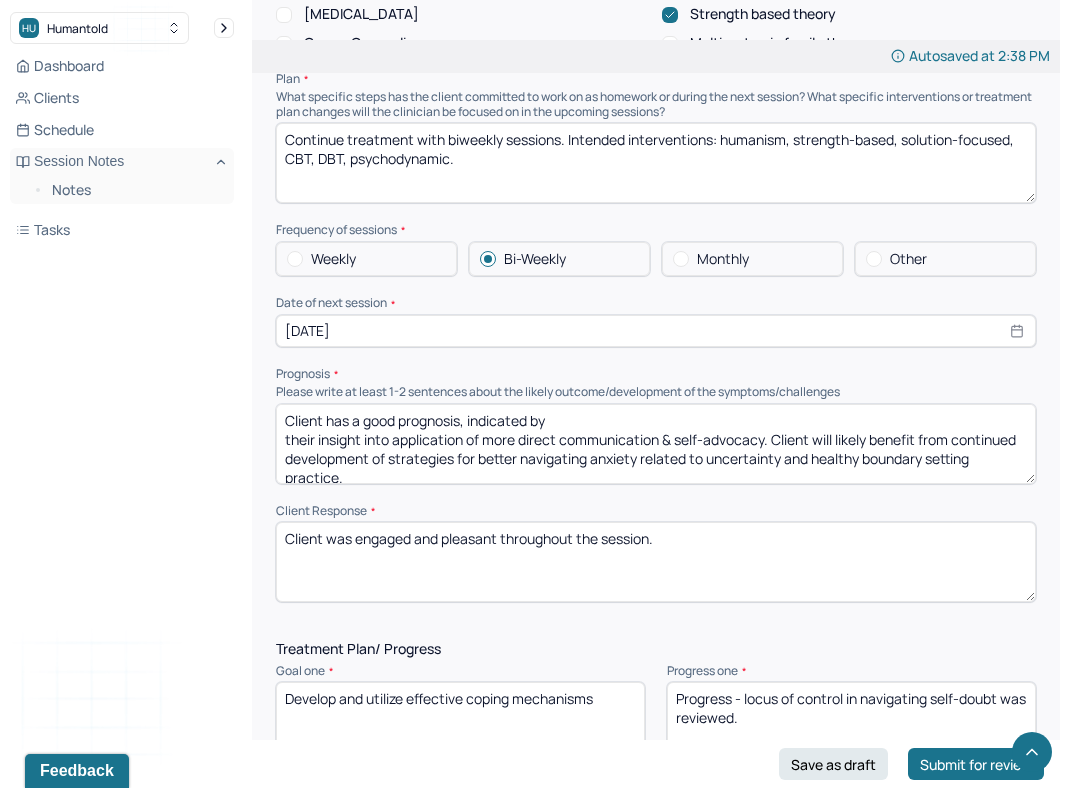 type on "Client was engaged and pleasant throughout the session." 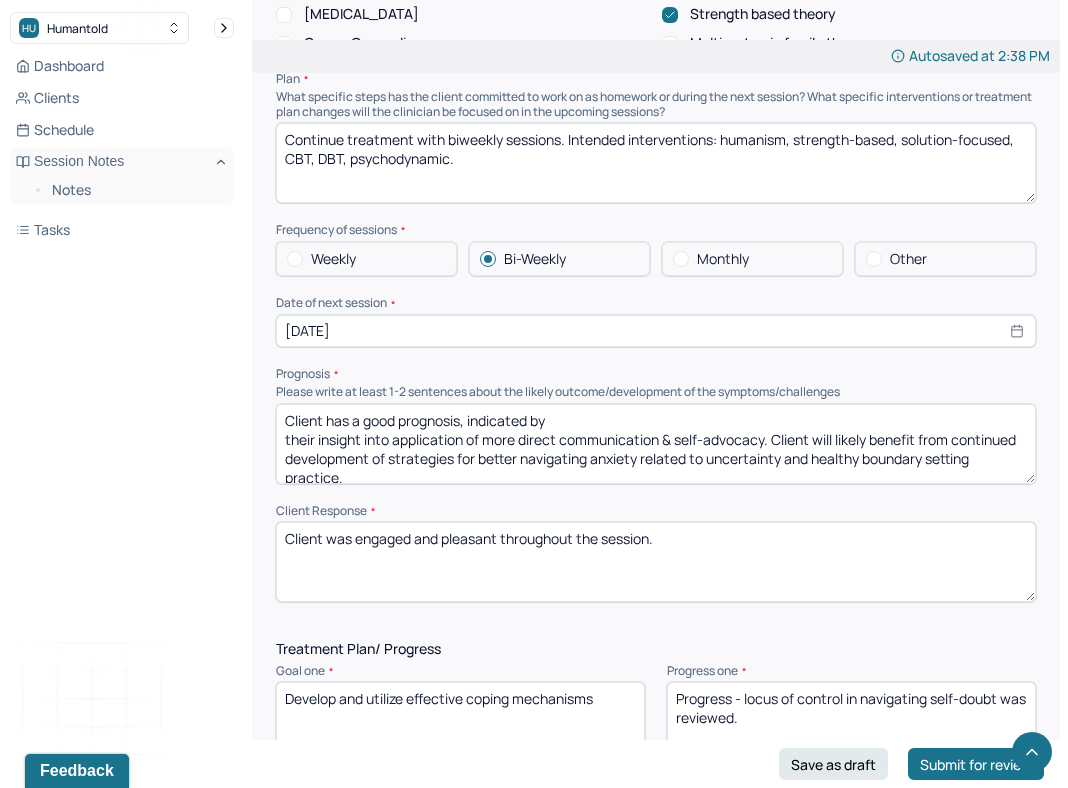 click on "Therapy Intervention Techniques Please select at least 1 intervention used Cognitive-Behavioral therapies Cognitive-Behavioral therapy (CBT) Dialectical Behavioral therapy (DBT) Modeling and skills training Trauma-focused CBT EDMR Rational Emotive [MEDICAL_DATA] Acceptance Commitment Therapy Solution Based [MEDICAL_DATA] [MEDICAL_DATA] Relationship based Interventions Attachment-oriented interventions Parent-child interaction therapy Parent interventions Other Client centered therapy/ Humanism [MEDICAL_DATA] [MEDICAL_DATA] Feminist therapy Psychodynamic therapy Grief therapy Internal family systems (IFS) [MEDICAL_DATA] Positive psychology [MEDICAL_DATA] [MEDICAL_DATA] Strength based theory Career Counseling Multisystemic family theory Plan What specific steps has the client committed to work on as homework or during the next session? What specific interventions or treatment plan changes will the clinician be focused on in the upcoming sessions? Frequency of sessions Weekly Other" at bounding box center (656, 75) 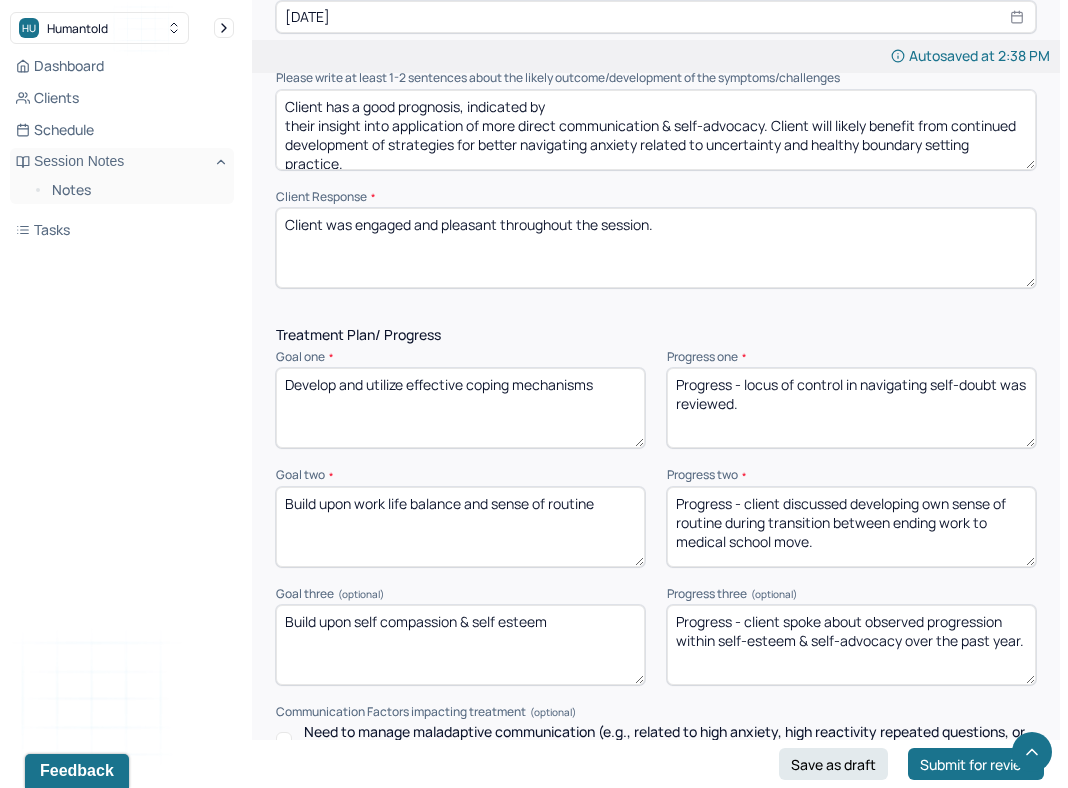 scroll, scrollTop: 2588, scrollLeft: 0, axis: vertical 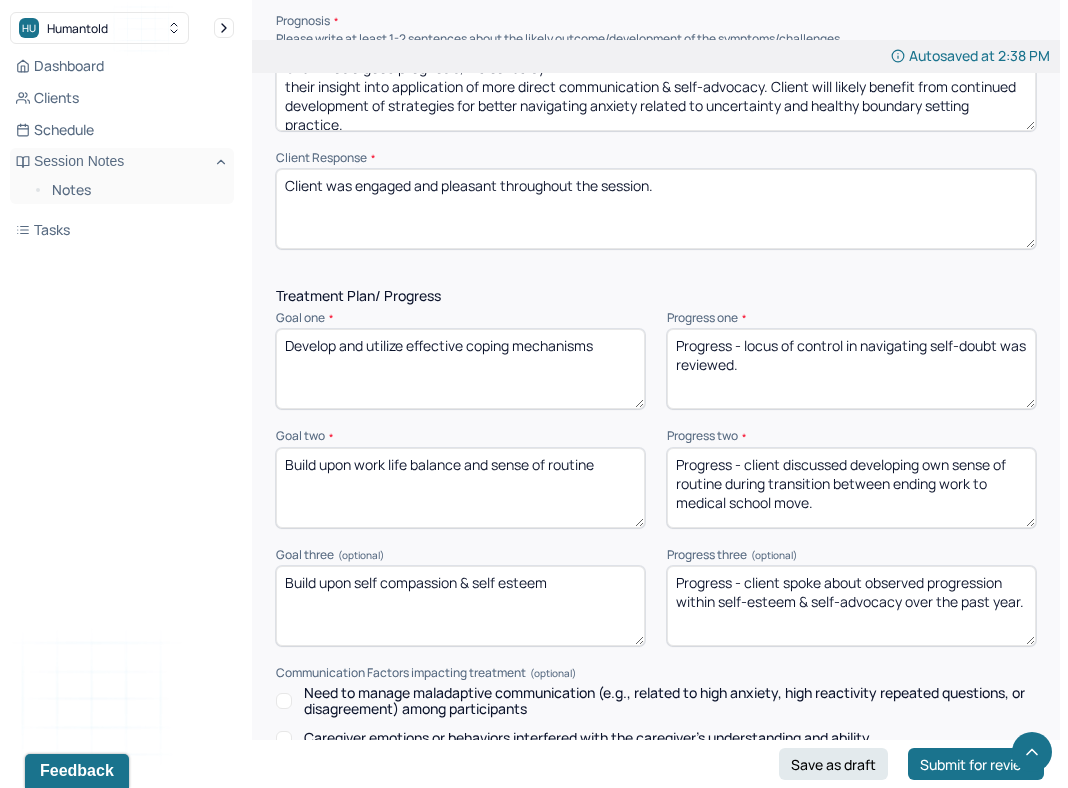 click on "Progress - client spoke about observed progression within self-esteem & self-advocacy over the past year." at bounding box center [851, 606] 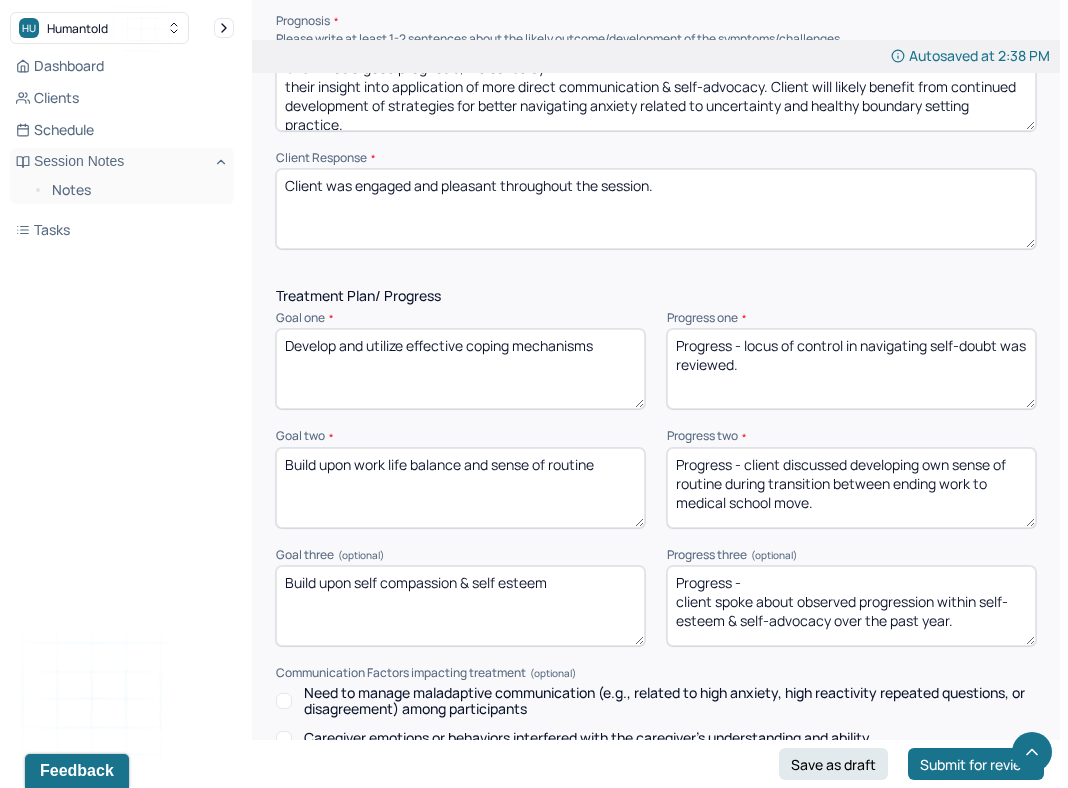 type on "Progress -
client spoke about observed progression within self-esteem & self-advocacy over the past year." 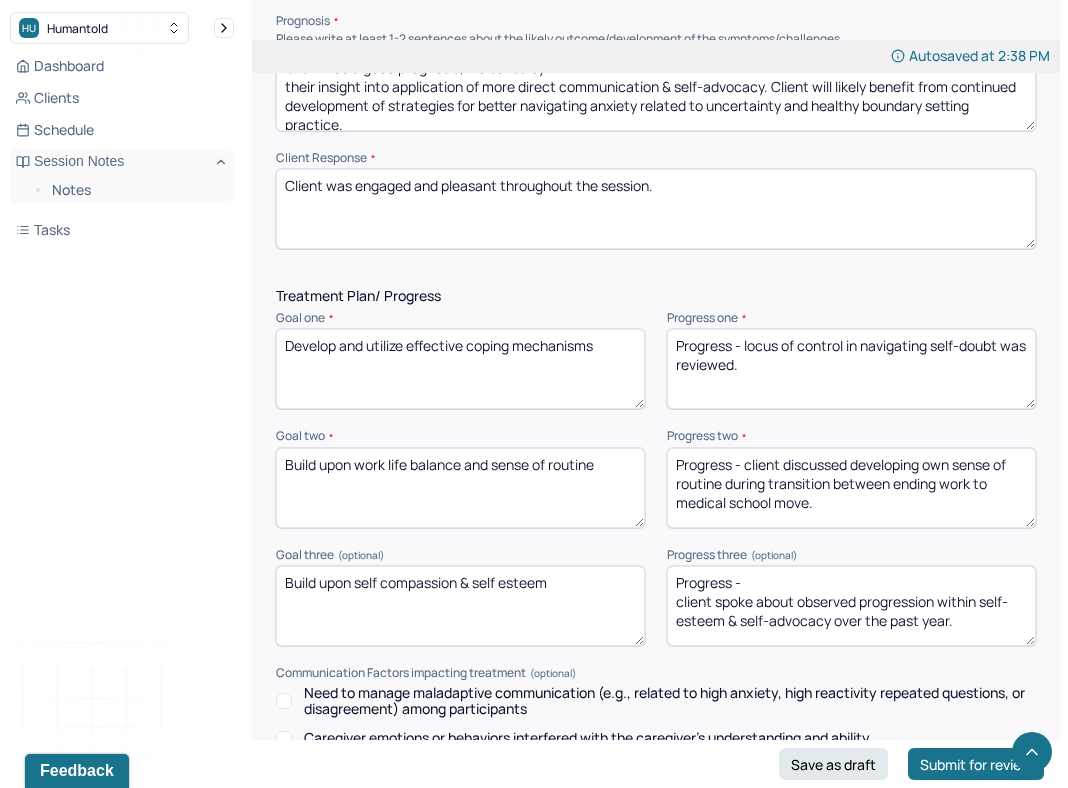 click on "Progress - client discussed developing own sense of routine during transition between ending work to medical school move." at bounding box center (851, 488) 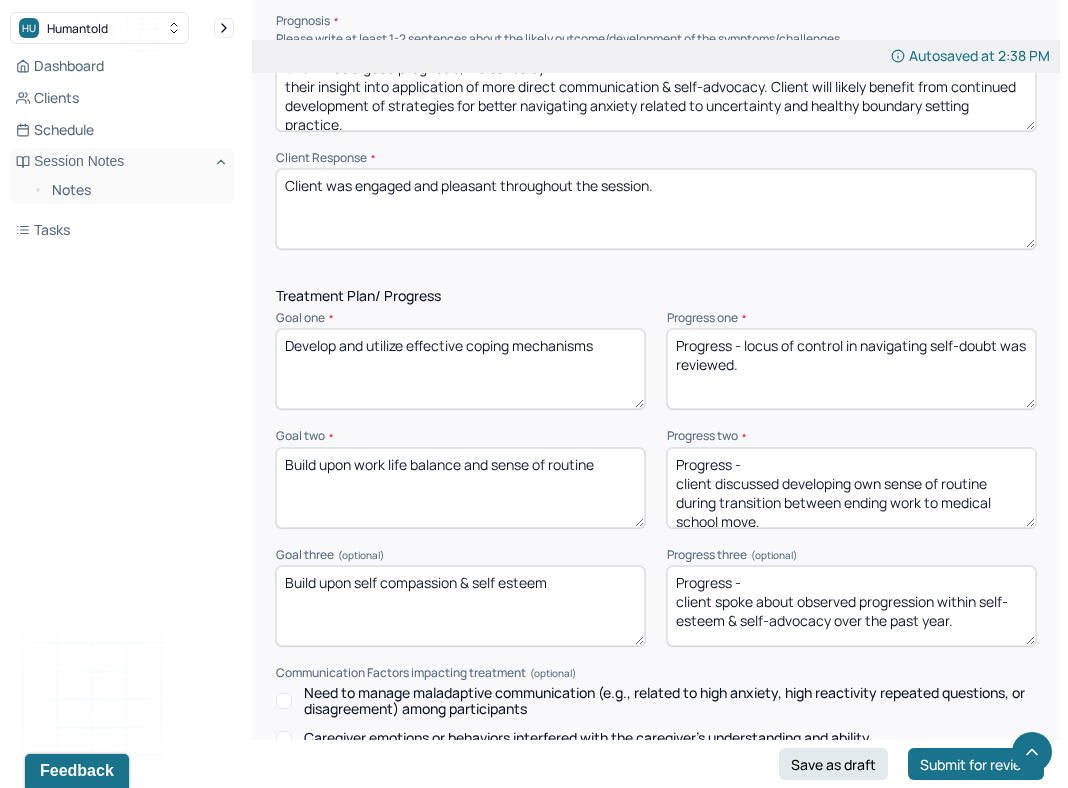 type on "Progress -
client discussed developing own sense of routine during transition between ending work to medical school move." 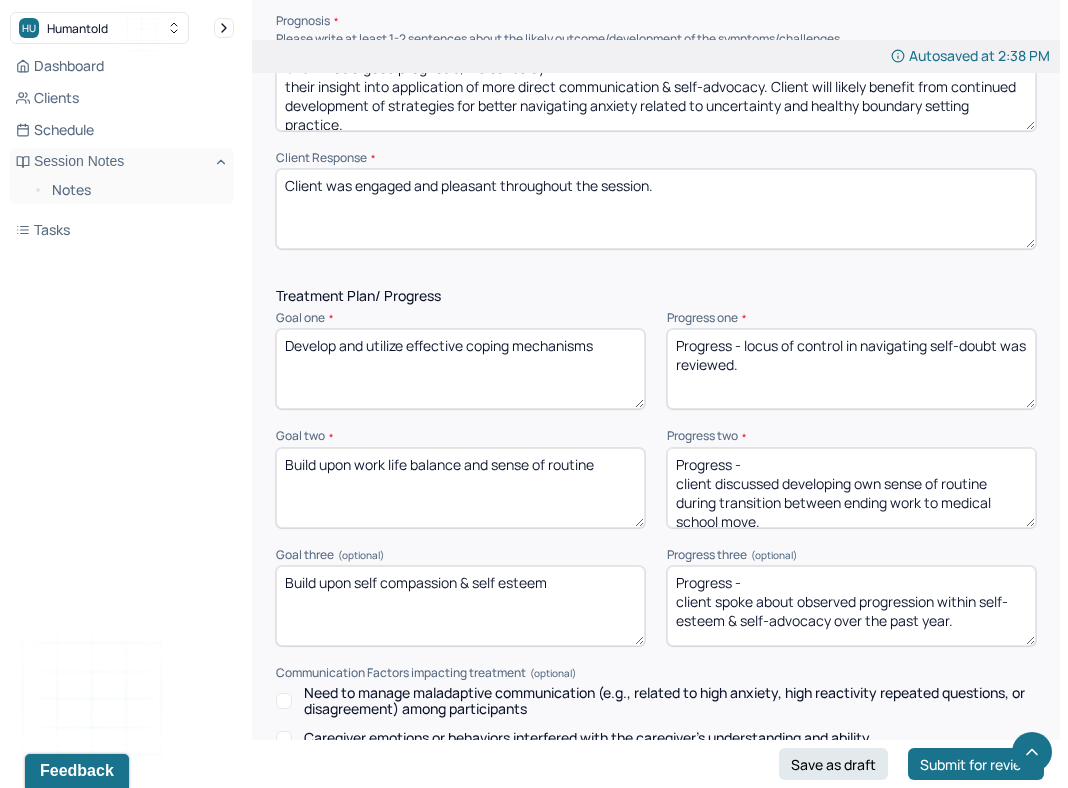 click on "Progress - locus of control in navigating self-doubt was reviewed." at bounding box center [851, 369] 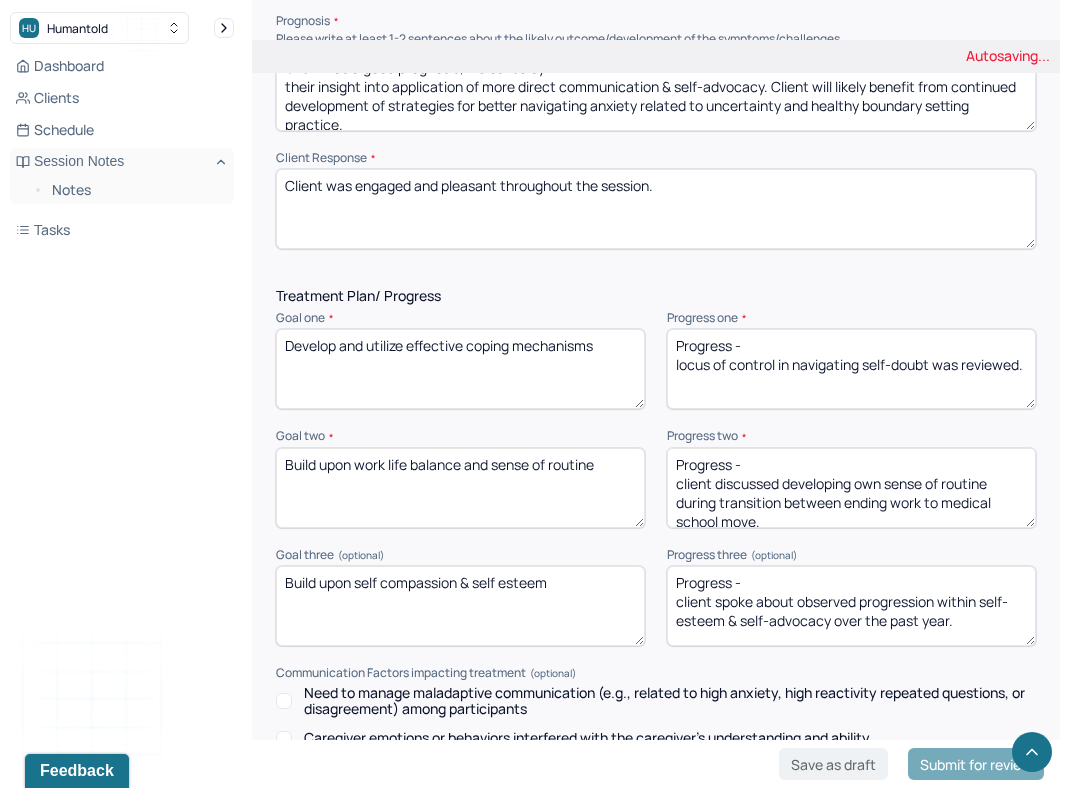 type on "Progress -
locus of control in navigating self-doubt was reviewed." 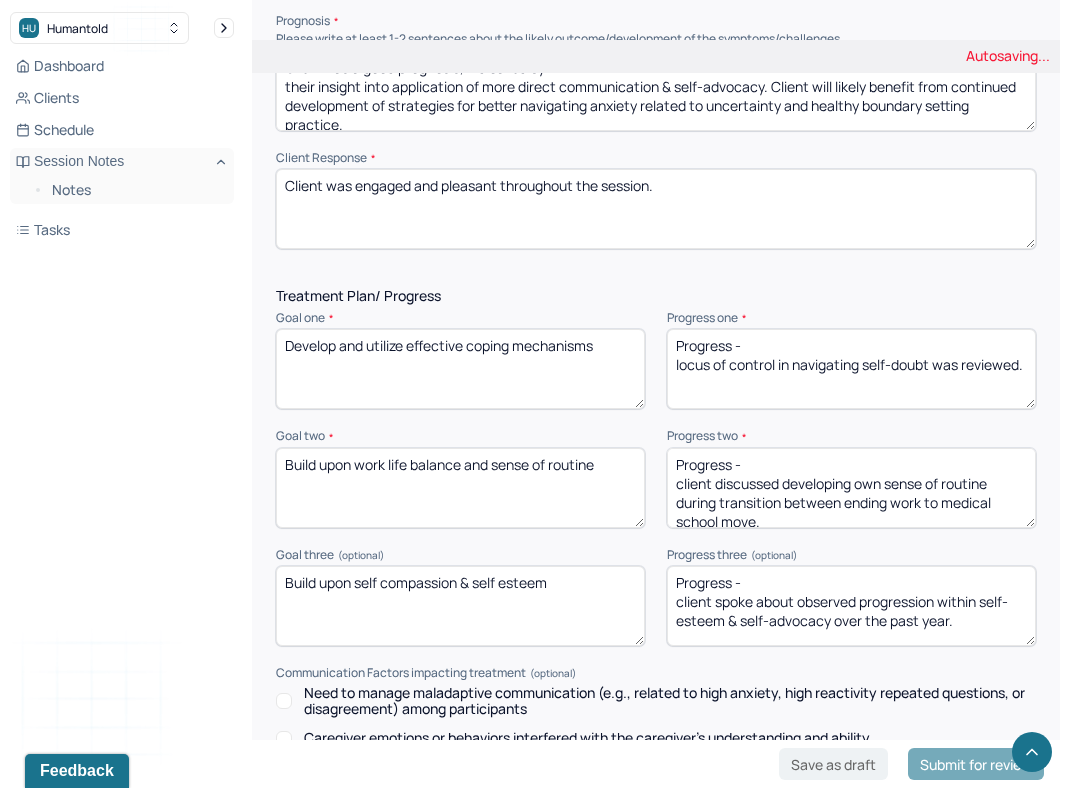 click on "Progress - client discussed developing own sense of routine during transition between ending work to medical school move." at bounding box center (851, 488) 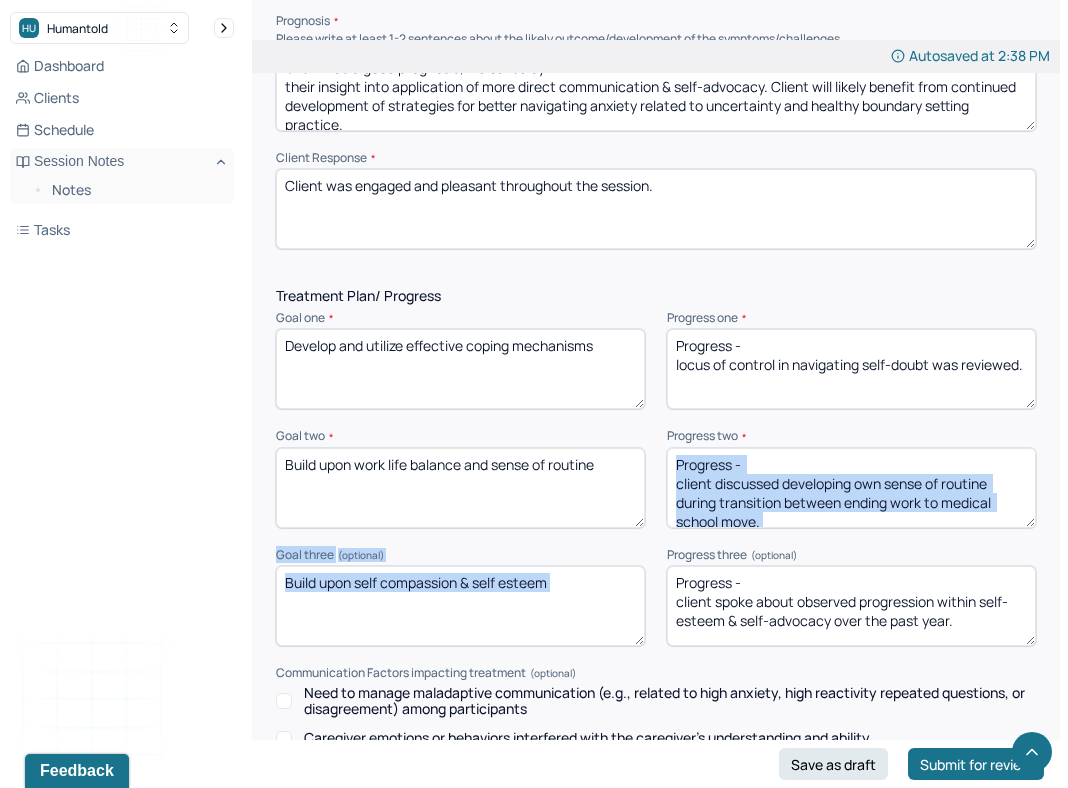 scroll, scrollTop: 0, scrollLeft: 0, axis: both 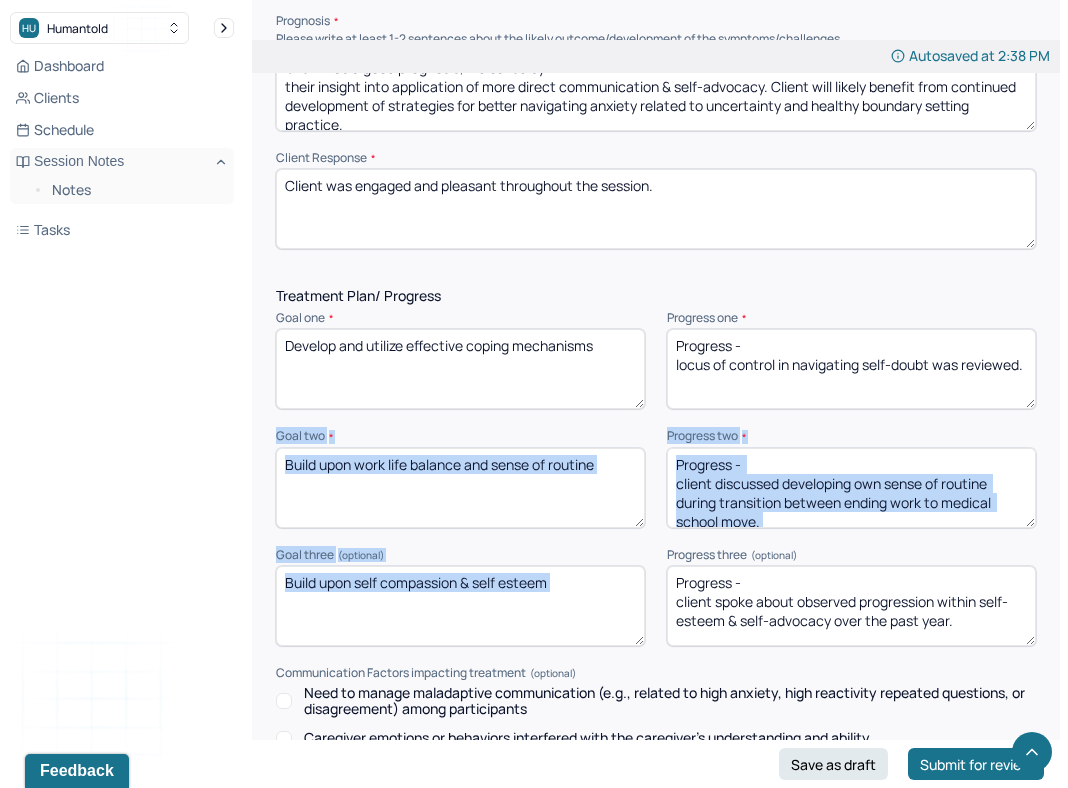 drag, startPoint x: 774, startPoint y: 521, endPoint x: 624, endPoint y: 403, distance: 190.85072 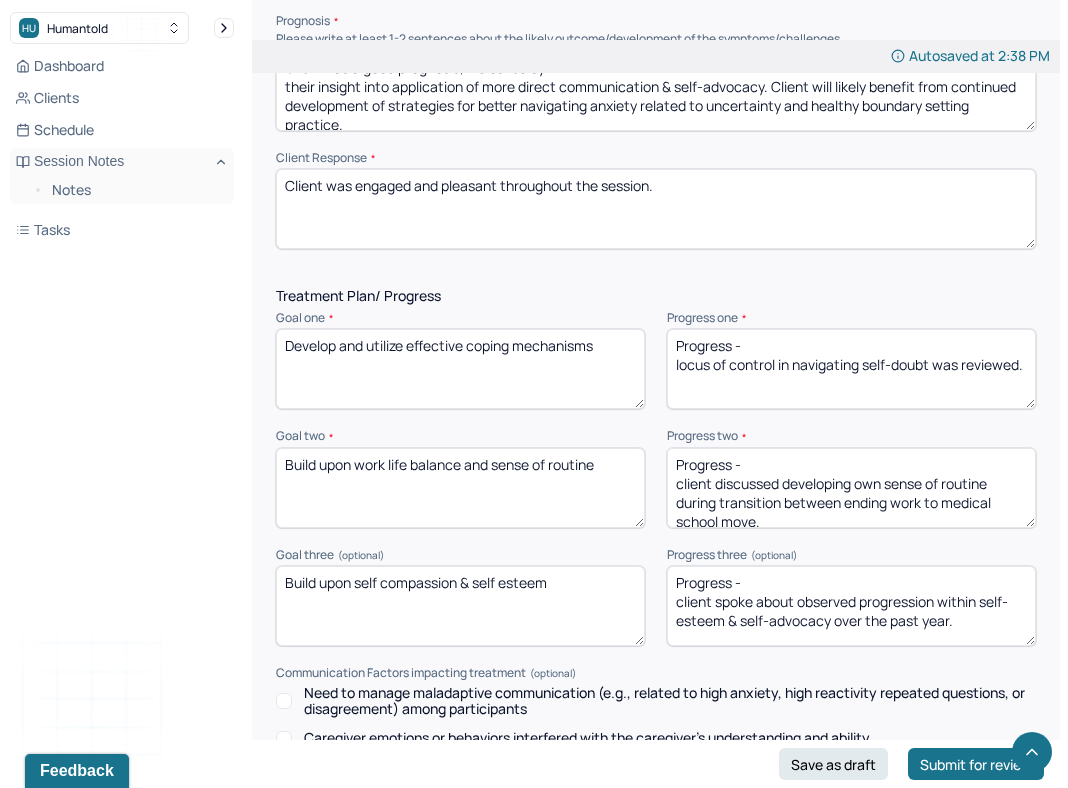 drag, startPoint x: 764, startPoint y: 507, endPoint x: 665, endPoint y: 434, distance: 123.00407 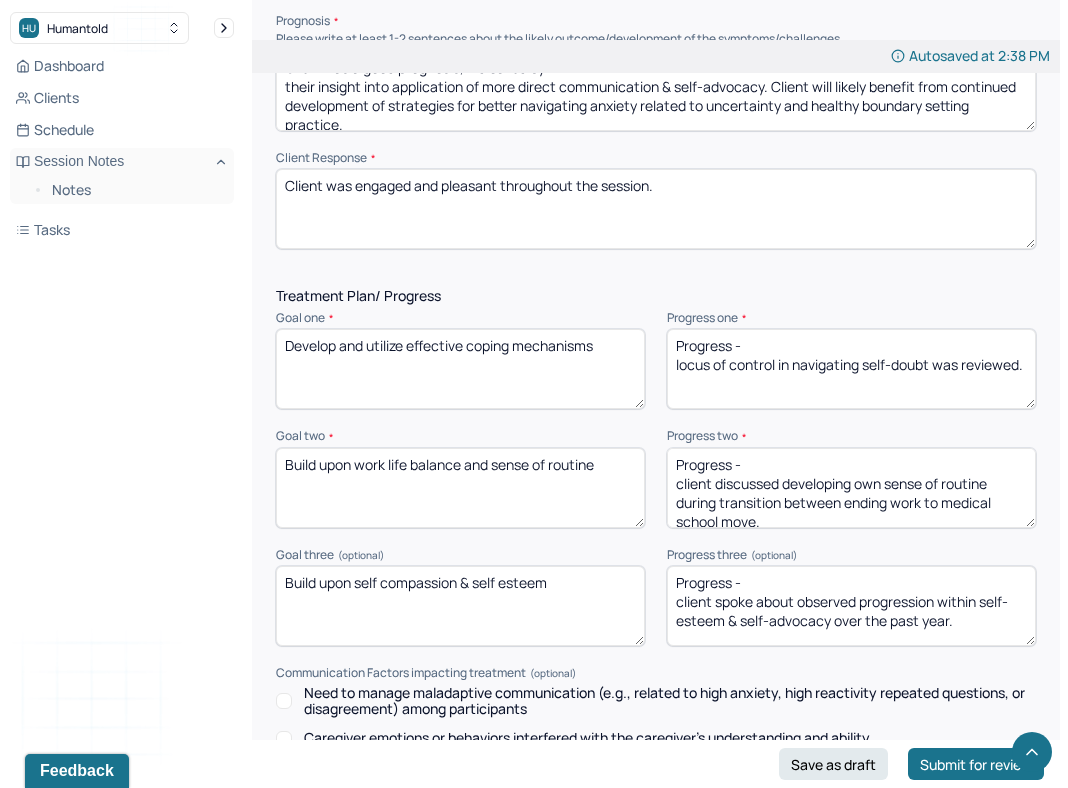 click on "Goal two * Build upon work life balance and sense of routine Progress two * Progress -
client discussed developing own sense of routine during transition between ending work to medical school move." at bounding box center [656, 478] 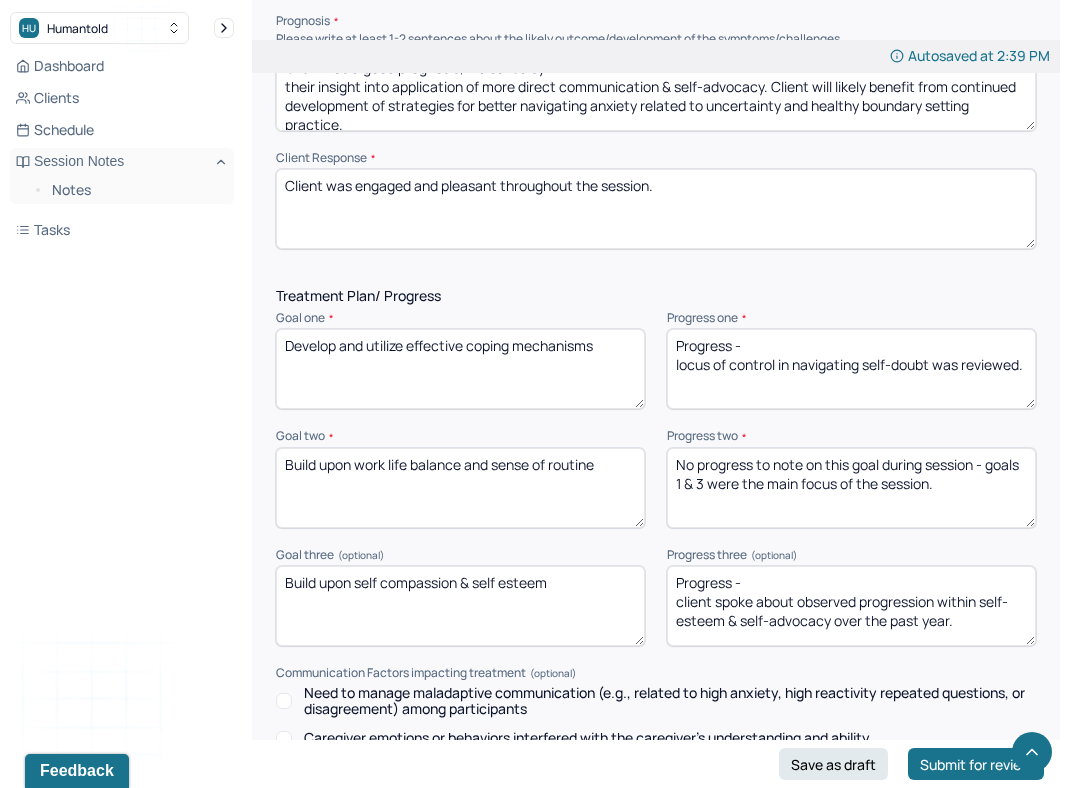 type on "No progress to note on this goal during session - goals 1 & 3 were the main focus of the session." 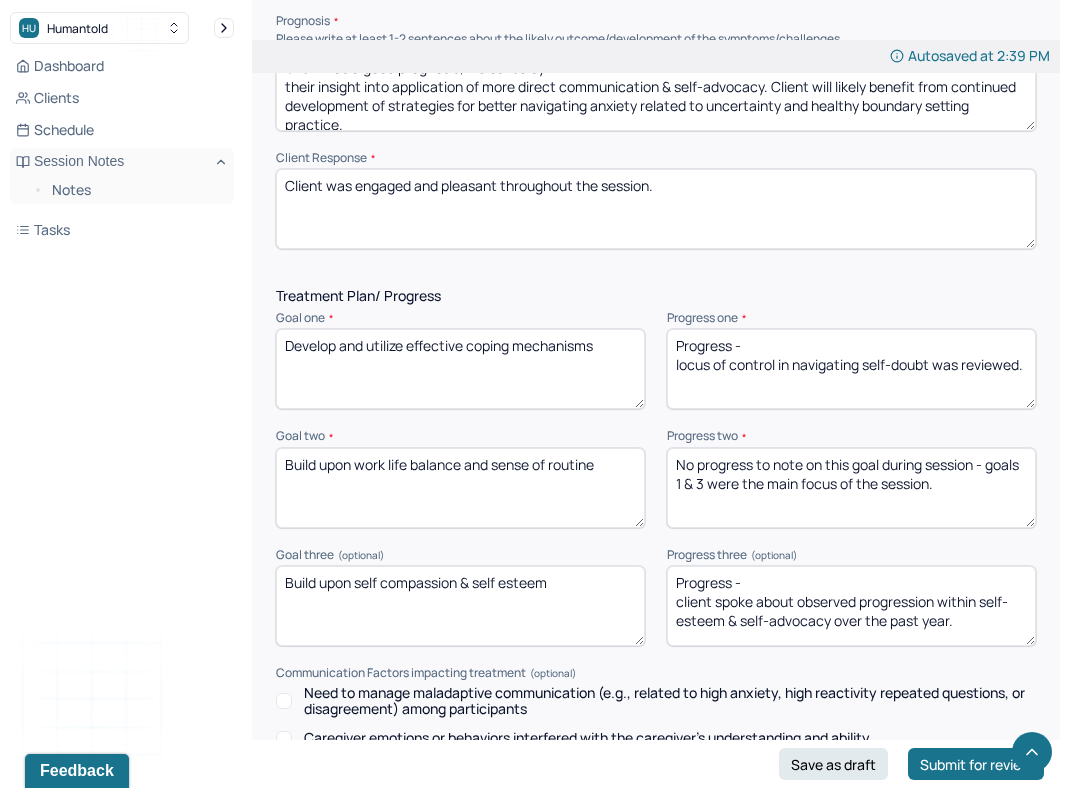 click on "Progress one *" at bounding box center (851, 318) 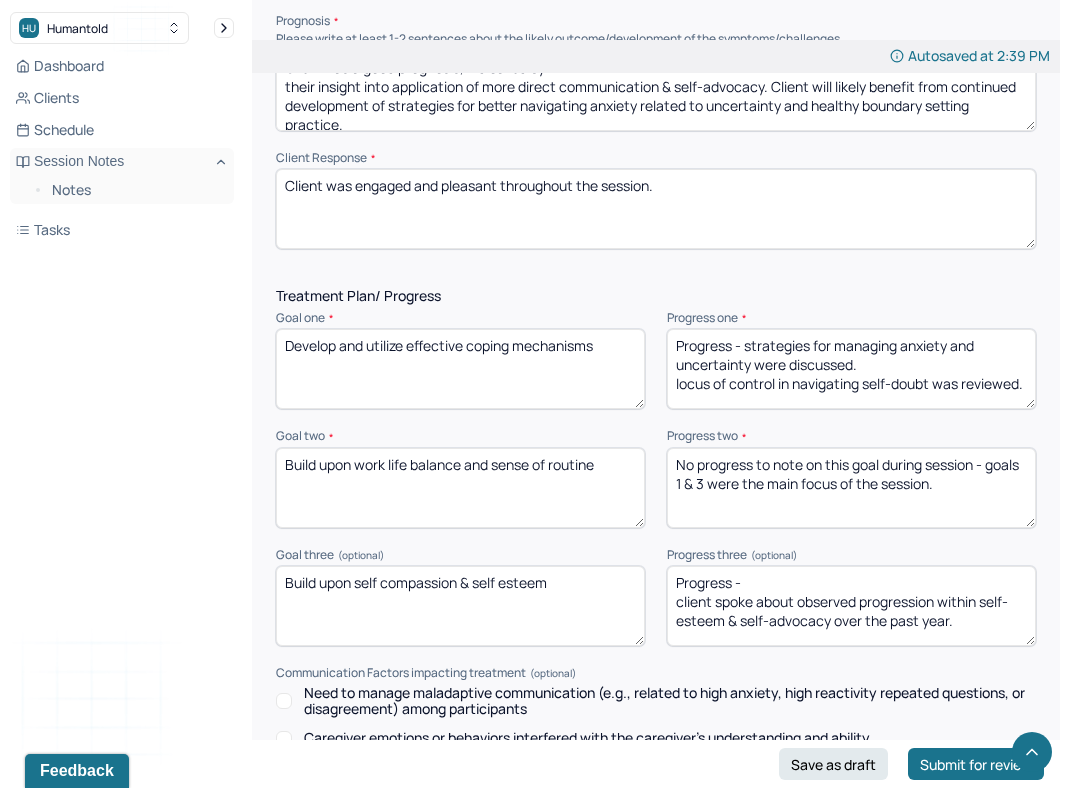 click on "Progress - strategies for managing anxiety and
locus of control in navigating self-doubt was reviewed." at bounding box center [851, 369] 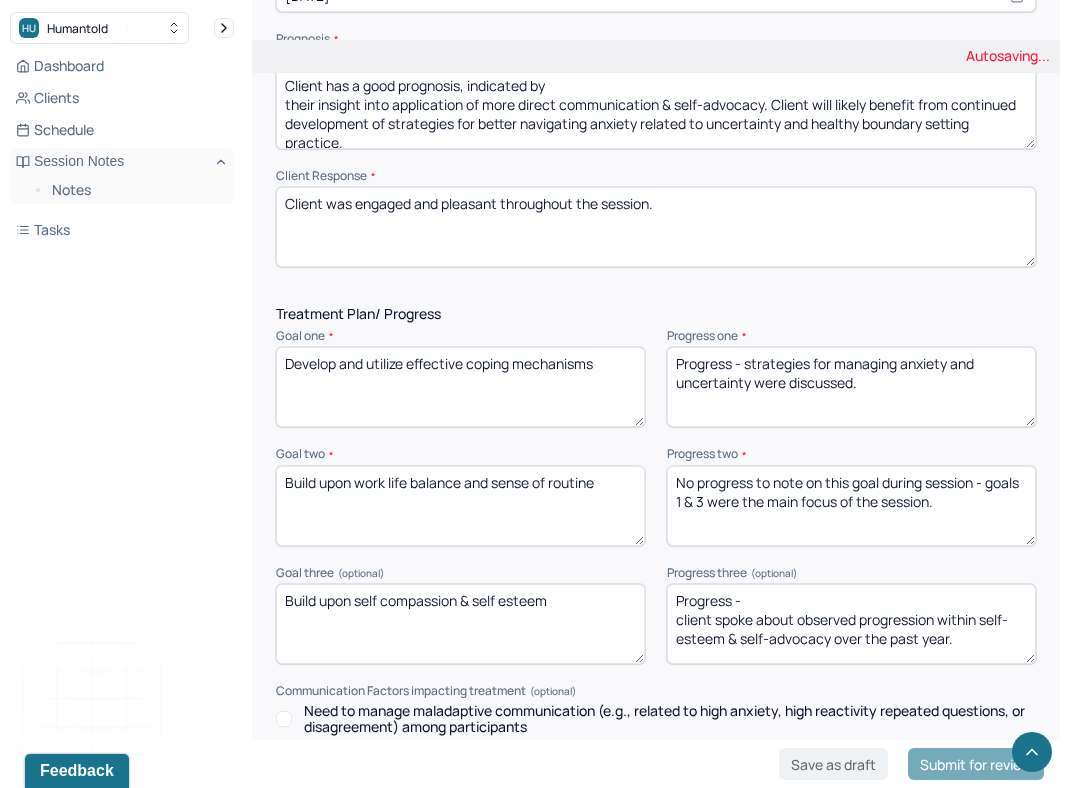 scroll, scrollTop: 2566, scrollLeft: 0, axis: vertical 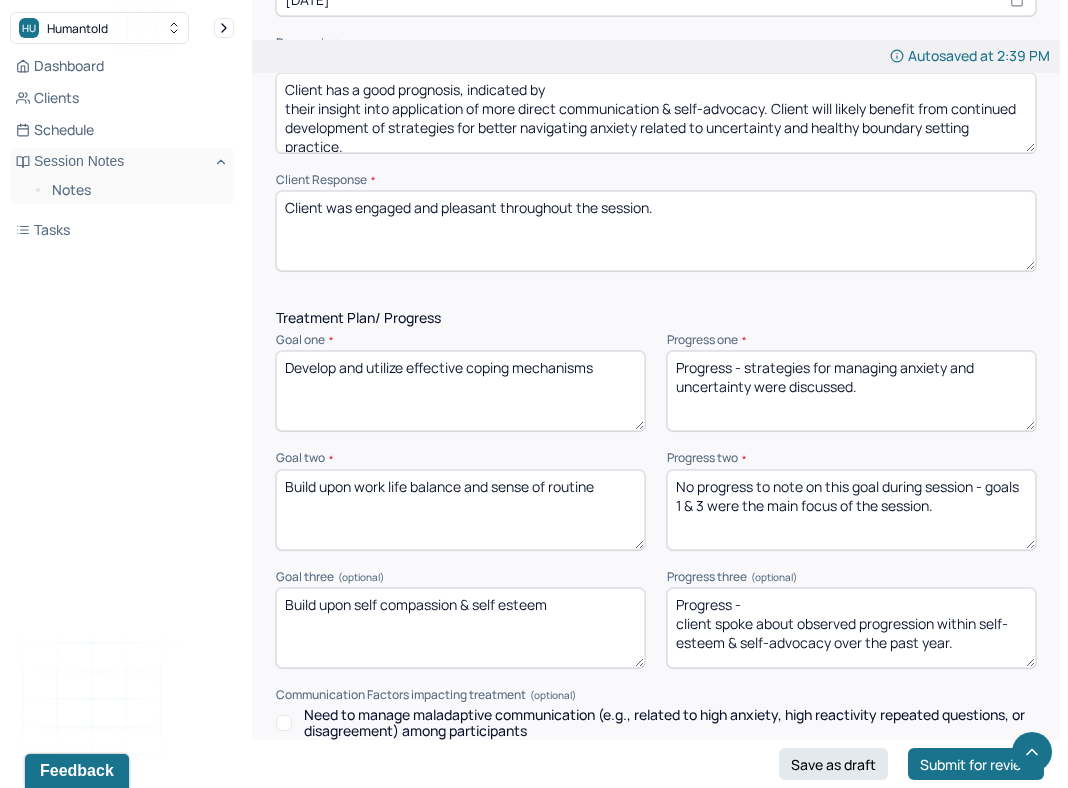 type on "Progress - strategies for managing anxiety and uncertainty were discussed." 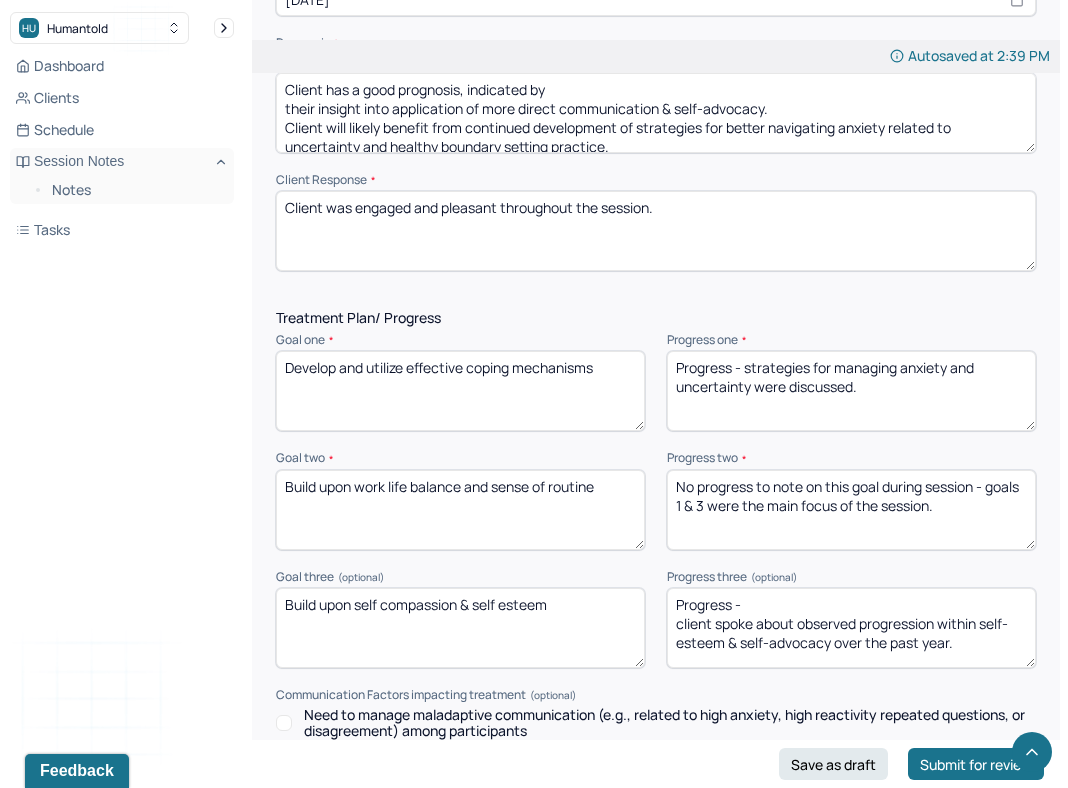 type on "Client has a good prognosis, indicated by
their insight into application of more direct communication & self-advocacy.
Client will likely benefit from continued development of strategies for better navigating anxiety related to uncertainty and healthy boundary setting practice." 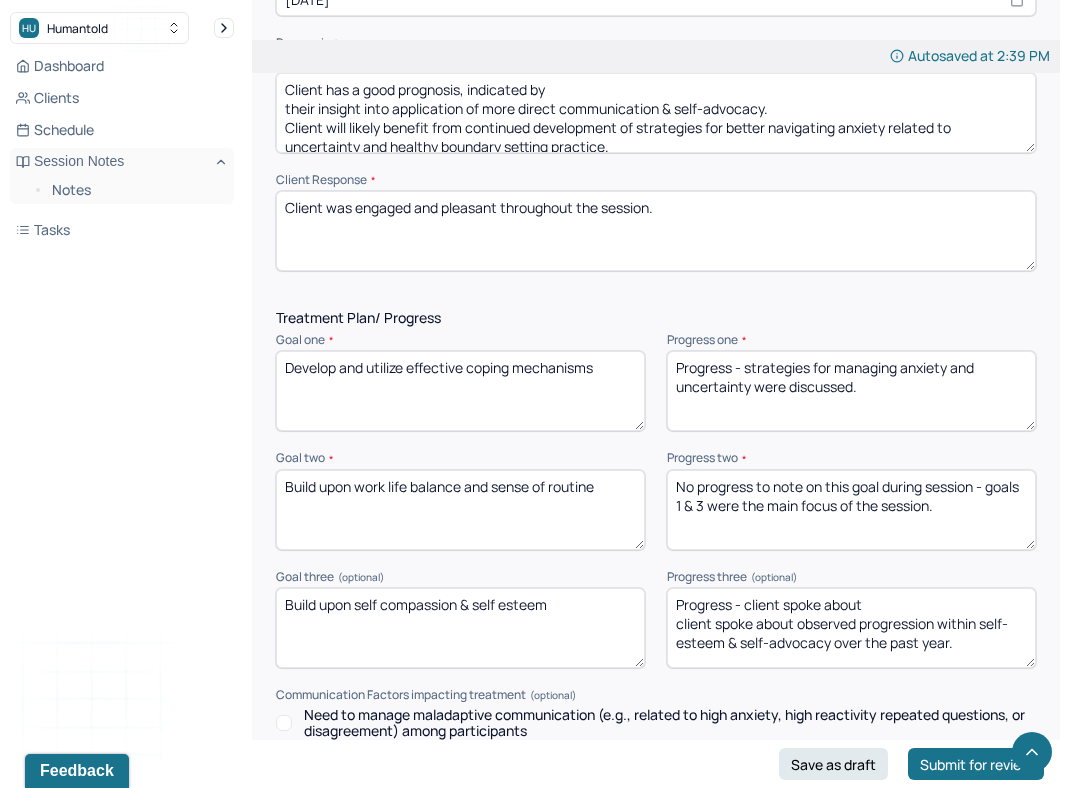 click on "Progress - client spoke about
client spoke about observed progression within self-esteem & self-advocacy over the past year." at bounding box center [851, 628] 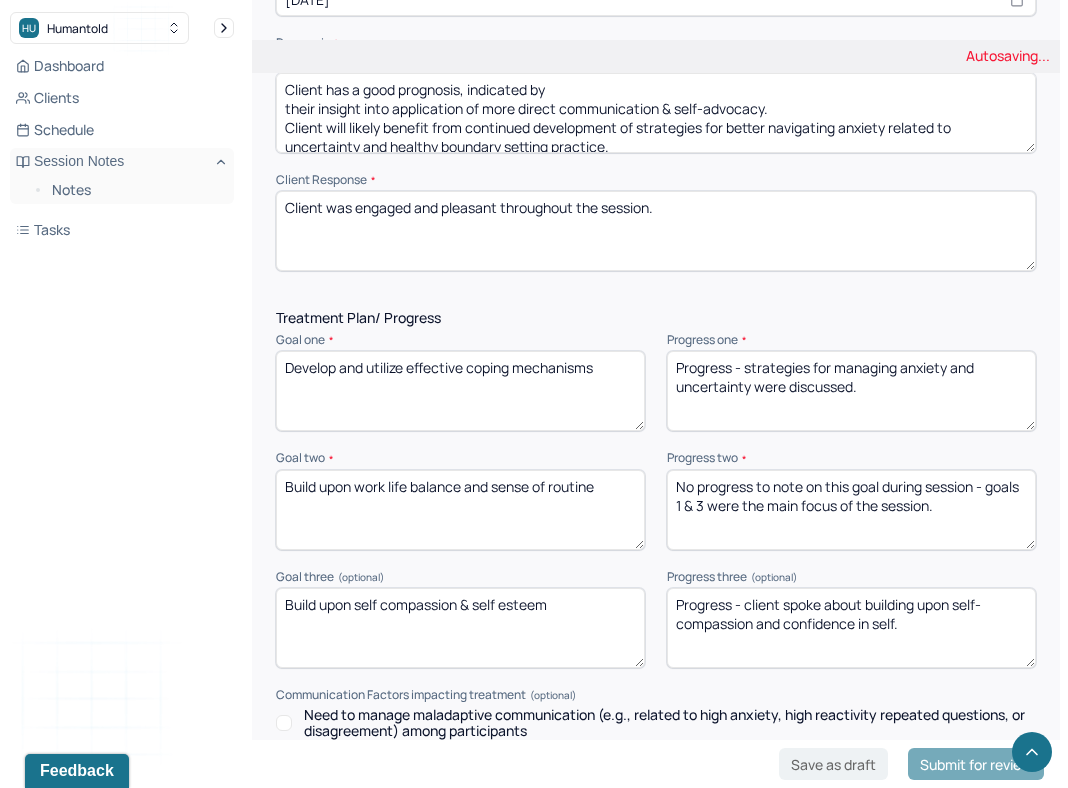 type on "Progress - client spoke about building upon self-compassion and confidence in self." 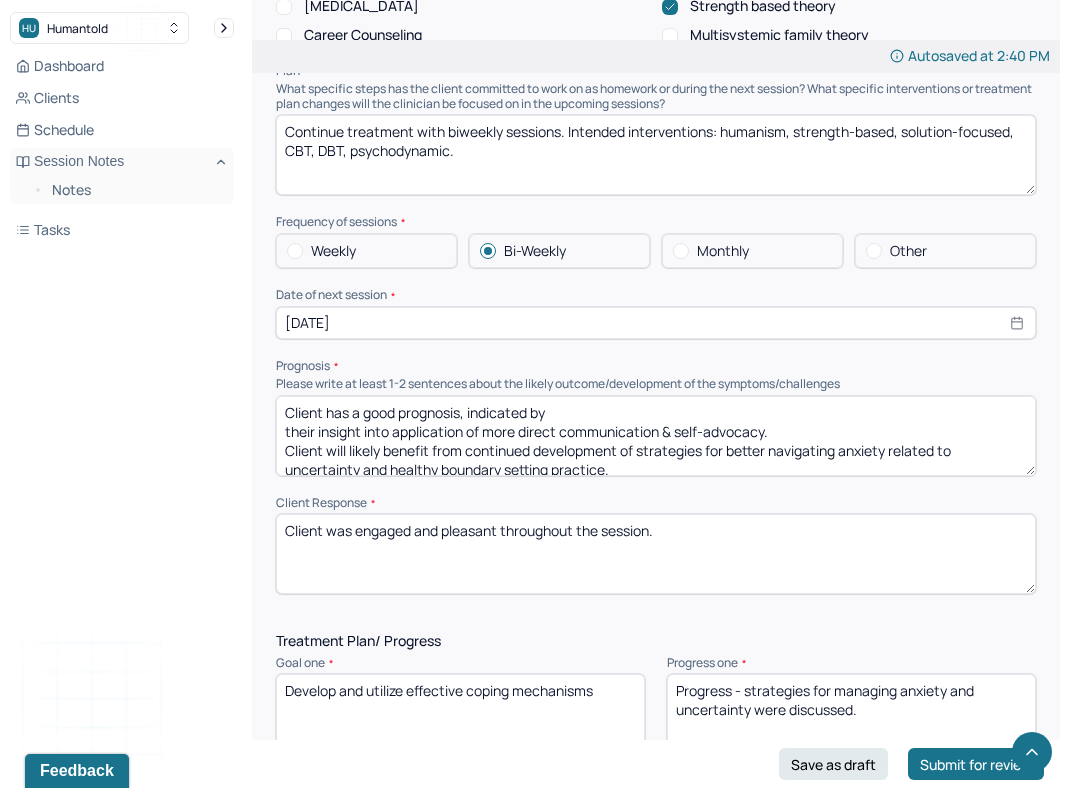 scroll, scrollTop: 2240, scrollLeft: 0, axis: vertical 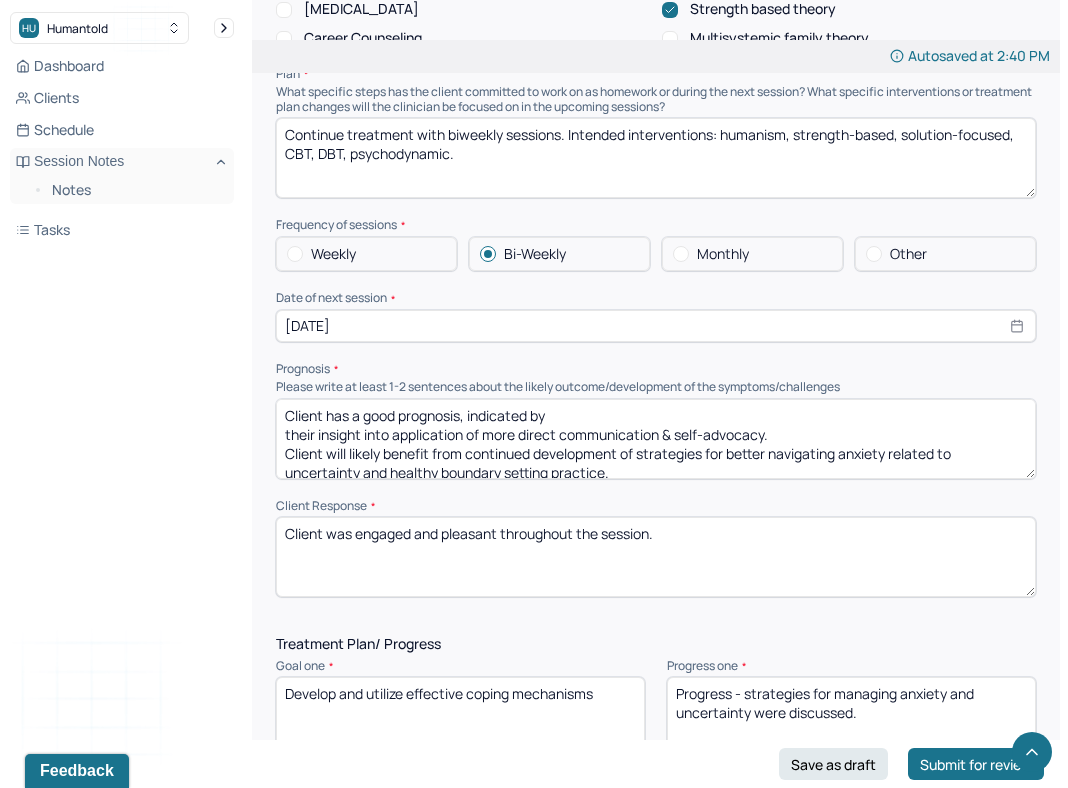 click on "Client has a good prognosis, indicated by
their insight into application of more direct communication & self-advocacy.
Client will likely benefit from continued development of strategies for better navigating anxiety related to uncertainty and healthy boundary setting practice." at bounding box center (656, 439) 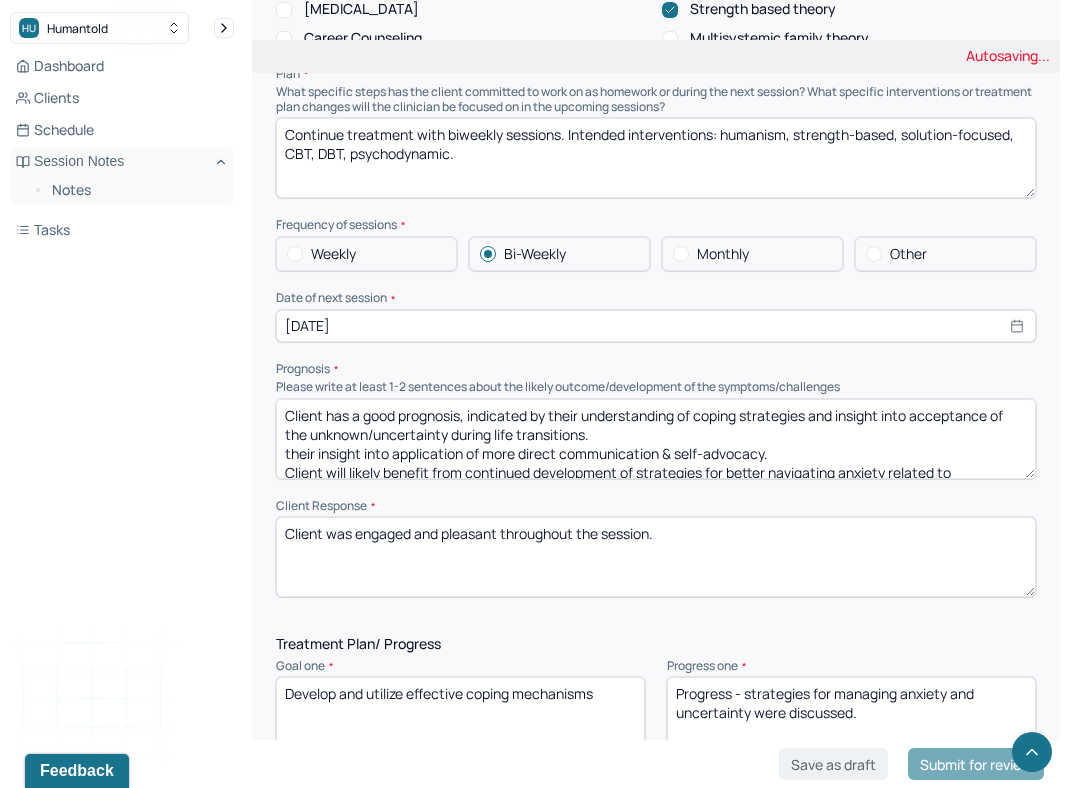 click on "Client has a good prognosis, indicated by their understanding of coping strategies and insight into acceptance of the unknown/uncertainty during
their insight into application of more direct communication & self-advocacy.
Client will likely benefit from continued development of strategies for better navigating anxiety related to uncertainty and healthy boundary setting practice." at bounding box center (656, 439) 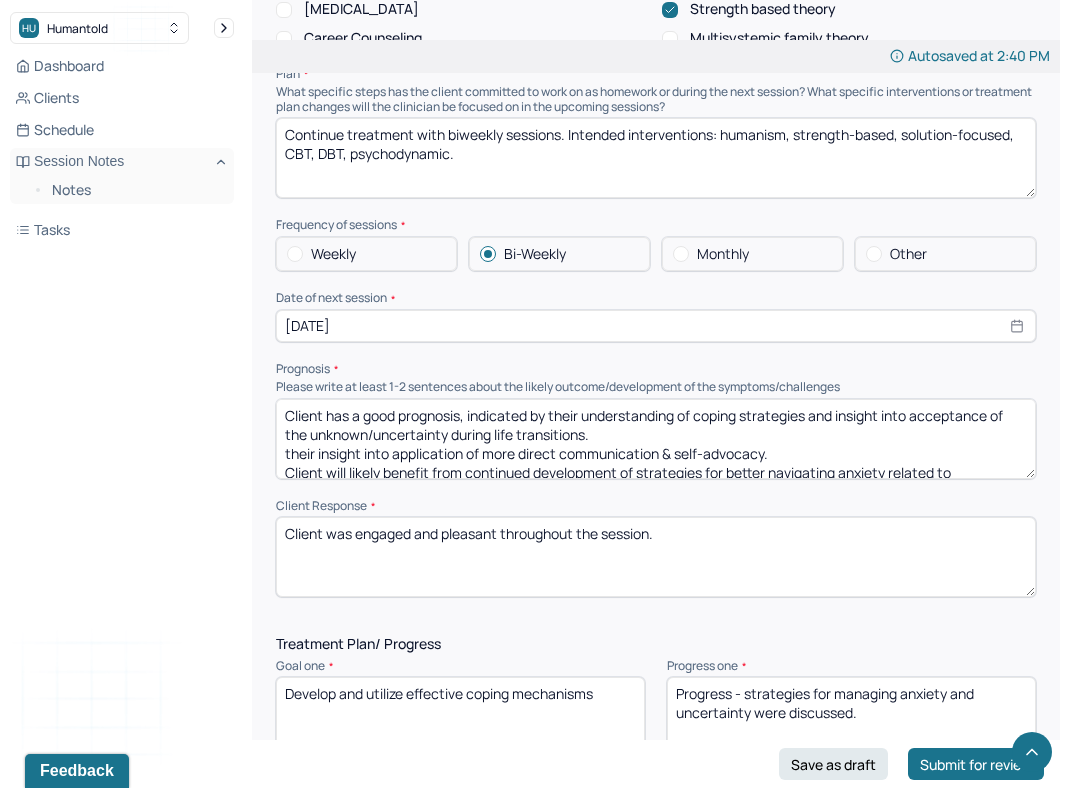 click on "Client has a good prognosis, indicated by their understanding of coping strategies and insight into acceptance of the unknown/uncertainty during
their insight into application of more direct communication & self-advocacy.
Client will likely benefit from continued development of strategies for better navigating anxiety related to uncertainty and healthy boundary setting practice." at bounding box center [656, 439] 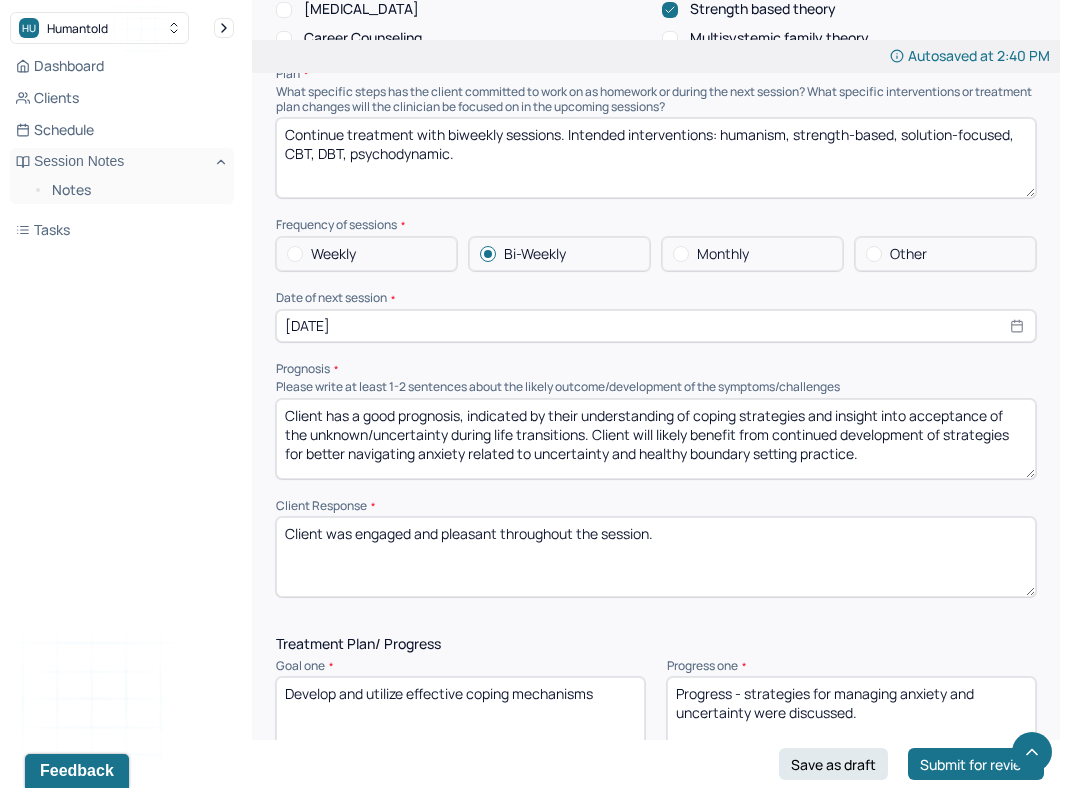 click on "Client has a good prognosis, indicated by their understanding of coping strategies and insight into acceptance of the unknown/uncertainty during life transitions. Client will likely benefit from continued development of strategies for better navigating anxiety related to uncertainty and healthy boundary setting practice." at bounding box center [656, 439] 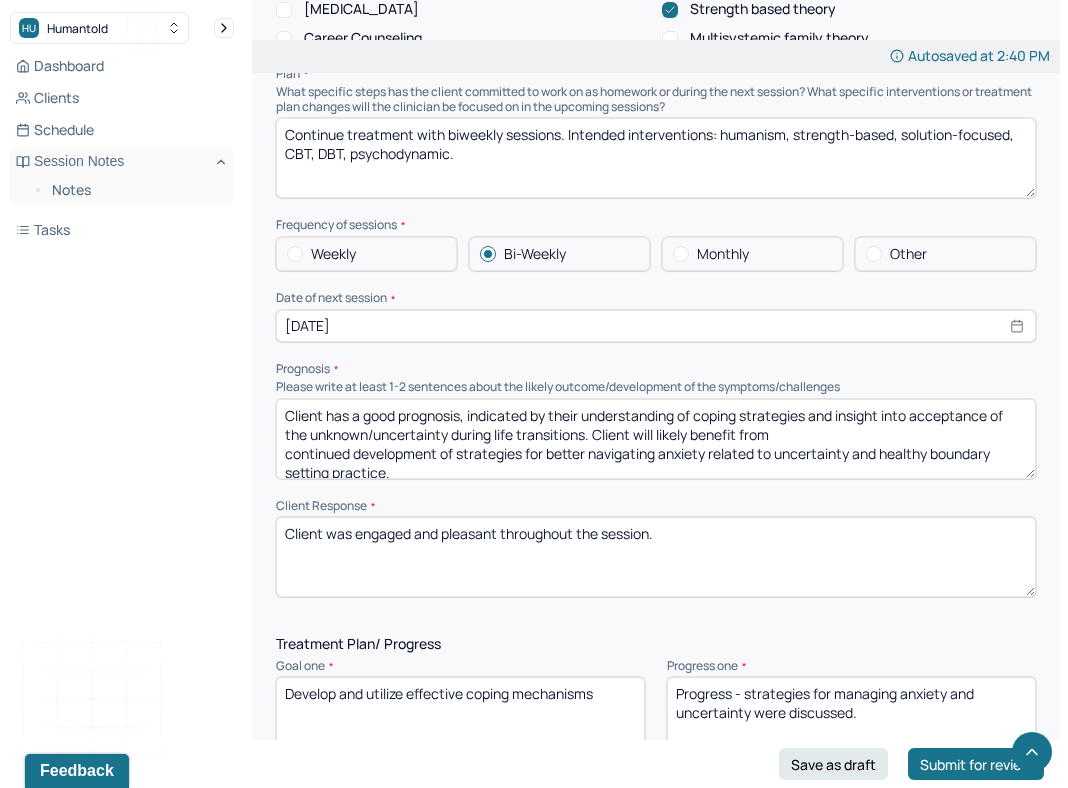 click on "Client has a good prognosis, indicated by their understanding of coping strategies and insight into acceptance of the unknown/uncertainty during life transitions. Client will likely benefit from continued development of strategies for better navigating anxiety related to uncertainty and healthy boundary setting practice." at bounding box center (656, 439) 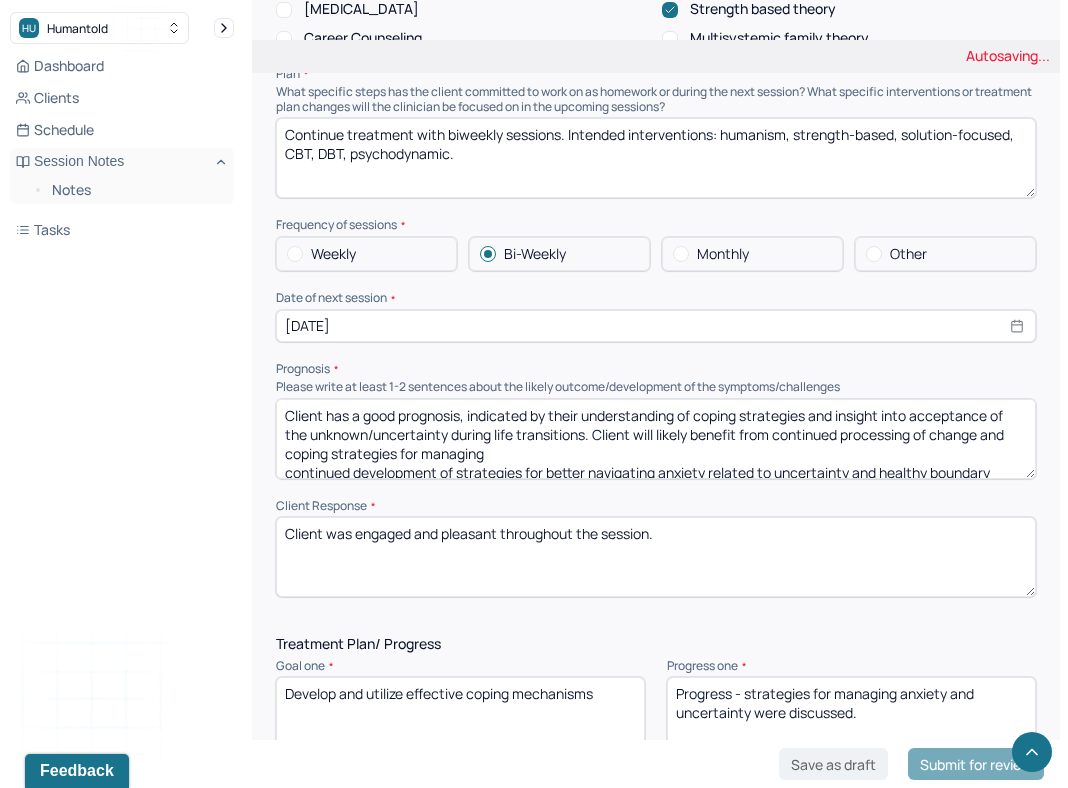 click on "Client has a good prognosis, indicated by their understanding of coping strategies and insight into acceptance of the unknown/uncertainty during life transitions. Client will likely benefit from continued processing of
continued development of strategies for better navigating anxiety related to uncertainty and healthy boundary setting practice." at bounding box center [656, 439] 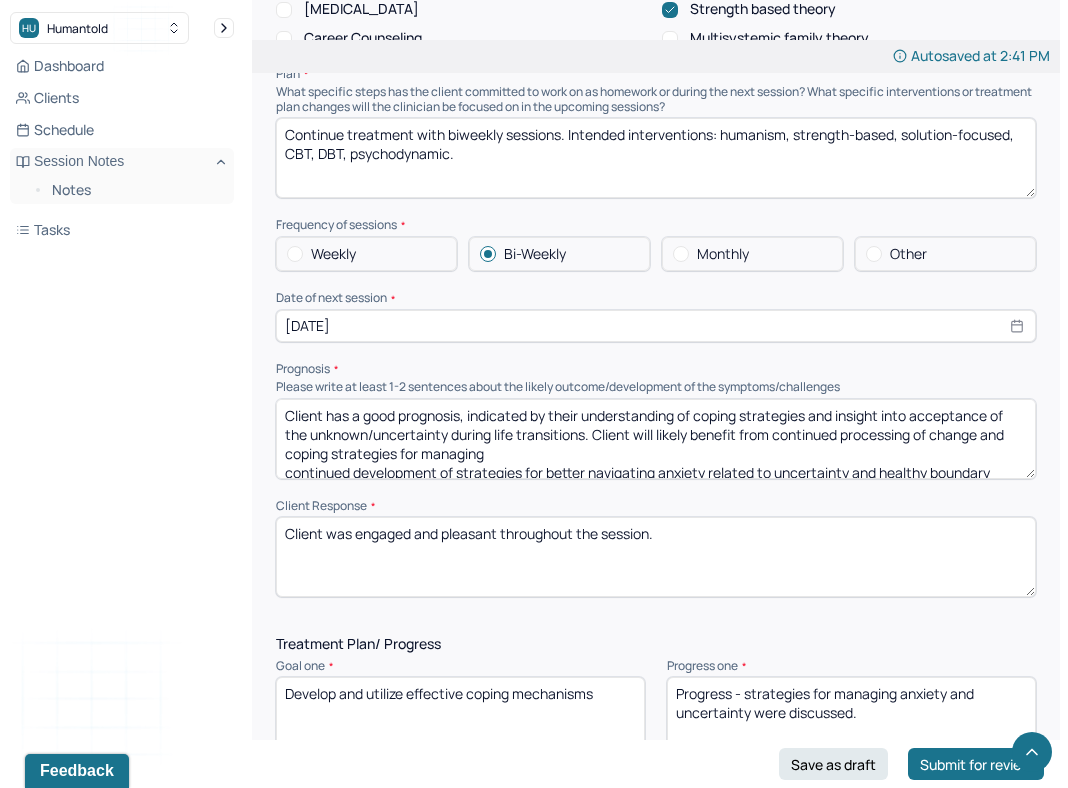 click on "Client has a good prognosis, indicated by their understanding of coping strategies and insight into acceptance of the unknown/uncertainty during life transitions. Client will likely benefit from continued processing of
continued development of strategies for better navigating anxiety related to uncertainty and healthy boundary setting practice." at bounding box center (656, 439) 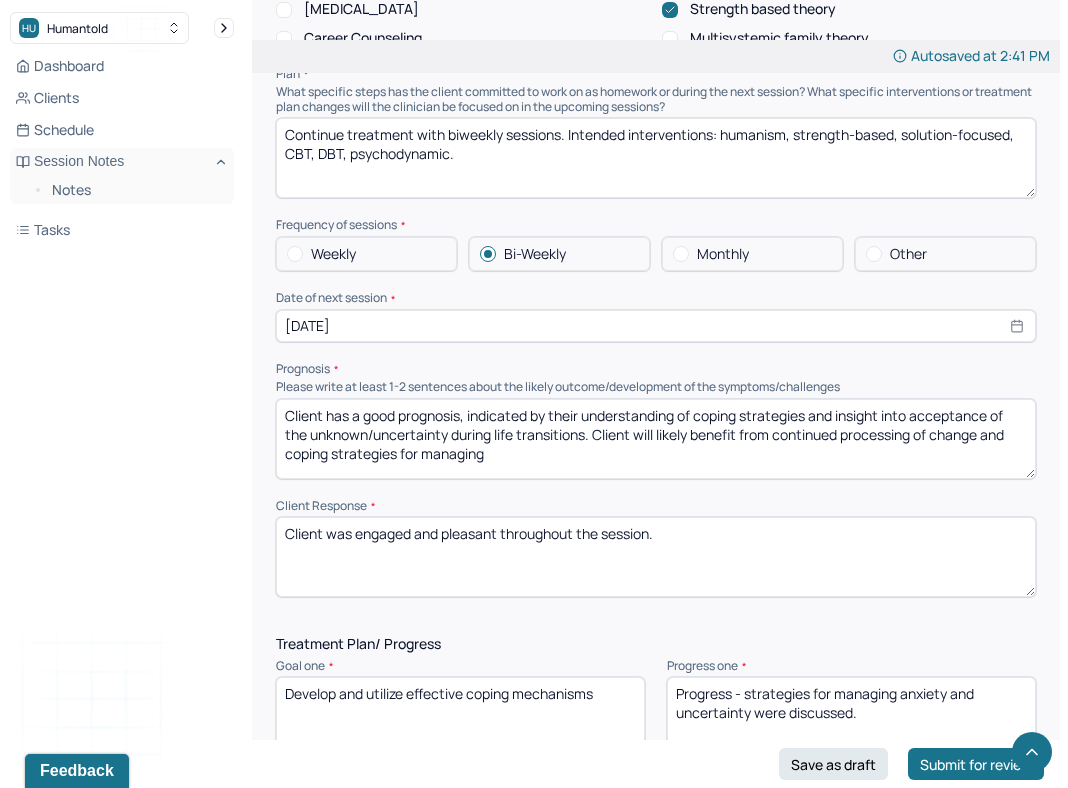 scroll, scrollTop: 0, scrollLeft: 0, axis: both 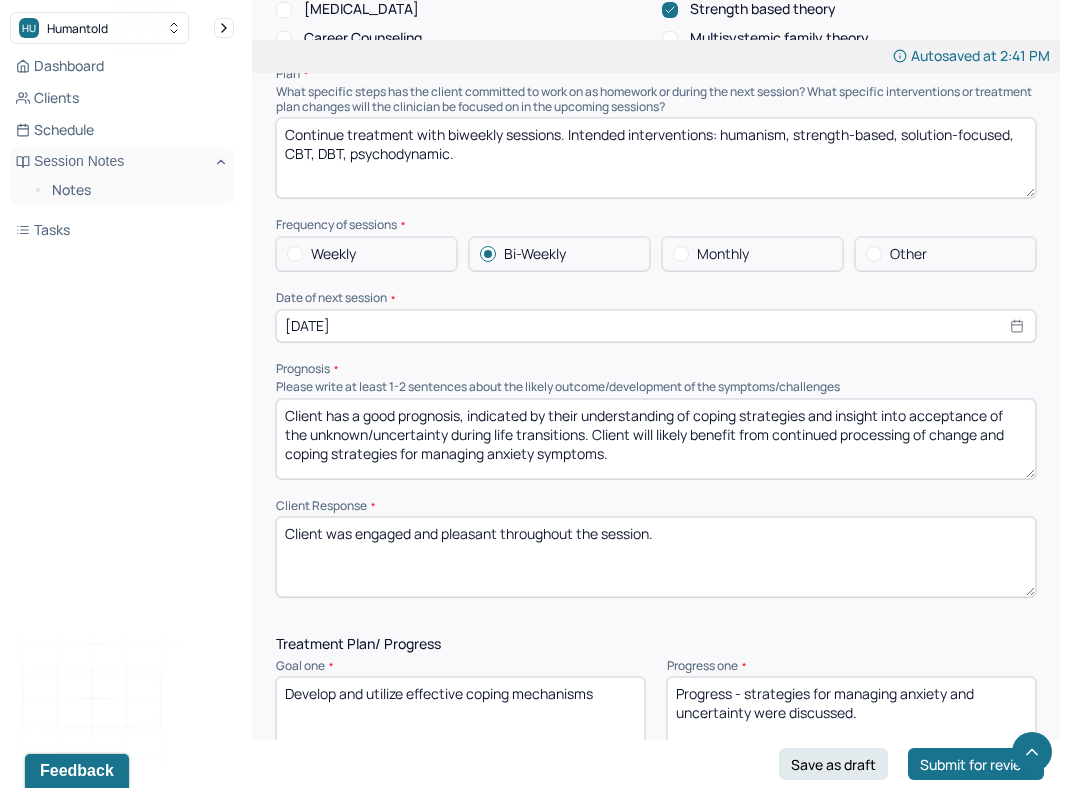 drag, startPoint x: 642, startPoint y: 453, endPoint x: 599, endPoint y: 432, distance: 47.853943 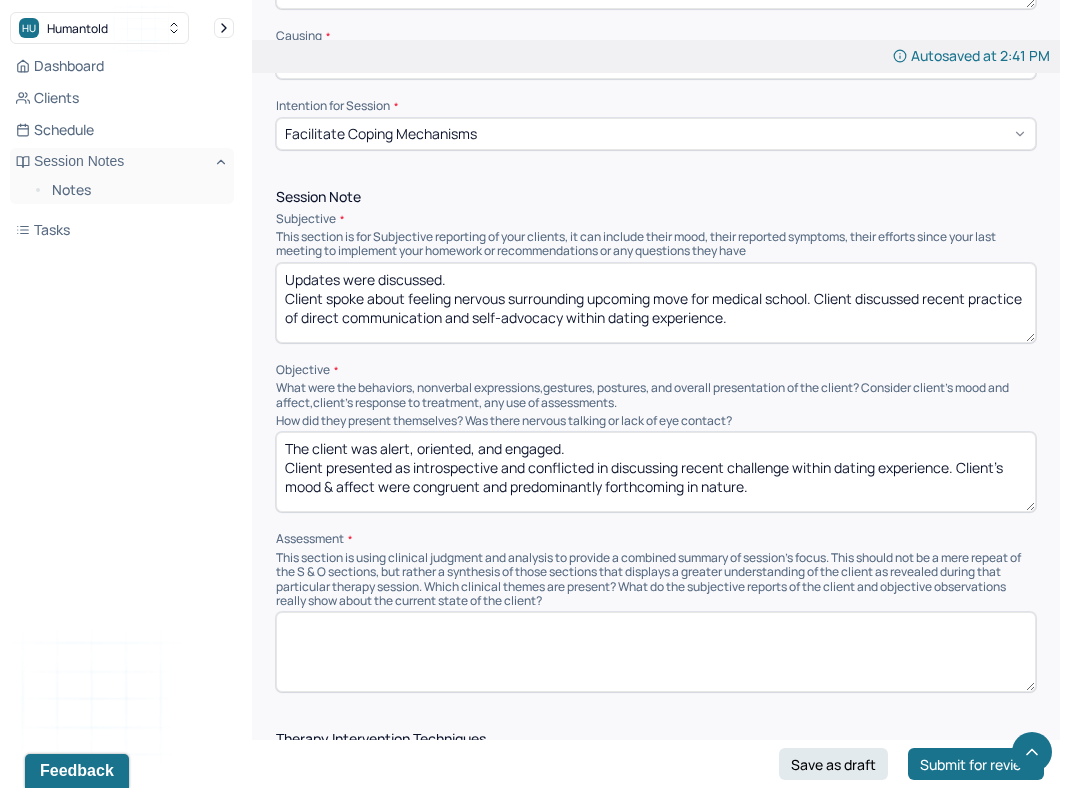 scroll, scrollTop: 1050, scrollLeft: 0, axis: vertical 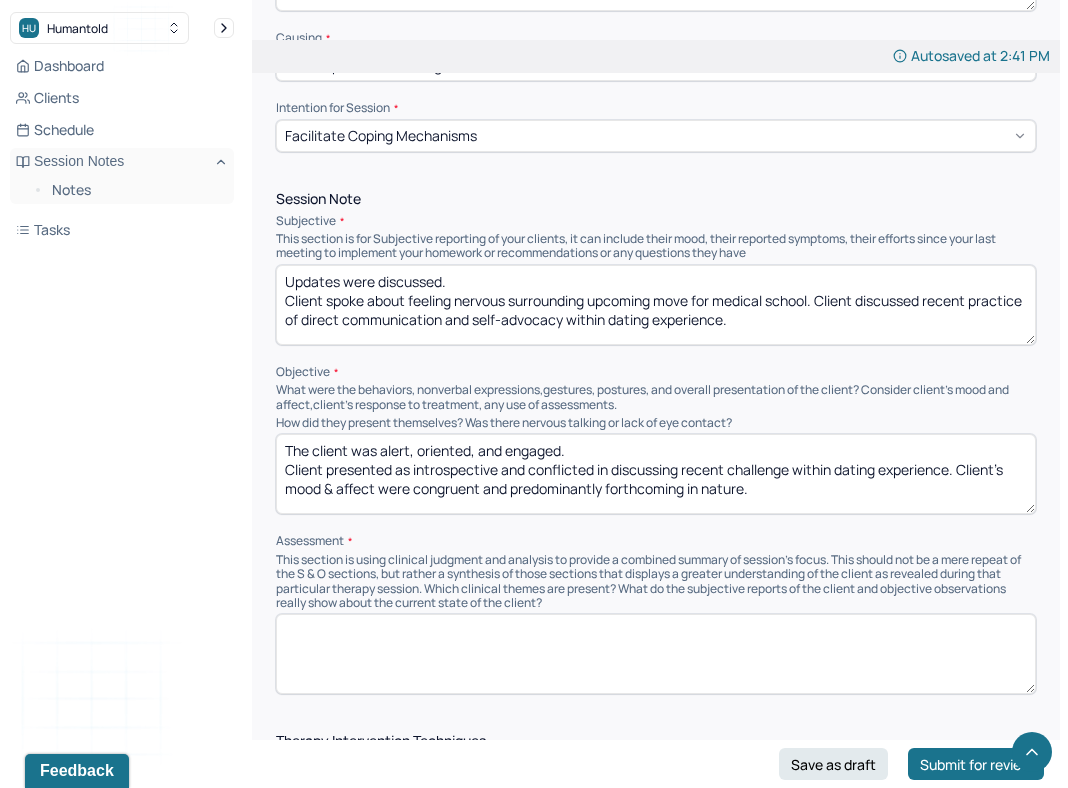 type on "Client has a good prognosis, indicated by their understanding of coping strategies and insight into acceptance of the unknown/uncertainty during life transitions. Client will likely benefit from continued processing of change and coping strategies for managing anxiety symptoms." 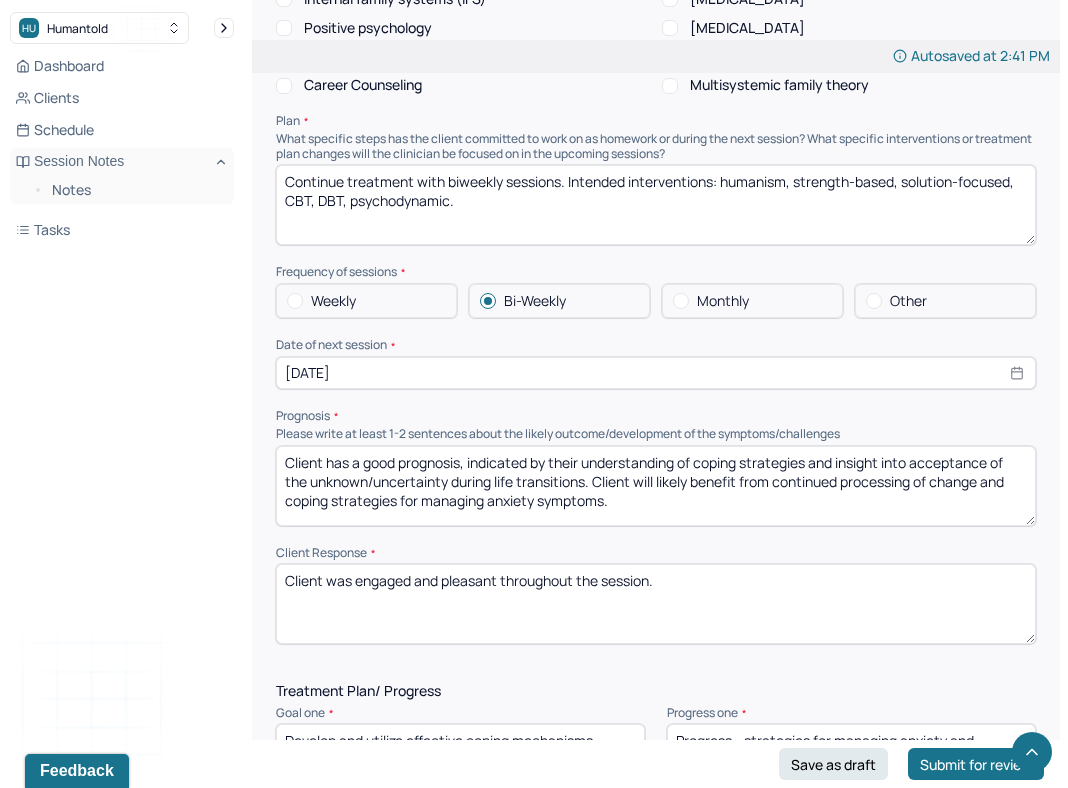 scroll, scrollTop: 2194, scrollLeft: 0, axis: vertical 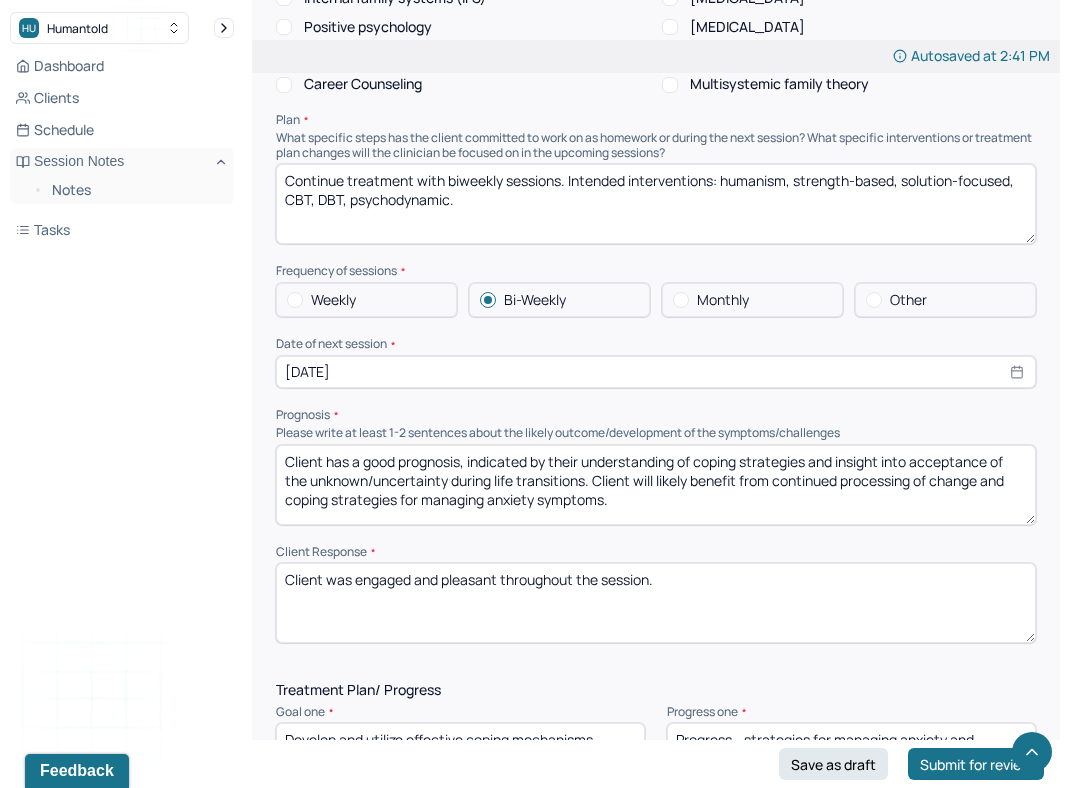 drag, startPoint x: 617, startPoint y: 488, endPoint x: 597, endPoint y: 473, distance: 25 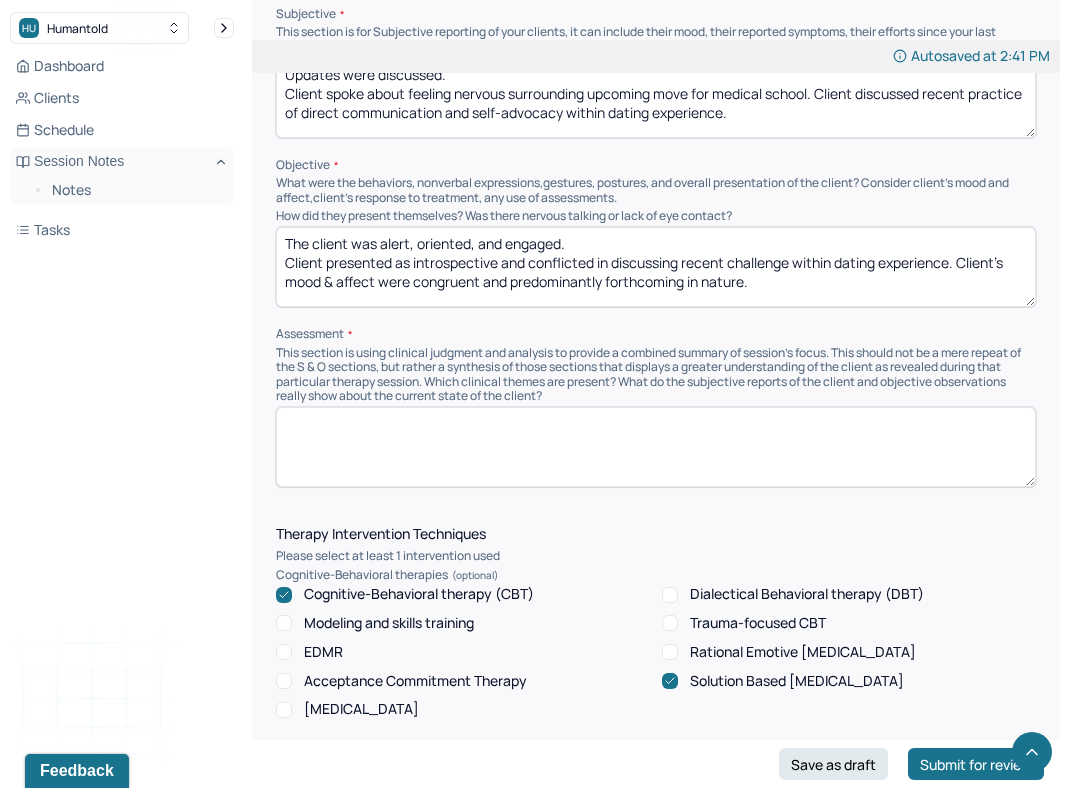 scroll, scrollTop: 1229, scrollLeft: 0, axis: vertical 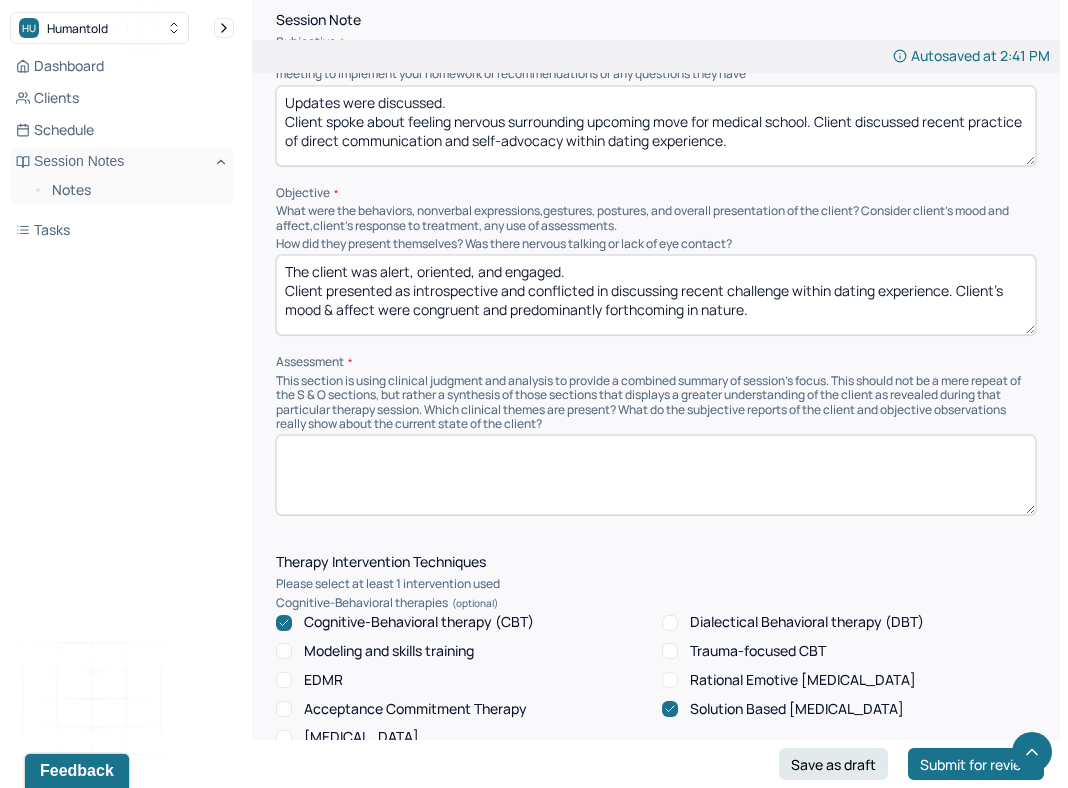 click at bounding box center (656, 475) 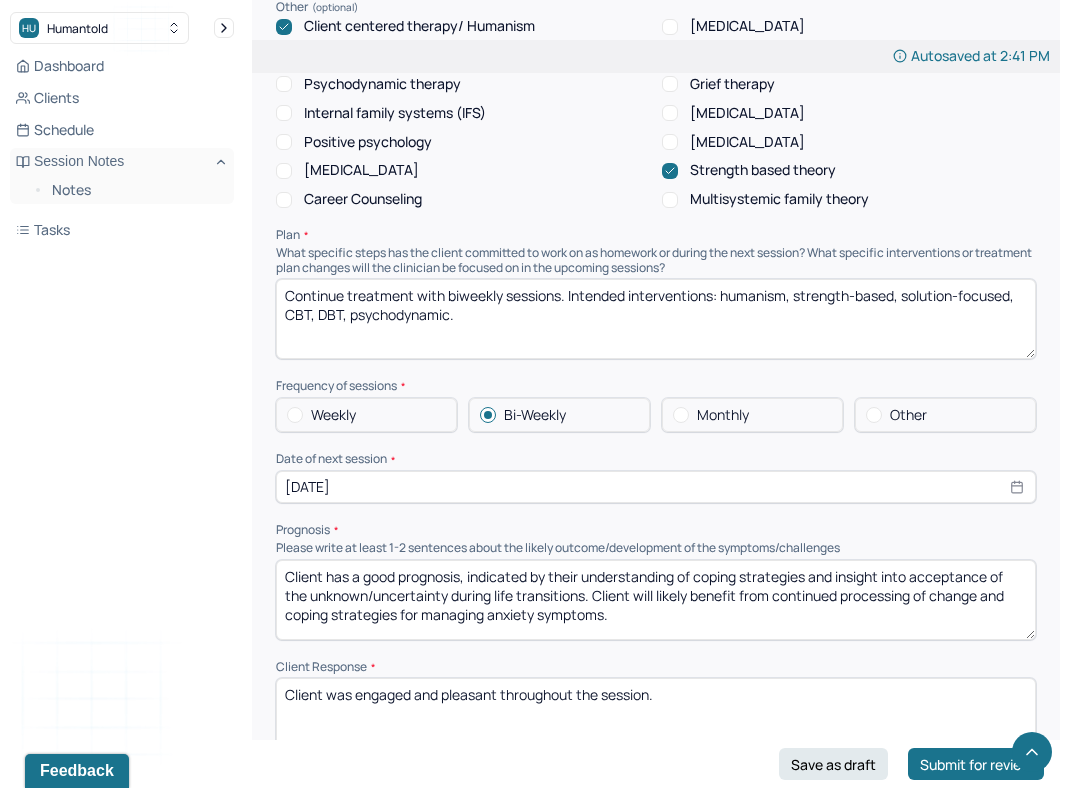 scroll, scrollTop: 2094, scrollLeft: 0, axis: vertical 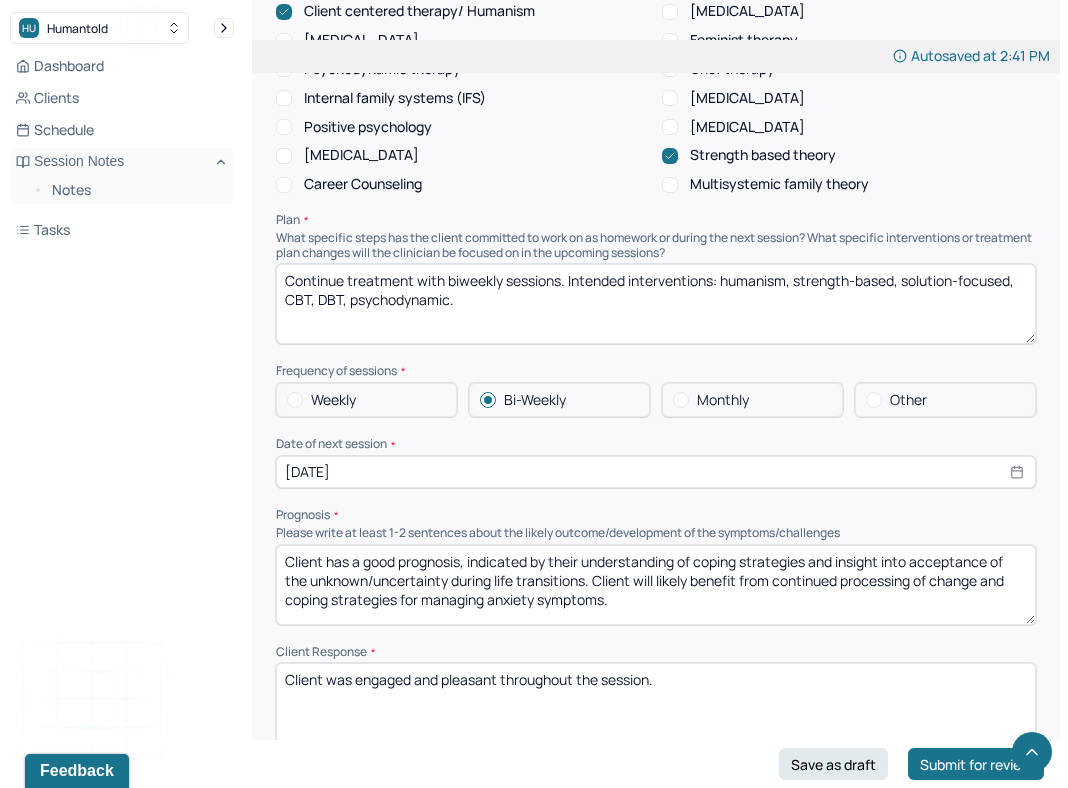 drag, startPoint x: 635, startPoint y: 594, endPoint x: 598, endPoint y: 576, distance: 41.14608 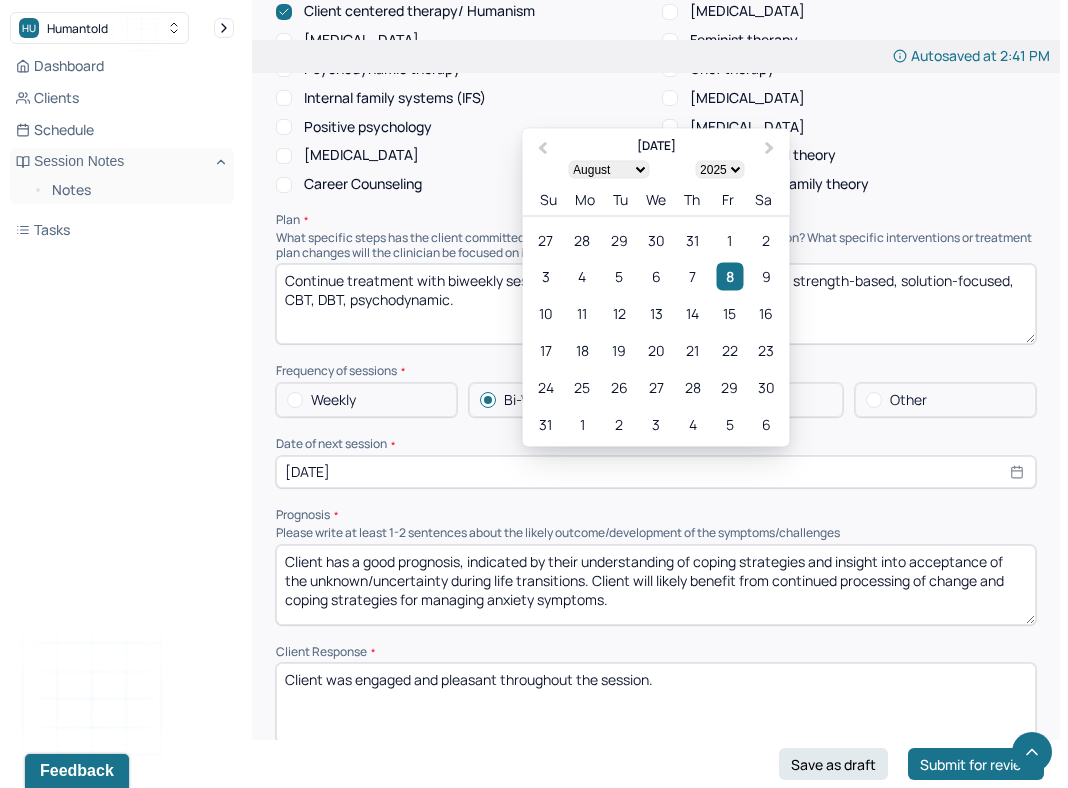 click on "Please write at least 1-2 sentences about the likely outcome/development of the symptoms/challenges" at bounding box center [656, 533] 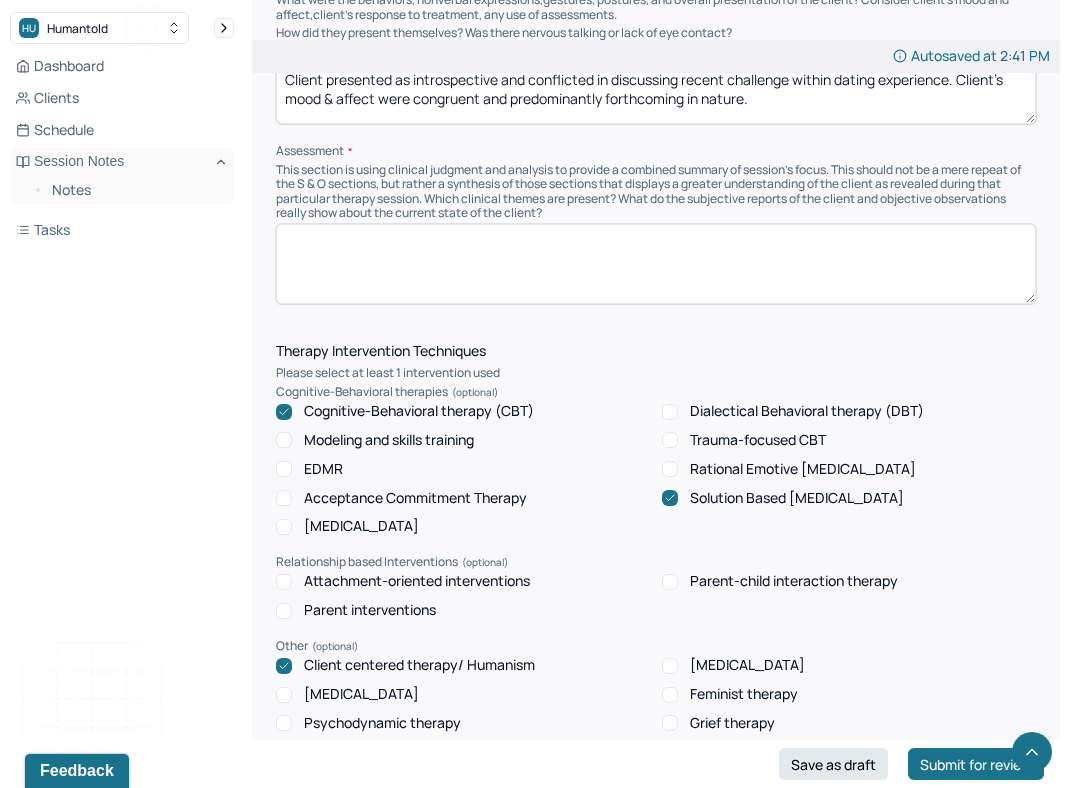 scroll, scrollTop: 1100, scrollLeft: 0, axis: vertical 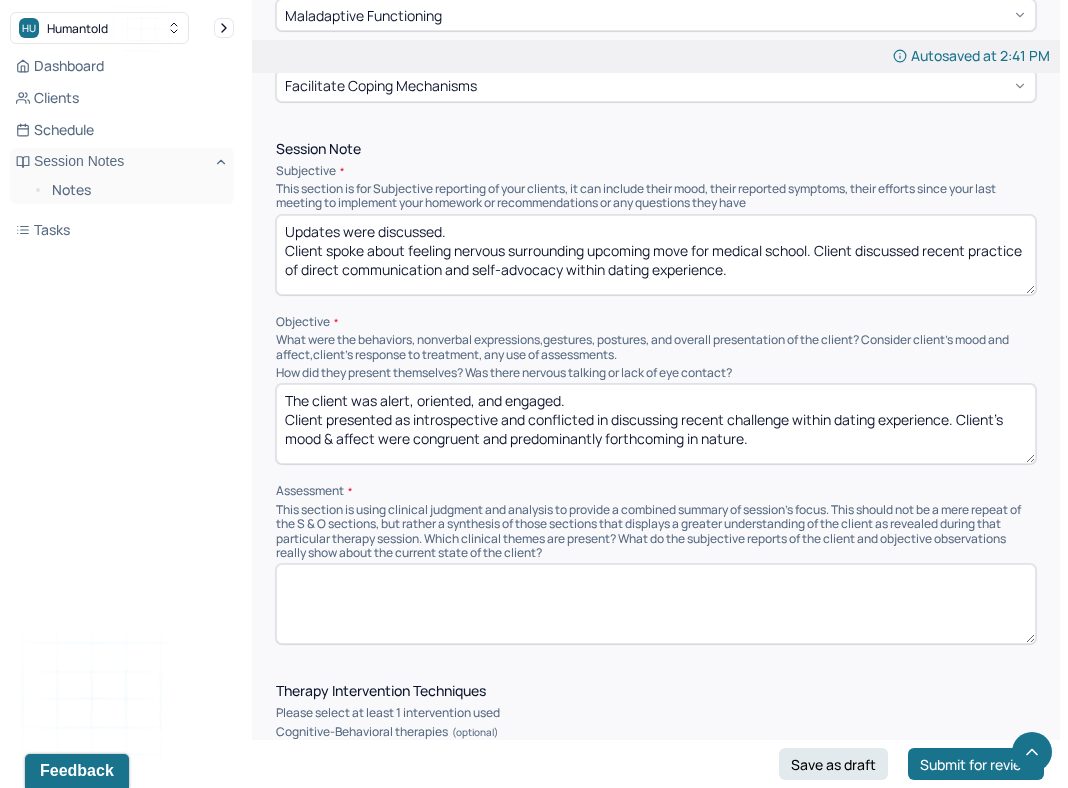 click at bounding box center (656, 604) 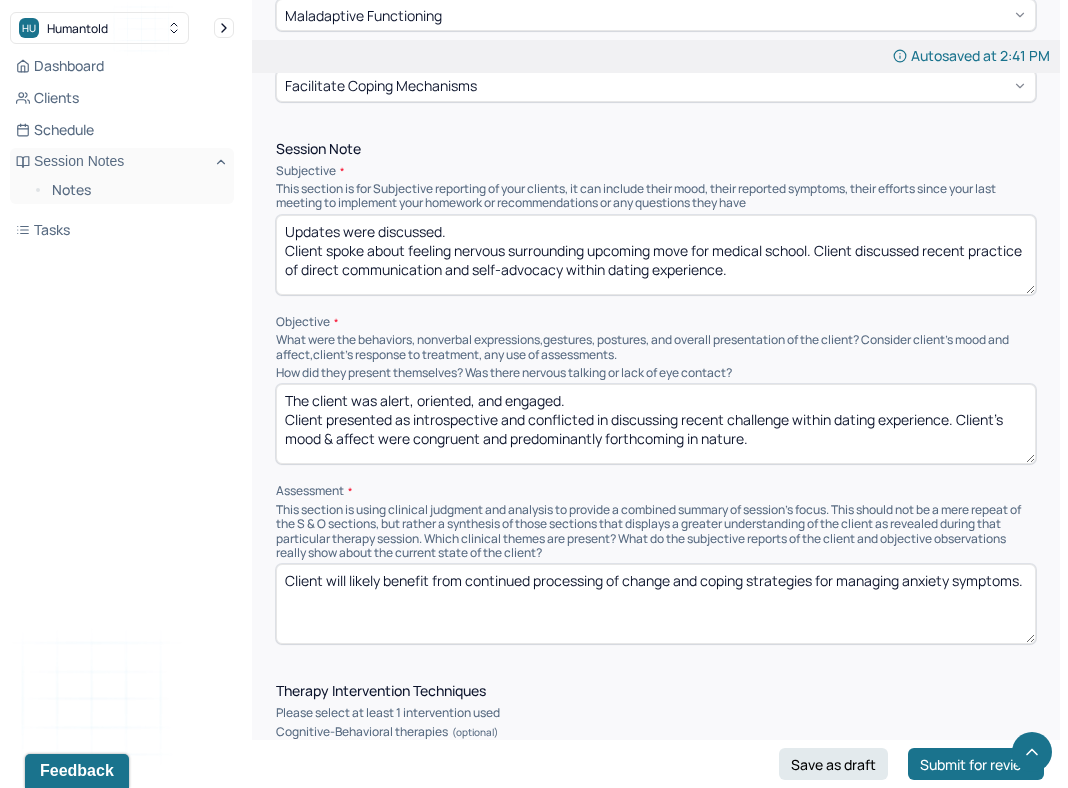 click on "Client will likely benefit from continued processing of change and coping strategies for managing anxiety symptoms." at bounding box center (656, 604) 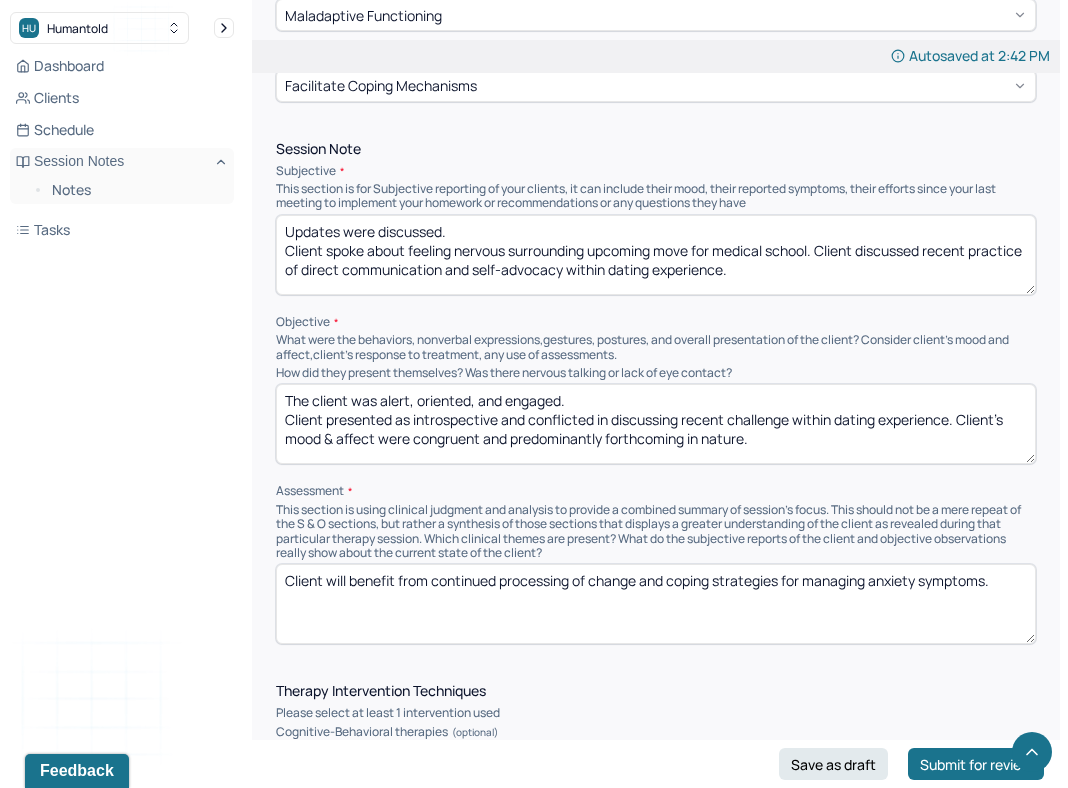 type on "Client will benefit from continued processing of change and coping strategies for managing anxiety symptoms." 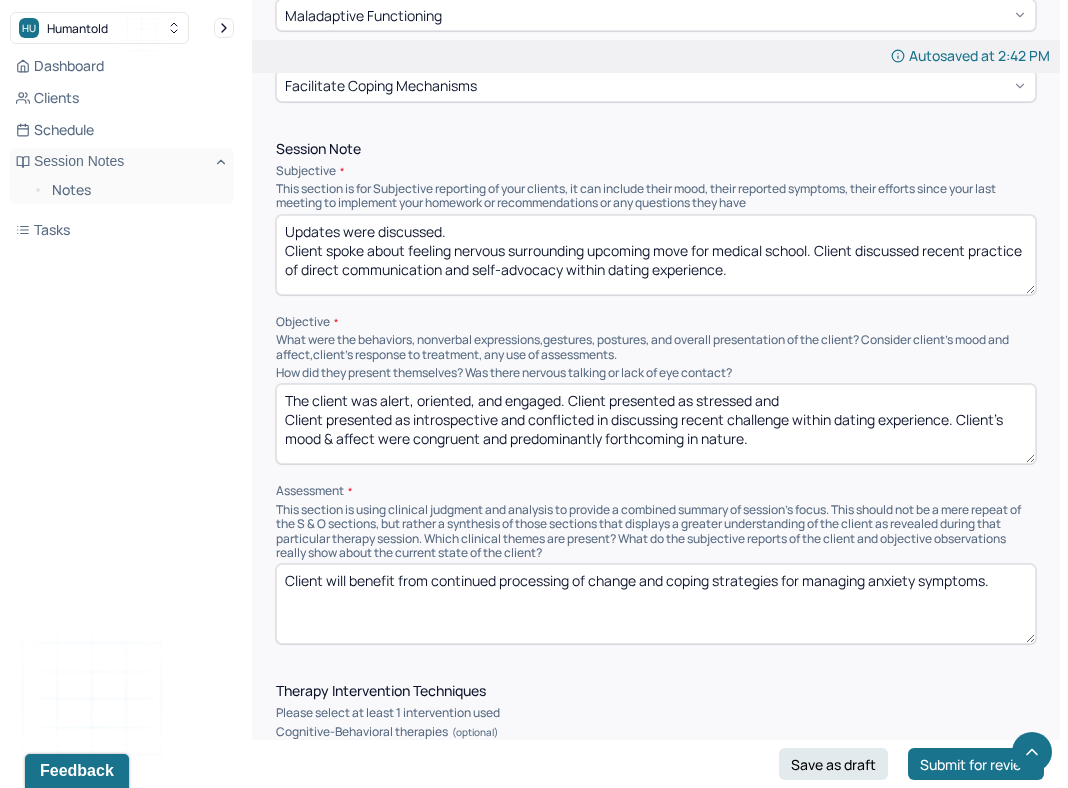click on "The client was alert, oriented, and engaged. Client presented as stressed and
Client presented as introspective and conflicted in discussing recent challenge within dating experience. Client's mood & affect were congruent and predominantly forthcoming in nature." at bounding box center [656, 424] 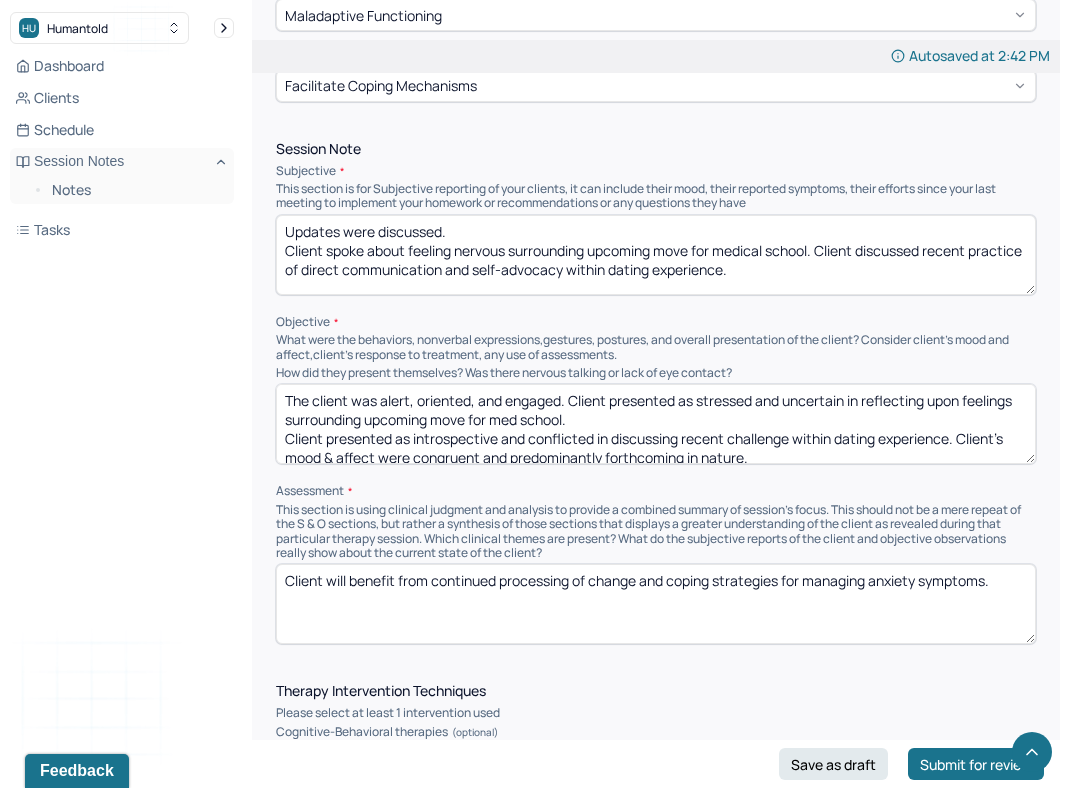 drag, startPoint x: 961, startPoint y: 438, endPoint x: 958, endPoint y: 414, distance: 24.186773 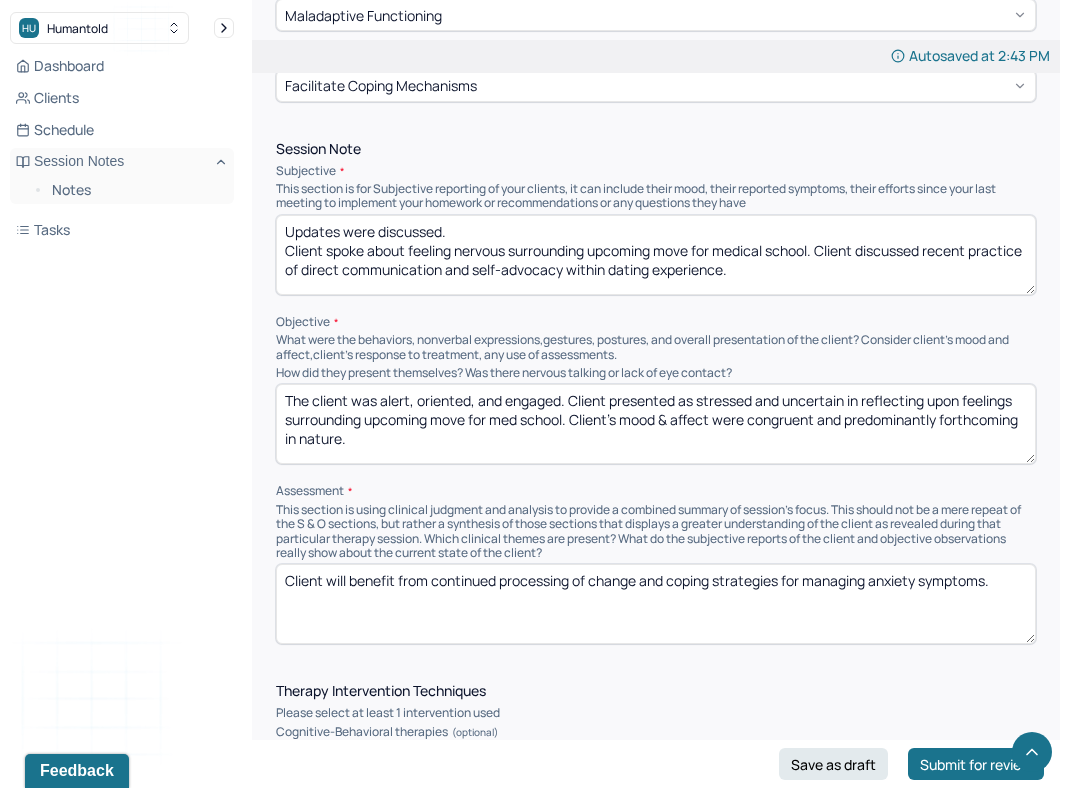 click on "The client was alert, oriented, and engaged. Client presented as stressed and uncertain in reflecting upon feelings surrounding upcoming move for med school. Client's mood & affect were congruent and predominantly forthcoming in nature." at bounding box center [656, 424] 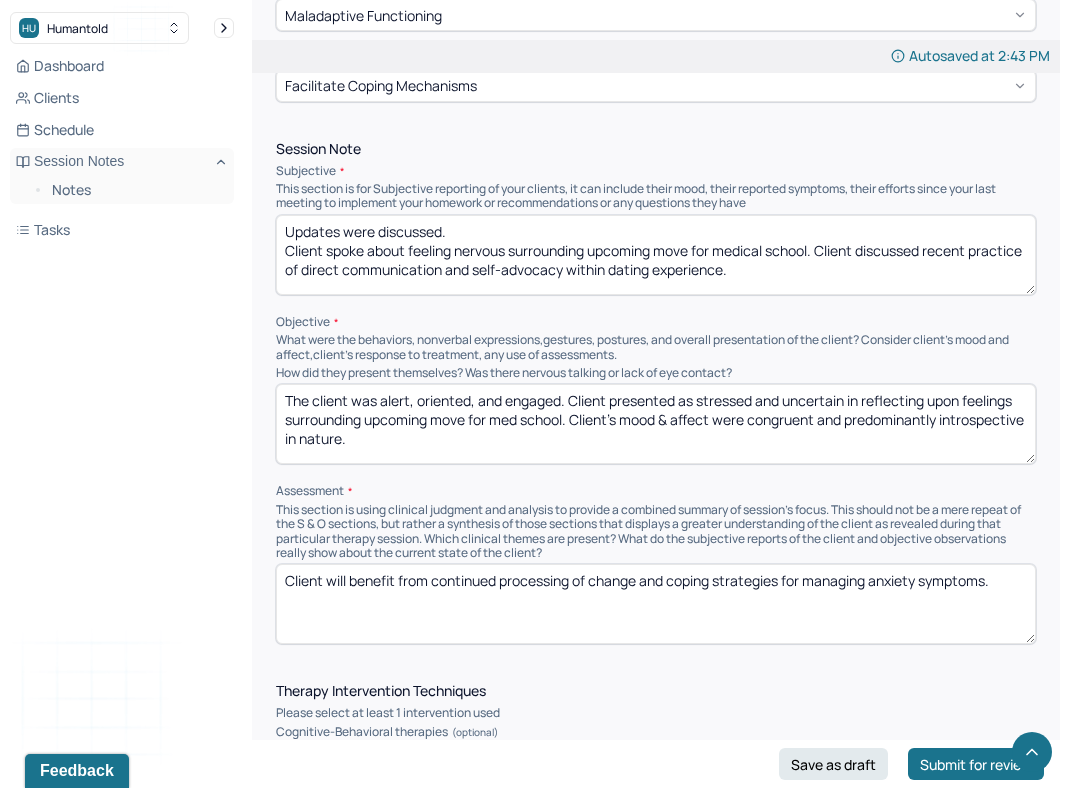 type on "The client was alert, oriented, and engaged. Client presented as stressed and uncertain in reflecting upon feelings surrounding upcoming move for med school. Client's mood & affect were congruent and predominantly introspective in nature." 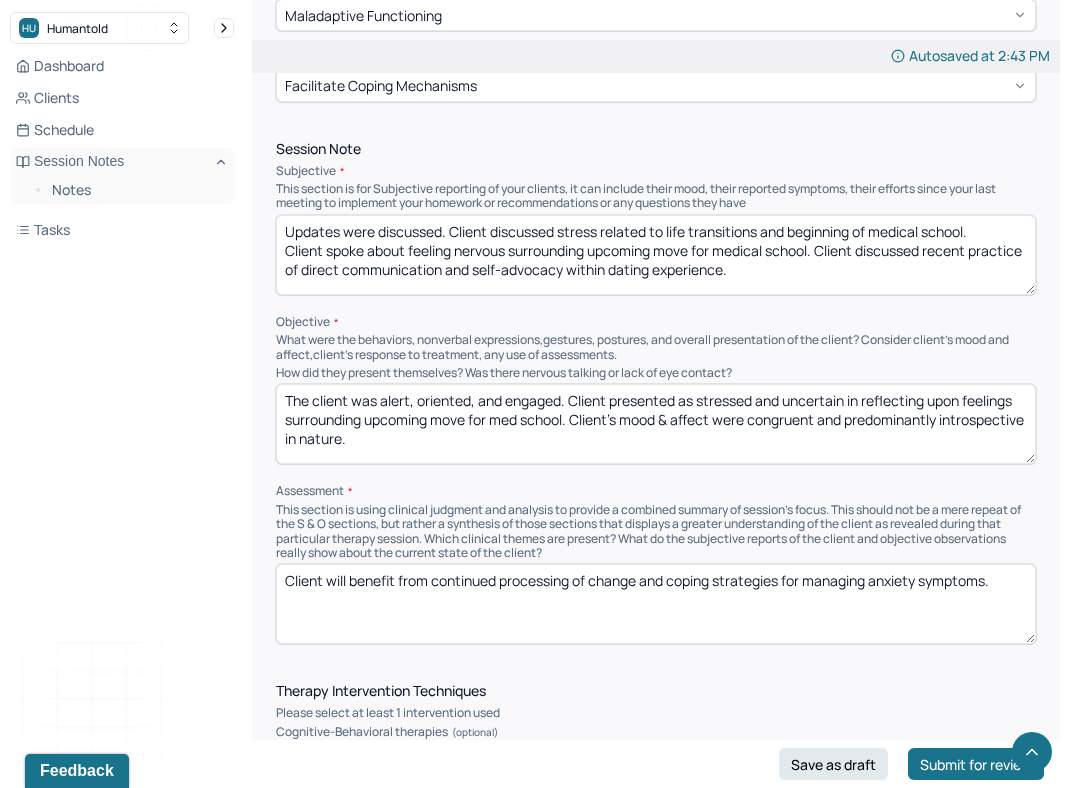 click on "Updates were discussed. Client discussed stress related to life transitions and beginning of medical school.
Client spoke about feeling nervous surrounding upcoming move for medical school. Client discussed recent practice of direct communication and self-advocacy within dating experience." at bounding box center (656, 255) 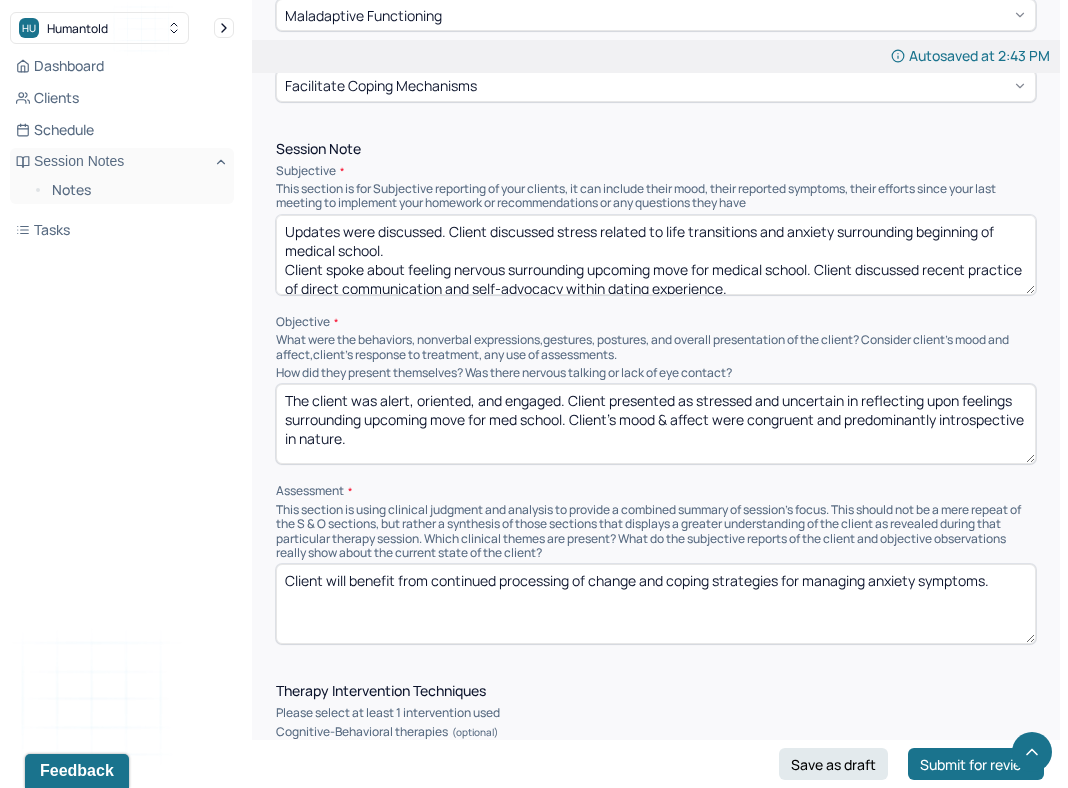 click on "Updates were discussed. Client discussed stress related to life transitions and beginning of medical school.
Client spoke about feeling nervous surrounding upcoming move for medical school. Client discussed recent practice of direct communication and self-advocacy within dating experience." at bounding box center [656, 255] 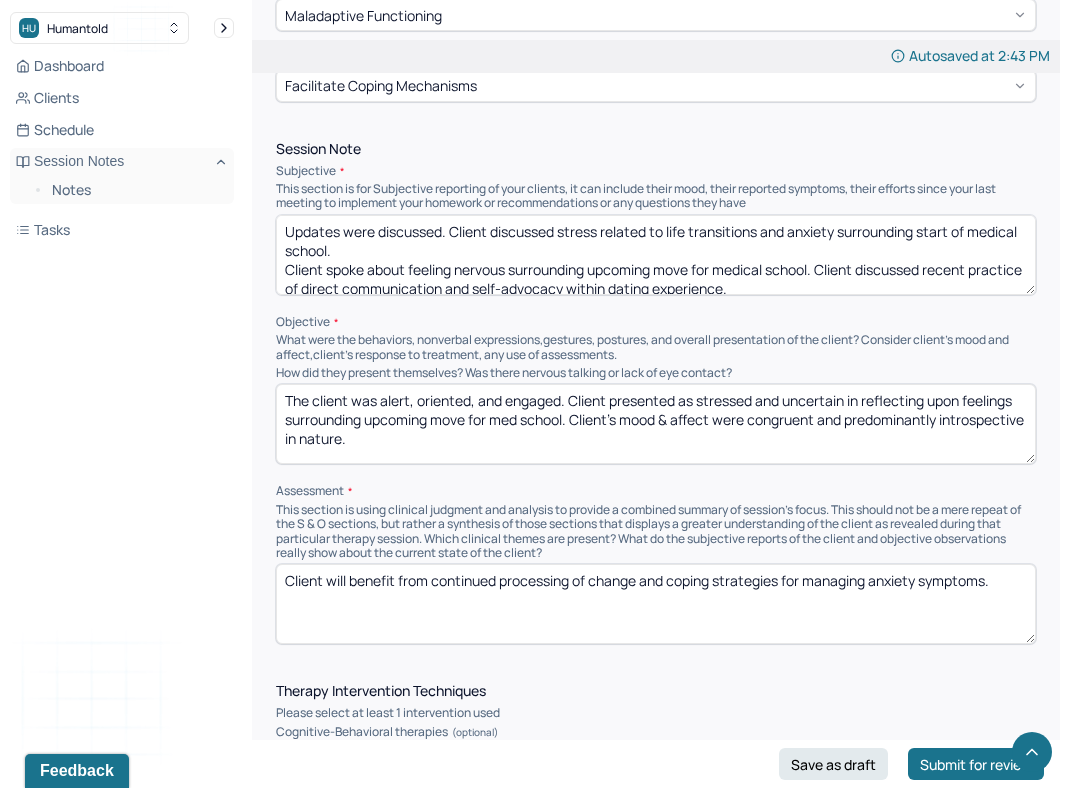 click on "Updates were discussed. Client discussed stress related to life transitions and anxiety surrounding beginning of medical school.
Client spoke about feeling nervous surrounding upcoming move for medical school. Client discussed recent practice of direct communication and self-advocacy within dating experience." at bounding box center (656, 255) 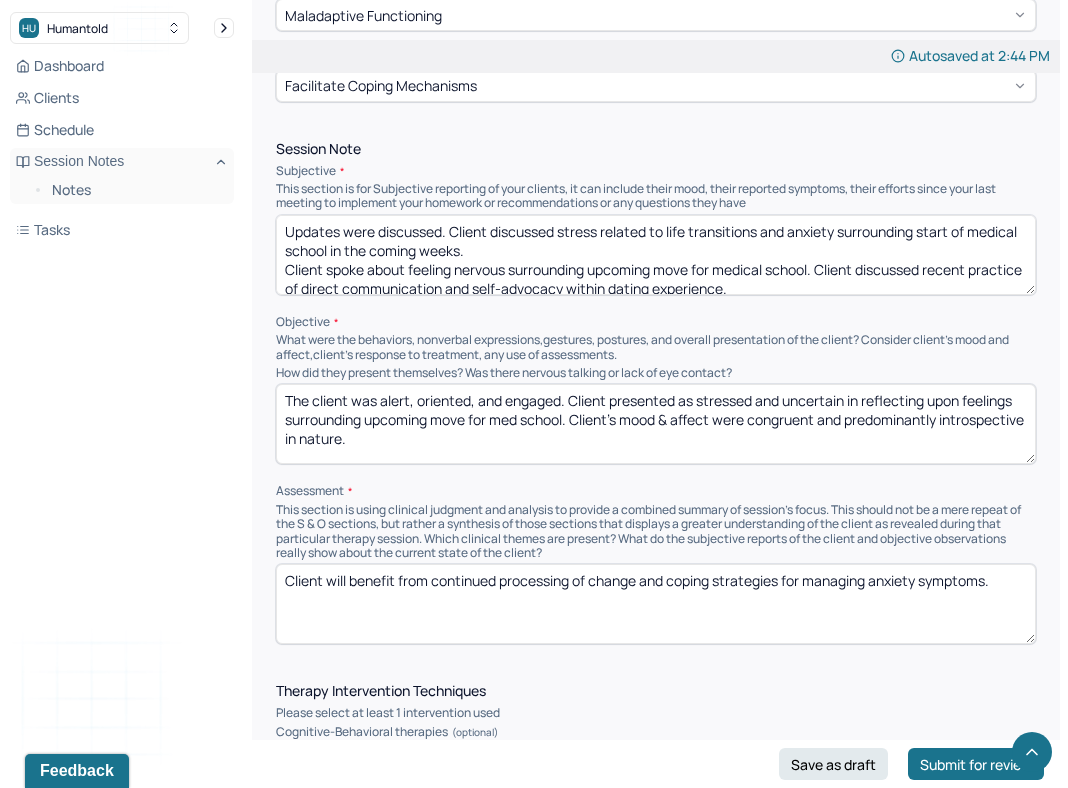 drag, startPoint x: 825, startPoint y: 263, endPoint x: 819, endPoint y: 240, distance: 23.769728 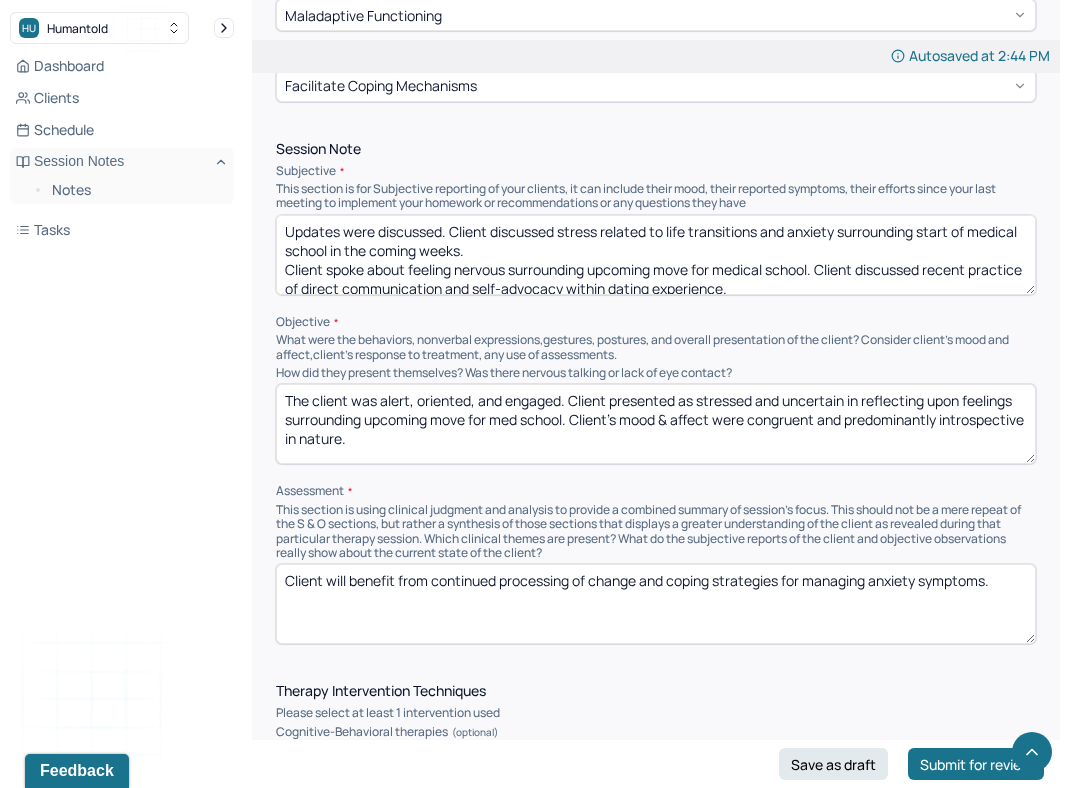 click on "Updates were discussed. Client discussed stress related to life transitions and anxiety surrounding start of medical school in the coming weeks.
Client spoke about feeling nervous surrounding upcoming move for medical school. Client discussed recent practice of direct communication and self-advocacy within dating experience." at bounding box center [656, 255] 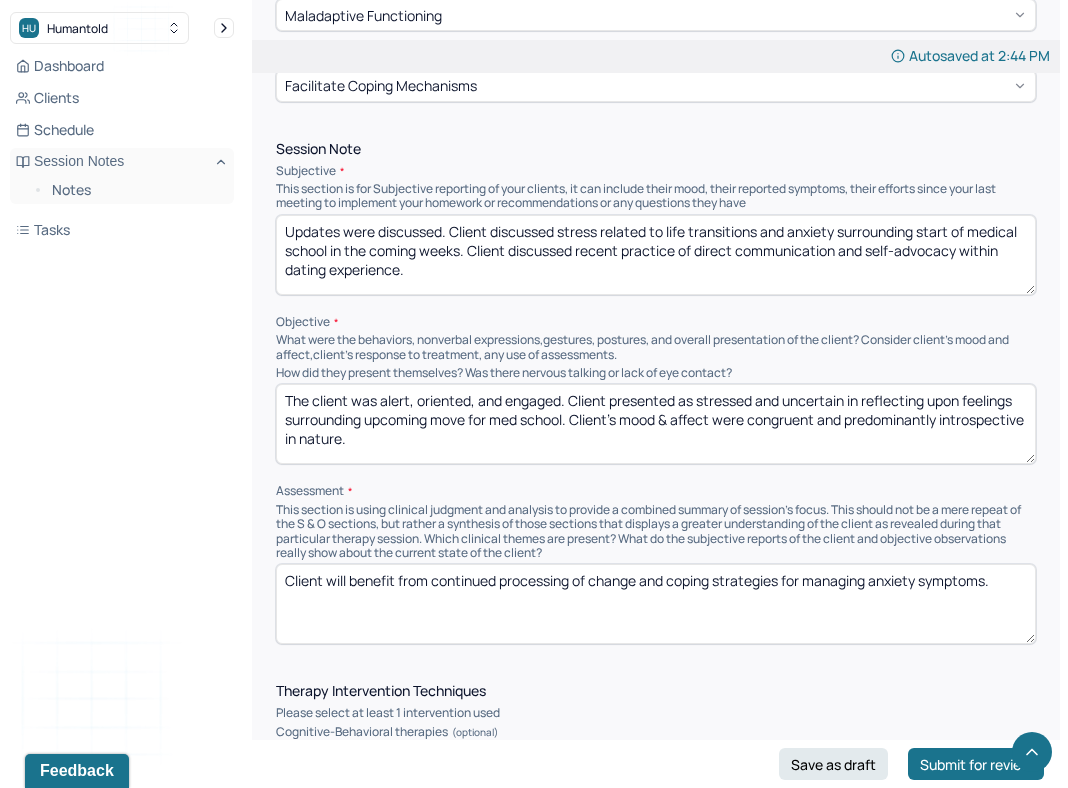 drag, startPoint x: 492, startPoint y: 281, endPoint x: 469, endPoint y: 246, distance: 41.880783 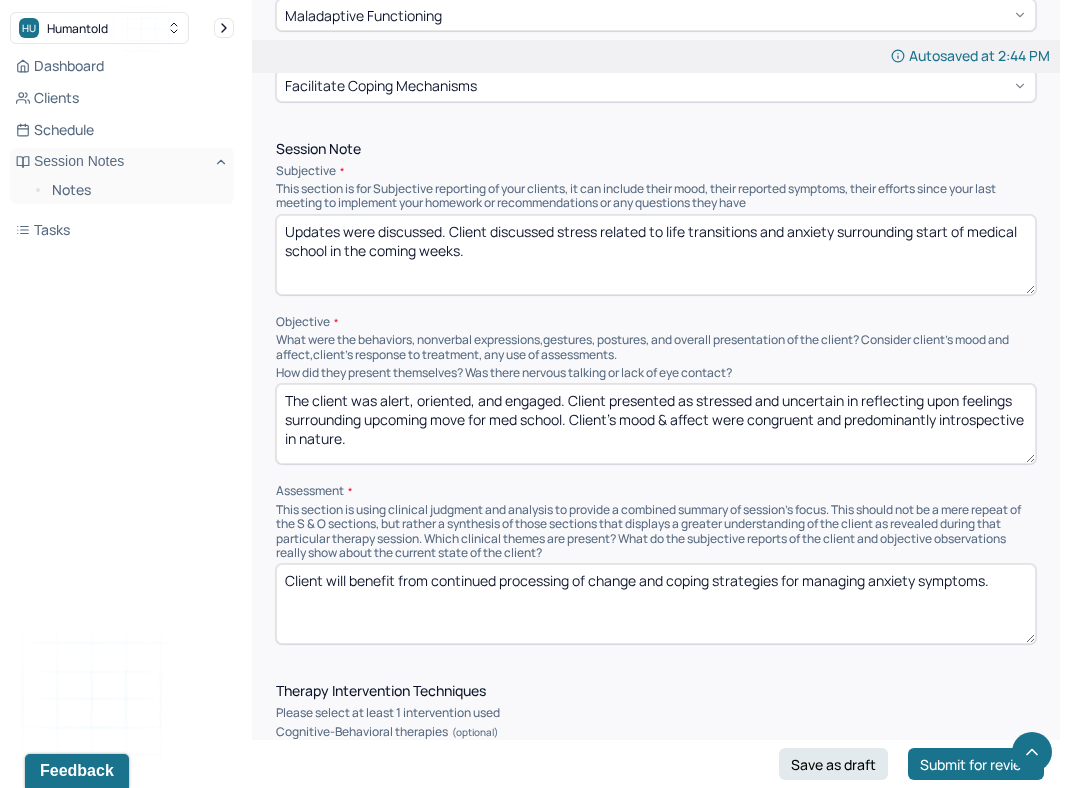 drag, startPoint x: 887, startPoint y: 249, endPoint x: 919, endPoint y: 225, distance: 40 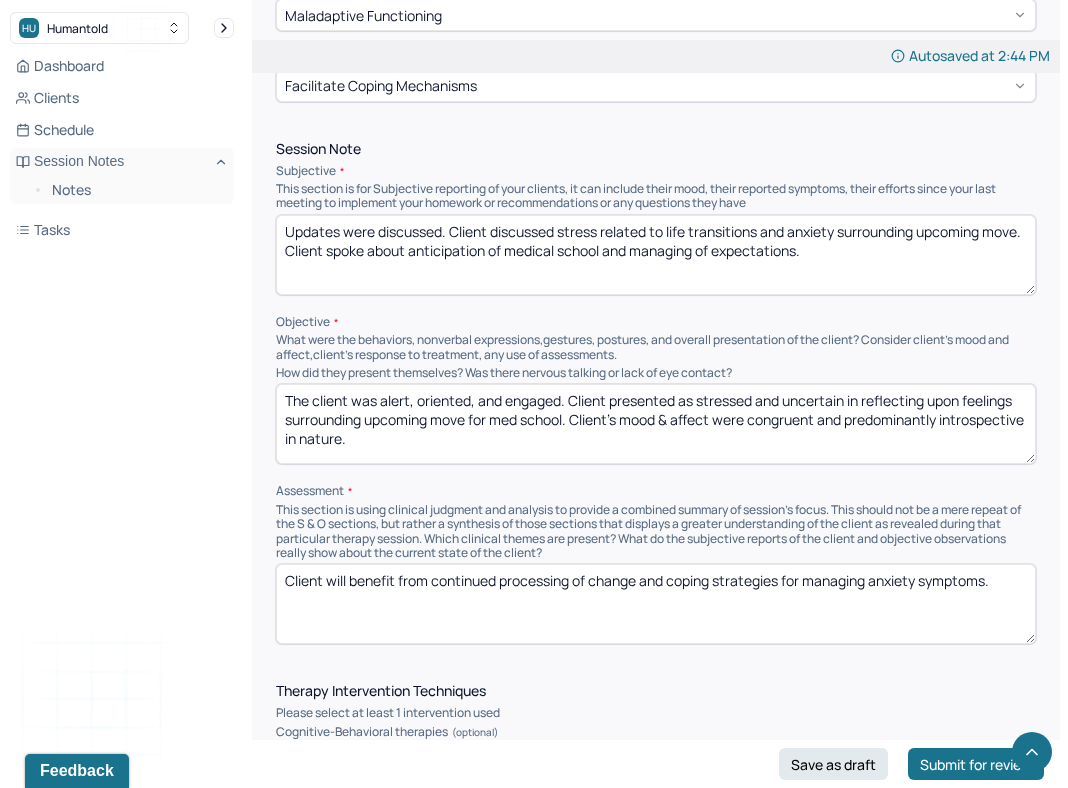 type on "Updates were discussed. Client discussed stress related to life transitions and anxiety surrounding upcoming move. Client spoke about anticipation of medical school and managing of expectations." 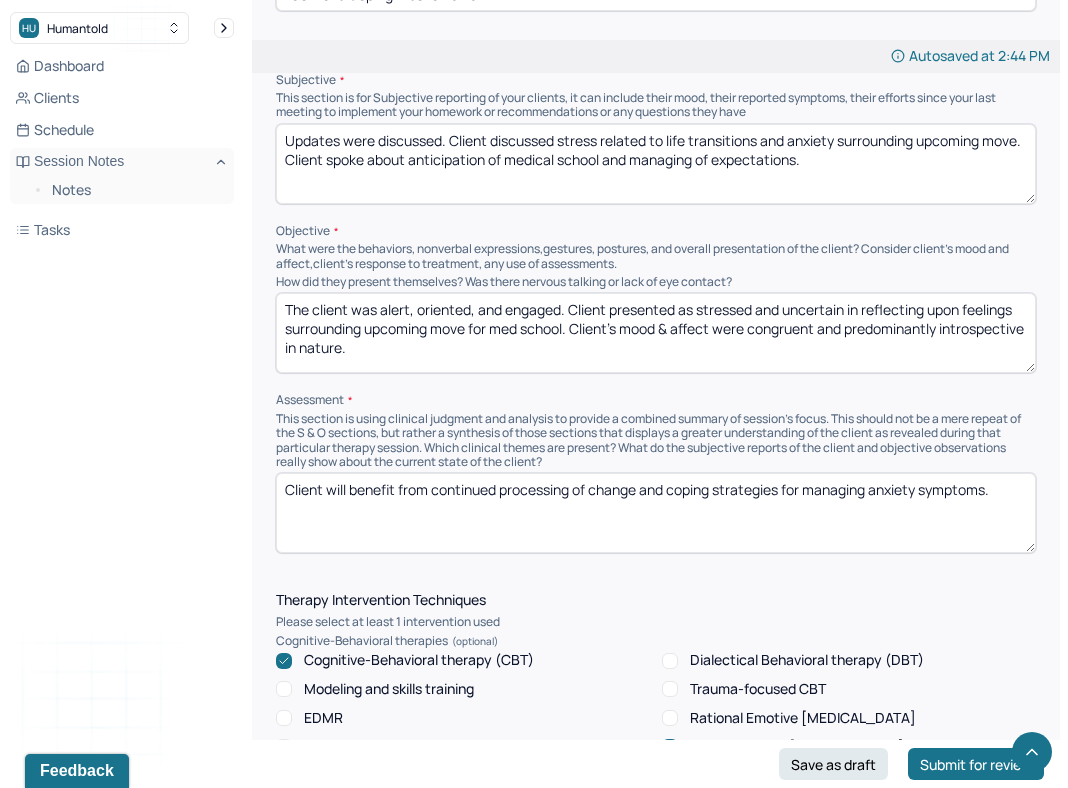 scroll, scrollTop: 1190, scrollLeft: 0, axis: vertical 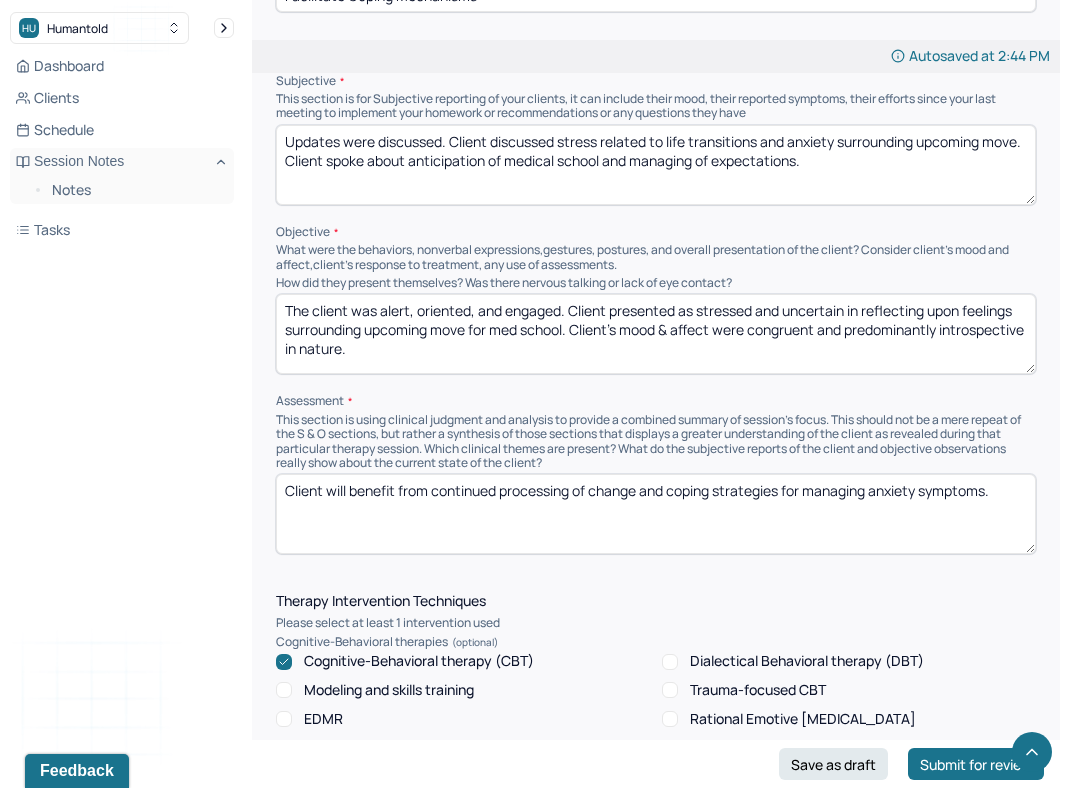 click on "The client was alert, oriented, and engaged. Client presented as stressed and uncertain in reflecting upon feelings surrounding upcoming move for med school. Client's mood & affect were congruent and predominantly introspective in nature." at bounding box center [656, 334] 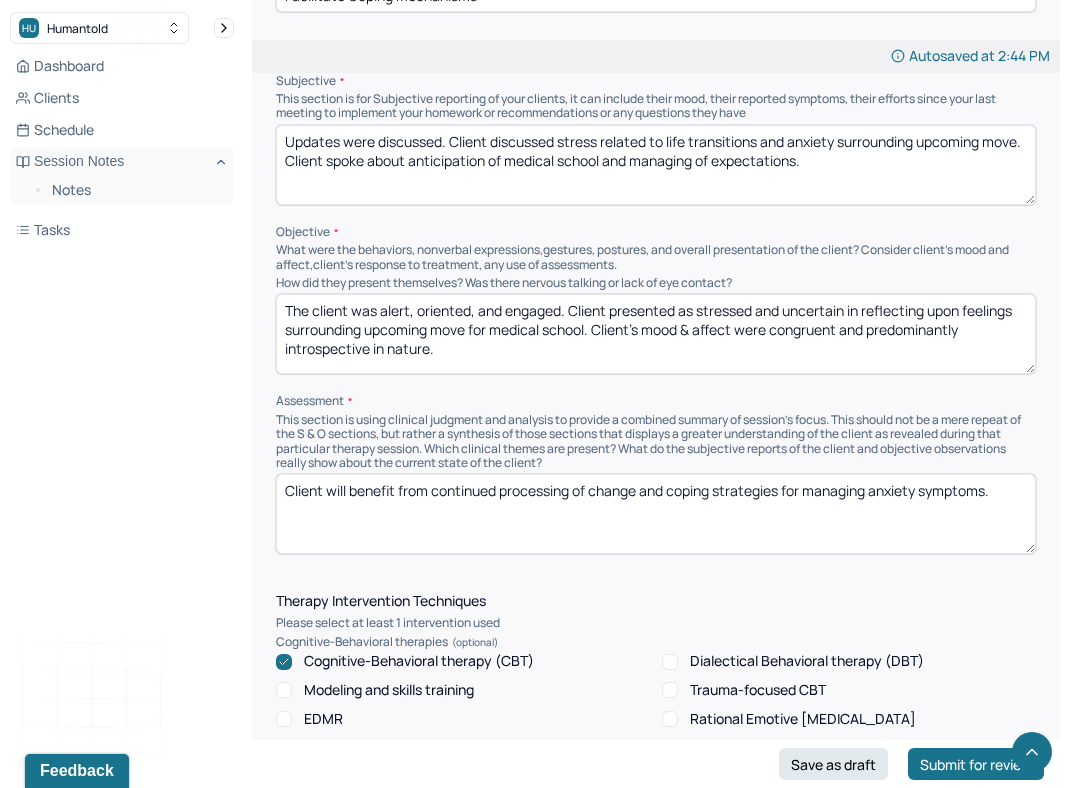 type on "The client was alert, oriented, and engaged. Client presented as stressed and uncertain in reflecting upon feelings surrounding upcoming move for medical school. Client's mood & affect were congruent and predominantly introspective in nature." 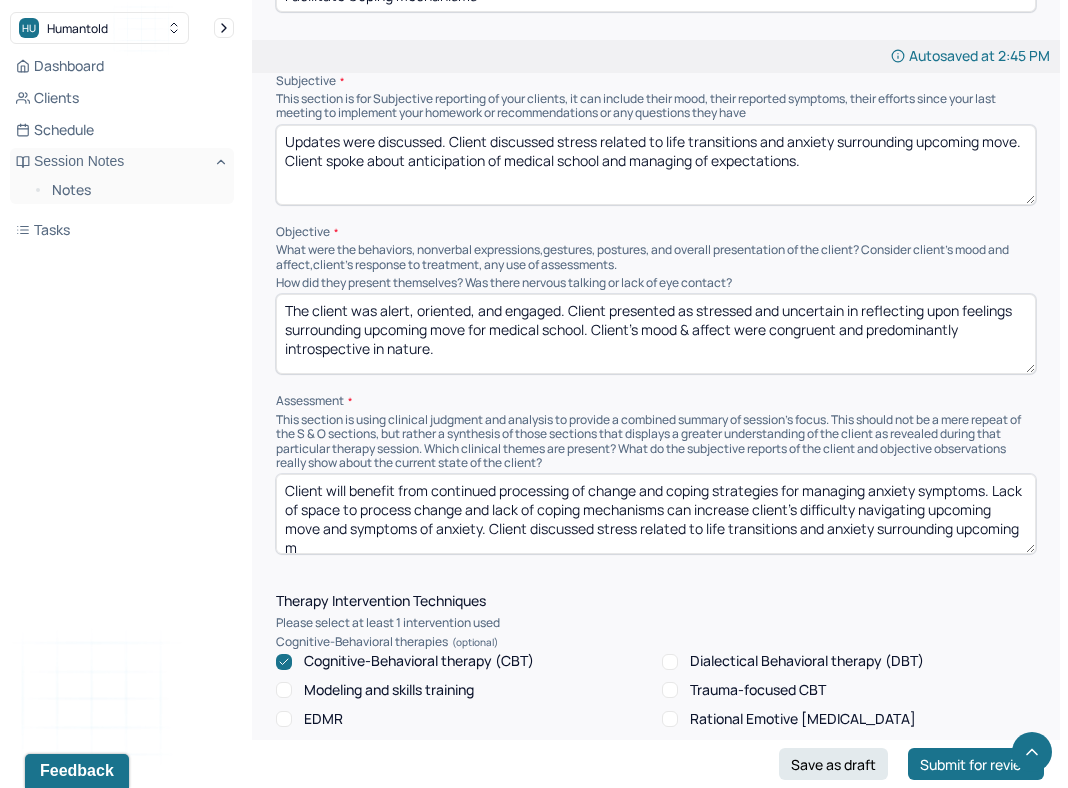 scroll, scrollTop: 3, scrollLeft: 0, axis: vertical 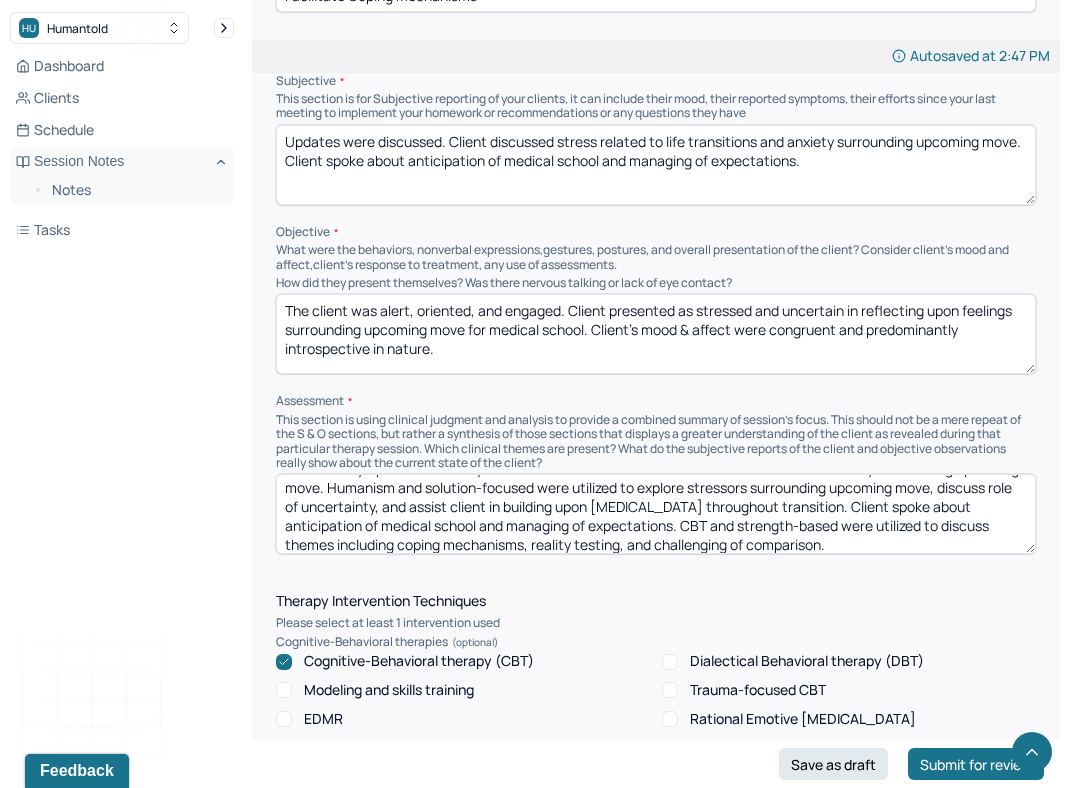 click on "Client will benefit from continued processing of change and coping strategies for managing anxiety symptoms. Lack of space to process change and lack of coping mechanisms can increase client's difficulty navigating upcoming move and symptoms of anxiety. Client discussed stress related to life transitions and anxiety surrounding upcoming move. Humanism and solution-focused were utilized to explore stressors surrounding upcoming move, discuss role of uncertainty, and assist client in building upon [MEDICAL_DATA] throughout transition. Client spoke about anticipation of medical school and managing of expectations. CBT and strength-based were utilized to discuss themes including coping mechanisms, reality testing, and challenging of comparison." at bounding box center (656, 514) 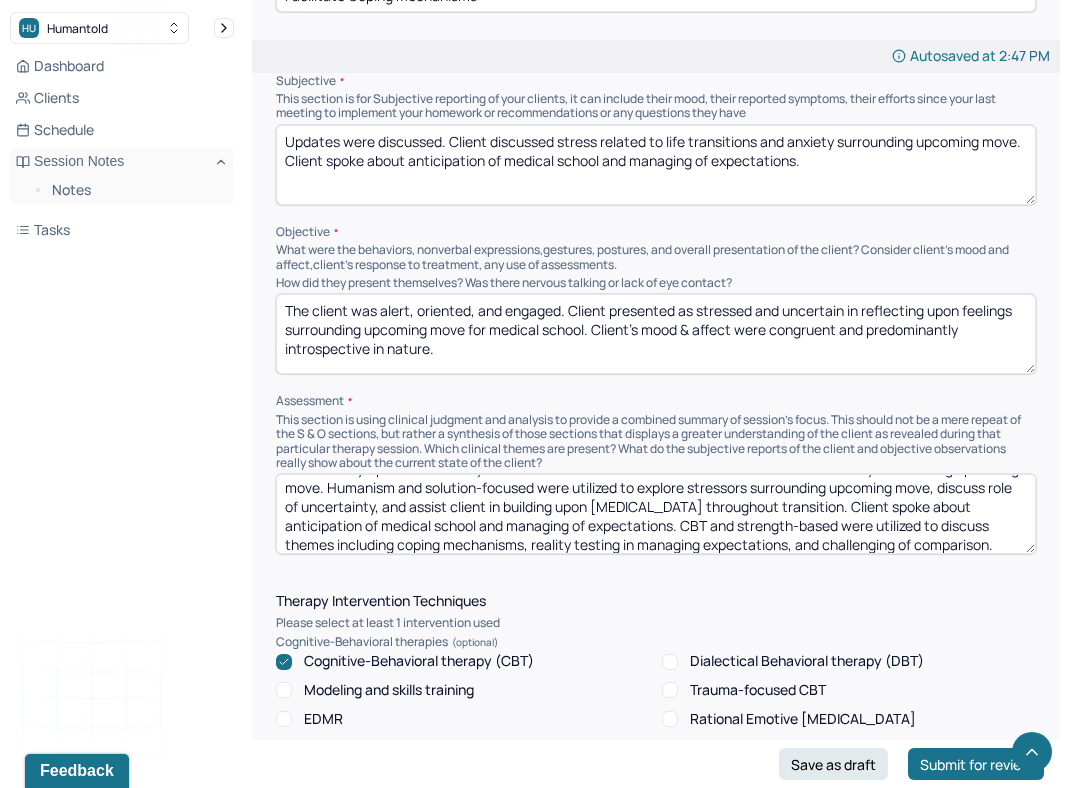 click on "Client will benefit from continued processing of change and coping strategies for managing anxiety symptoms. Lack of space to process change and lack of coping mechanisms can increase client's difficulty navigating upcoming move and symptoms of anxiety. Client discussed stress related to life transitions and anxiety surrounding upcoming move. Humanism and solution-focused were utilized to explore stressors surrounding upcoming move, discuss role of uncertainty, and assist client in building upon [MEDICAL_DATA] throughout transition. Client spoke about anticipation of medical school and managing of expectations. CBT and strength-based were utilized to discuss themes including coping mechanisms, reality testing, and challenging of comparison." at bounding box center [656, 514] 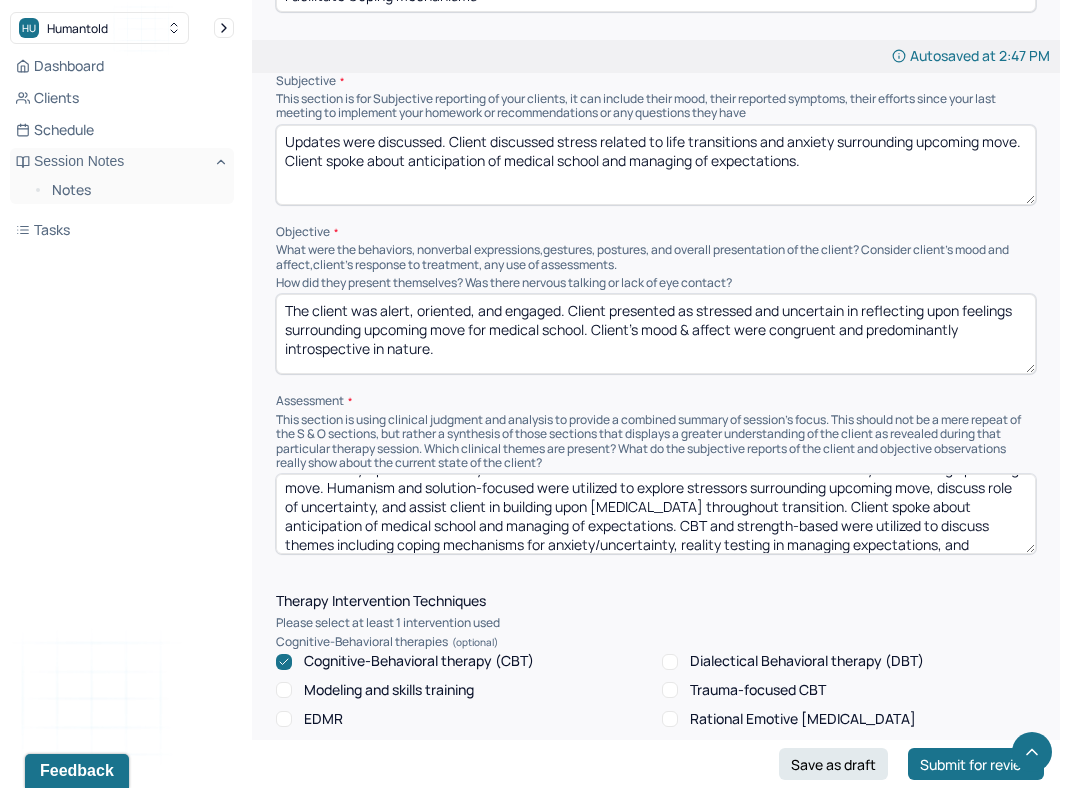 click on "Client will benefit from continued processing of change and coping strategies for managing anxiety symptoms. Lack of space to process change and lack of coping mechanisms can increase client's difficulty navigating upcoming move and symptoms of anxiety. Client discussed stress related to life transitions and anxiety surrounding upcoming move. Humanism and solution-focused were utilized to explore stressors surrounding upcoming move, discuss role of uncertainty, and assist client in building upon [MEDICAL_DATA] throughout transition. Client spoke about anticipation of medical school and managing of expectations. CBT and strength-based were utilized to discuss themes including coping mechanisms for anxiety/uncertainty, reality testing in managing expectations, and challenging of comparison." at bounding box center (656, 514) 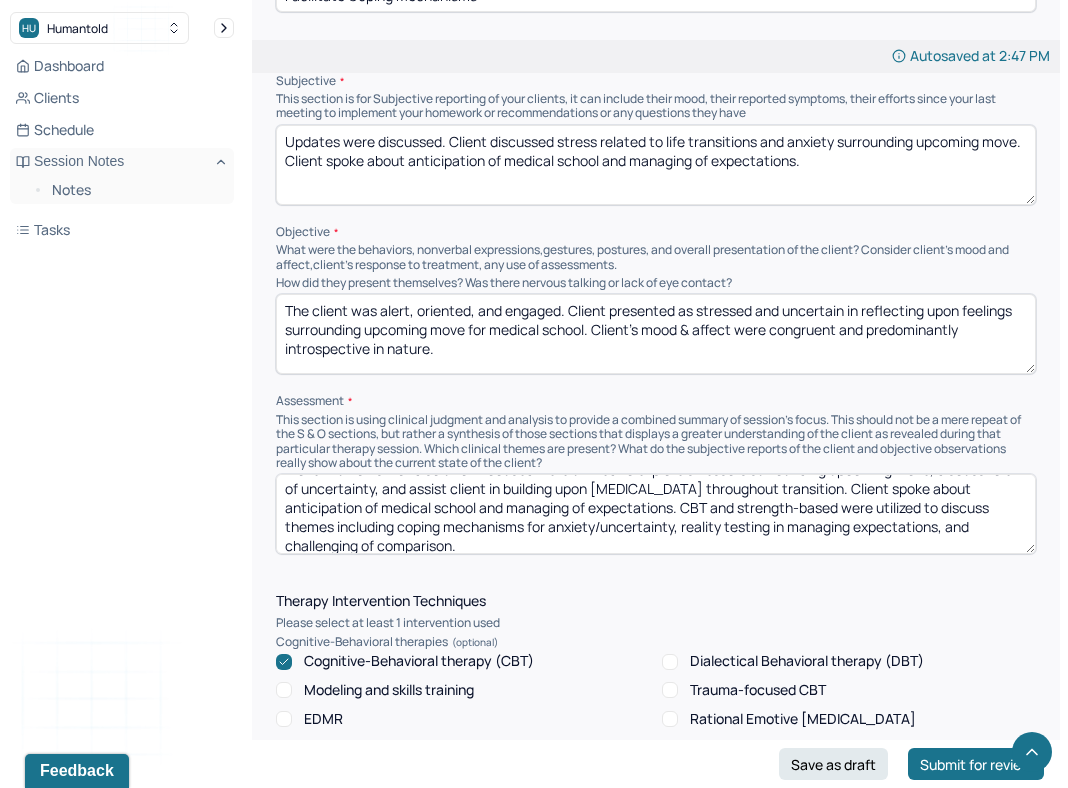 scroll, scrollTop: 85, scrollLeft: 0, axis: vertical 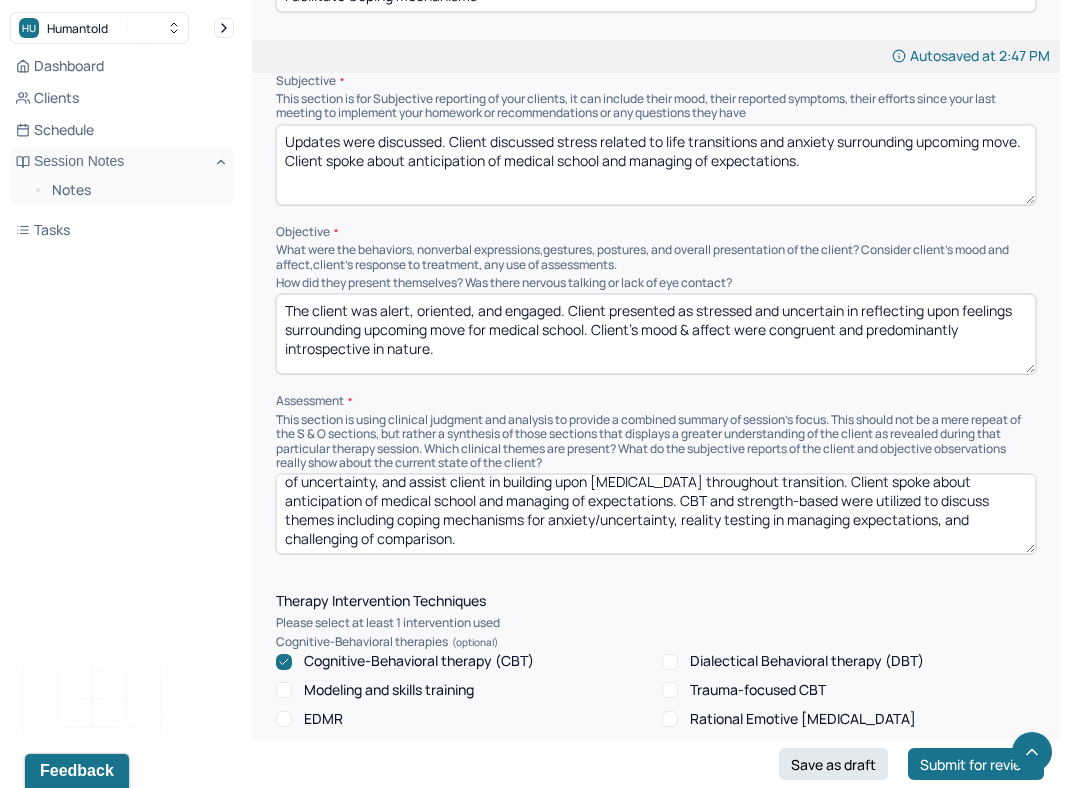 click on "Client will benefit from continued processing of change and coping strategies for managing anxiety symptoms. Lack of space to process change and lack of coping mechanisms can increase client's difficulty navigating upcoming move and symptoms of anxiety. Client discussed stress related to life transitions and anxiety surrounding upcoming move. Humanism and solution-focused were utilized to explore stressors surrounding upcoming move, discuss role of uncertainty, and assist client in building upon [MEDICAL_DATA] throughout transition. Client spoke about anticipation of medical school and managing of expectations. CBT and strength-based were utilized to discuss themes including coping mechanisms for anxiety/uncertainty, reality testing in managing expectations, and challenging of comparison." at bounding box center [656, 514] 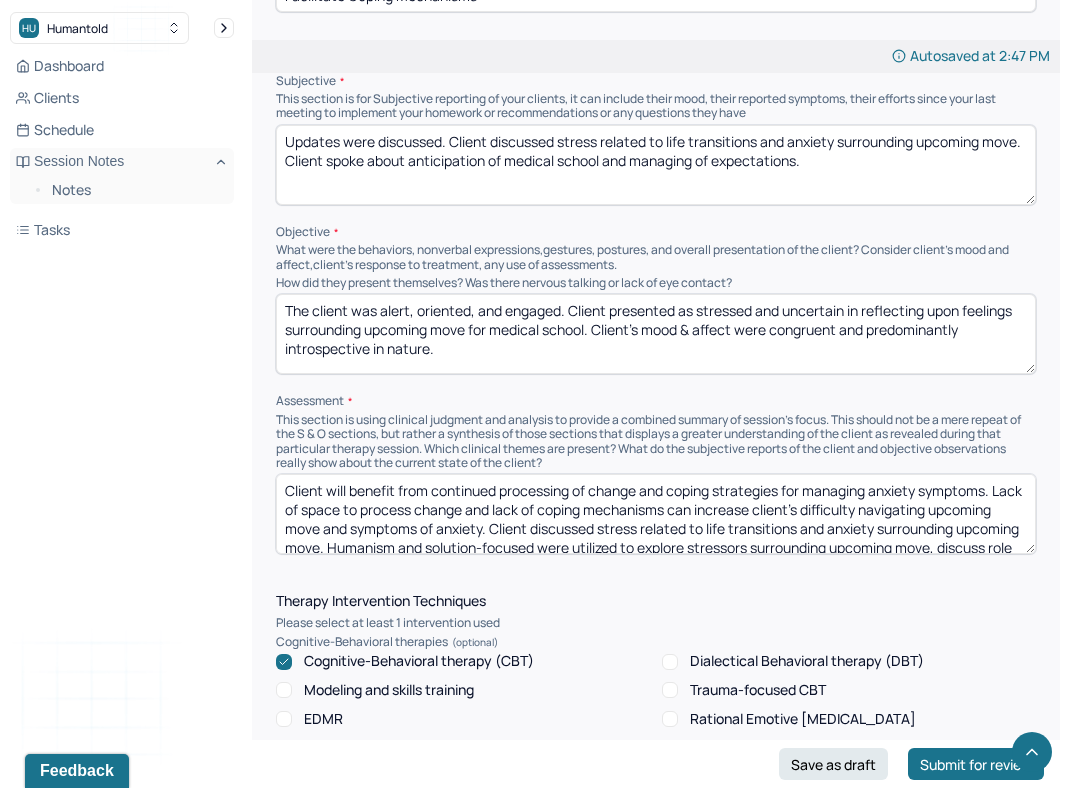 type on "Client will benefit from continued processing of change and coping strategies for managing anxiety symptoms. Lack of space to process change and lack of coping mechanisms can increase client's difficulty navigating upcoming move and symptoms of anxiety. Client discussed stress related to life transitions and anxiety surrounding upcoming move. Humanism and solution-focused were utilized to explore stressors surrounding upcoming move, discuss role of uncertainty, and assist client in building upon [MEDICAL_DATA] throughout transition. Client spoke about anticipation of medical school and managing of expectations. CBT and strength-based were utilized to discuss themes including coping mechanisms for anxiety/uncertainty, reality testing in managing expectations, and challenging of comparison." 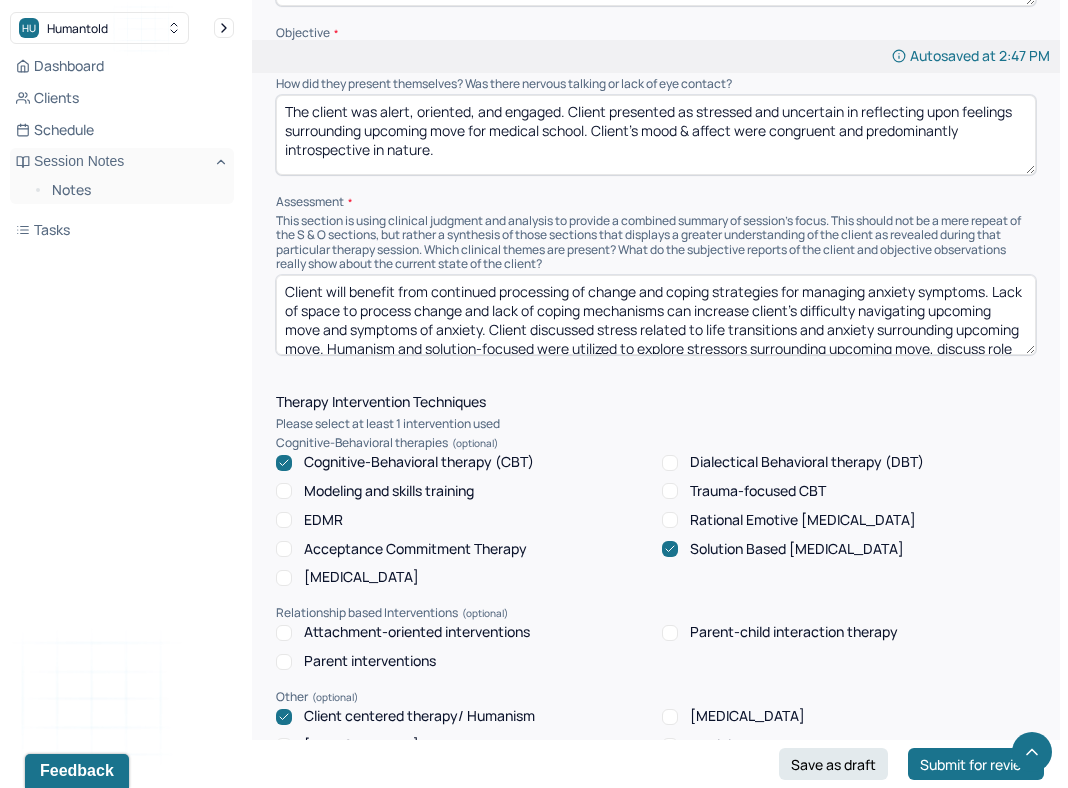 scroll, scrollTop: 1393, scrollLeft: 0, axis: vertical 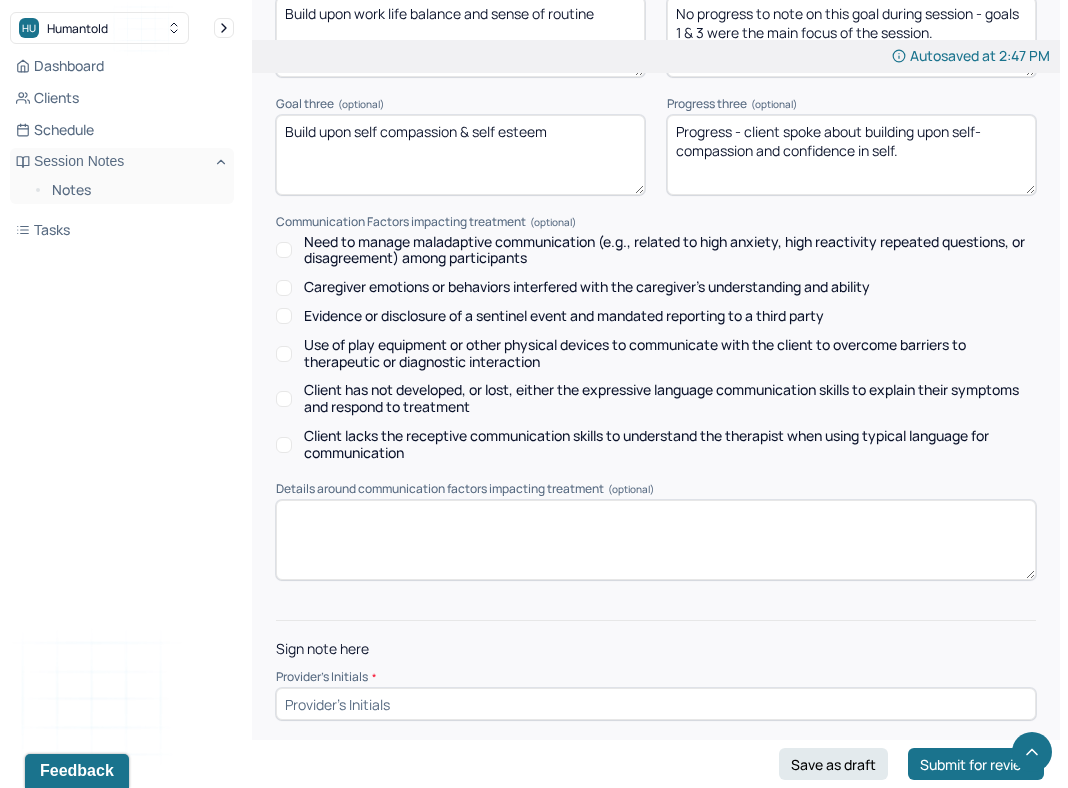 click at bounding box center [656, 704] 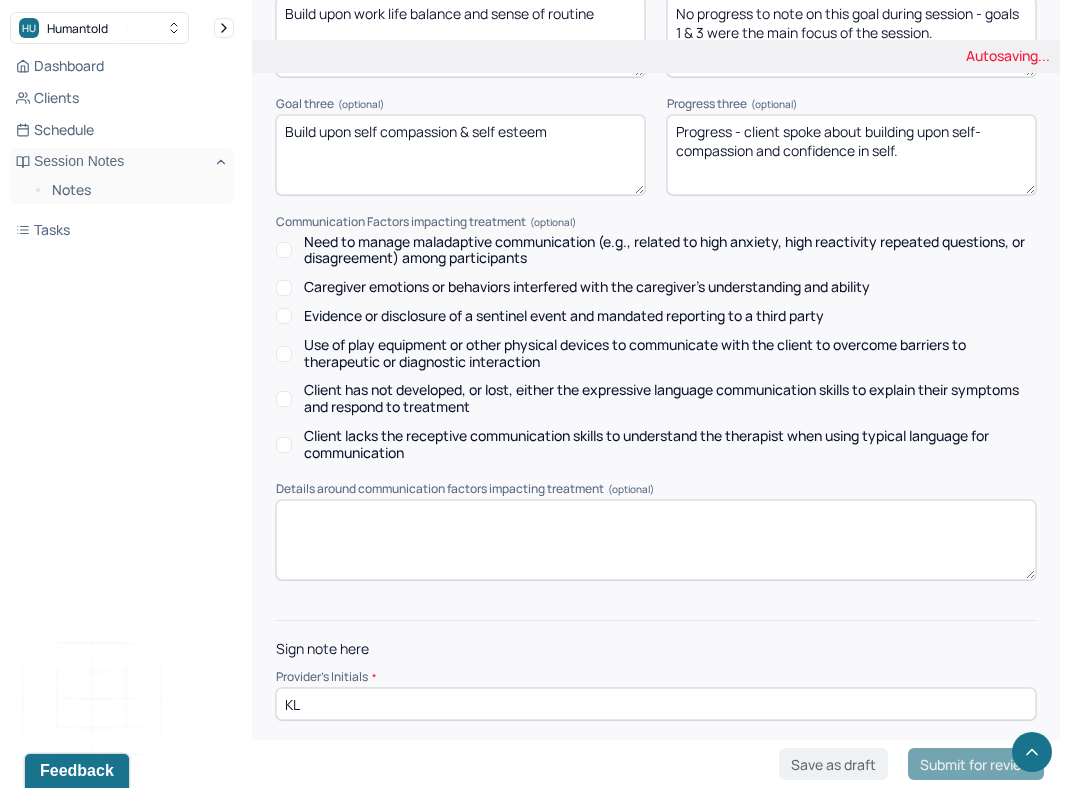 type on "KL" 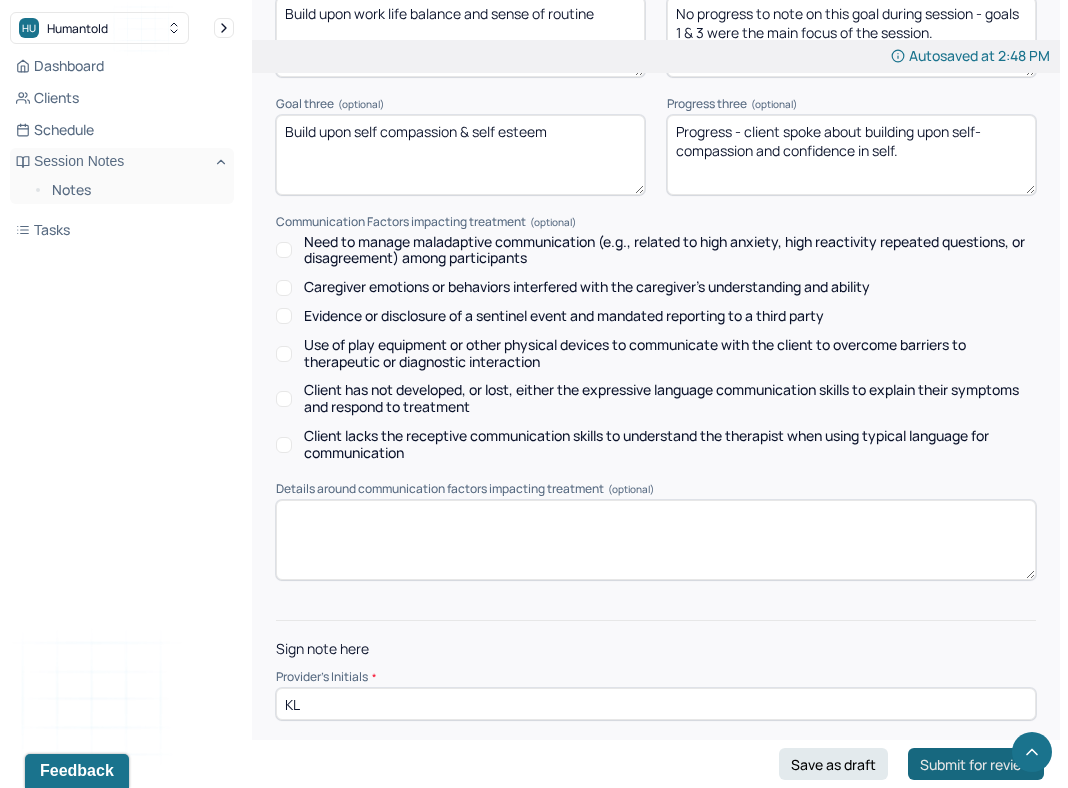 click on "Submit for review" at bounding box center (976, 764) 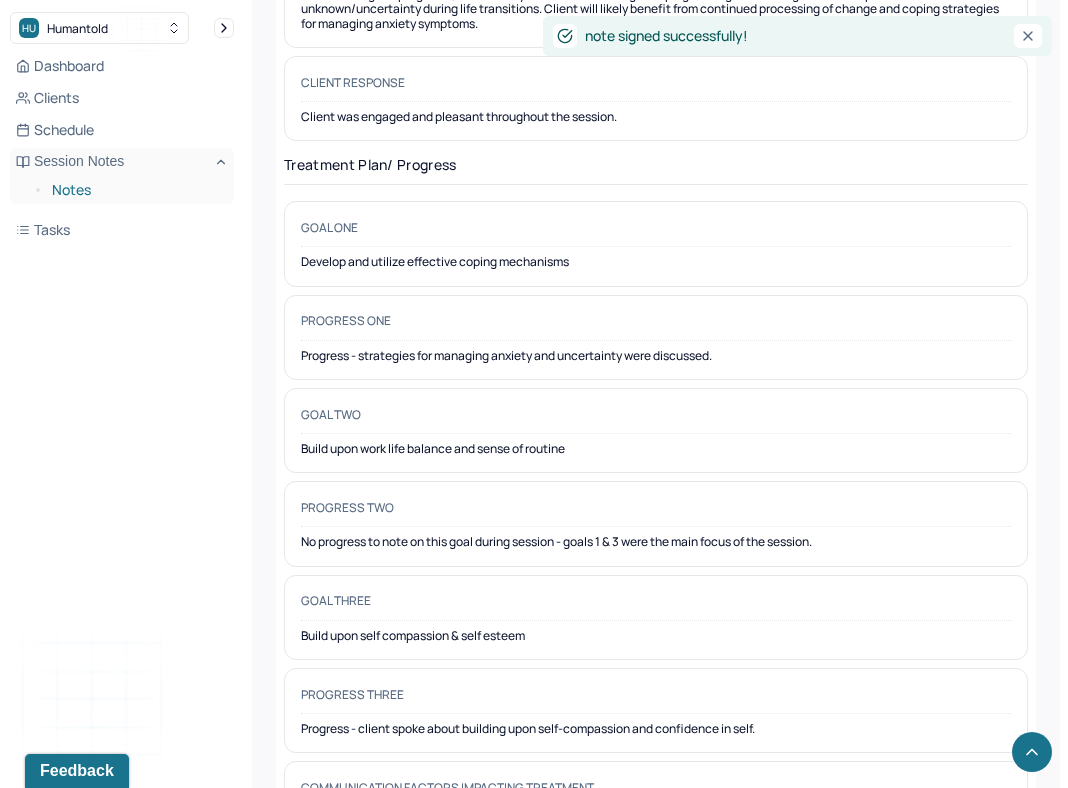 click on "Notes" at bounding box center (135, 190) 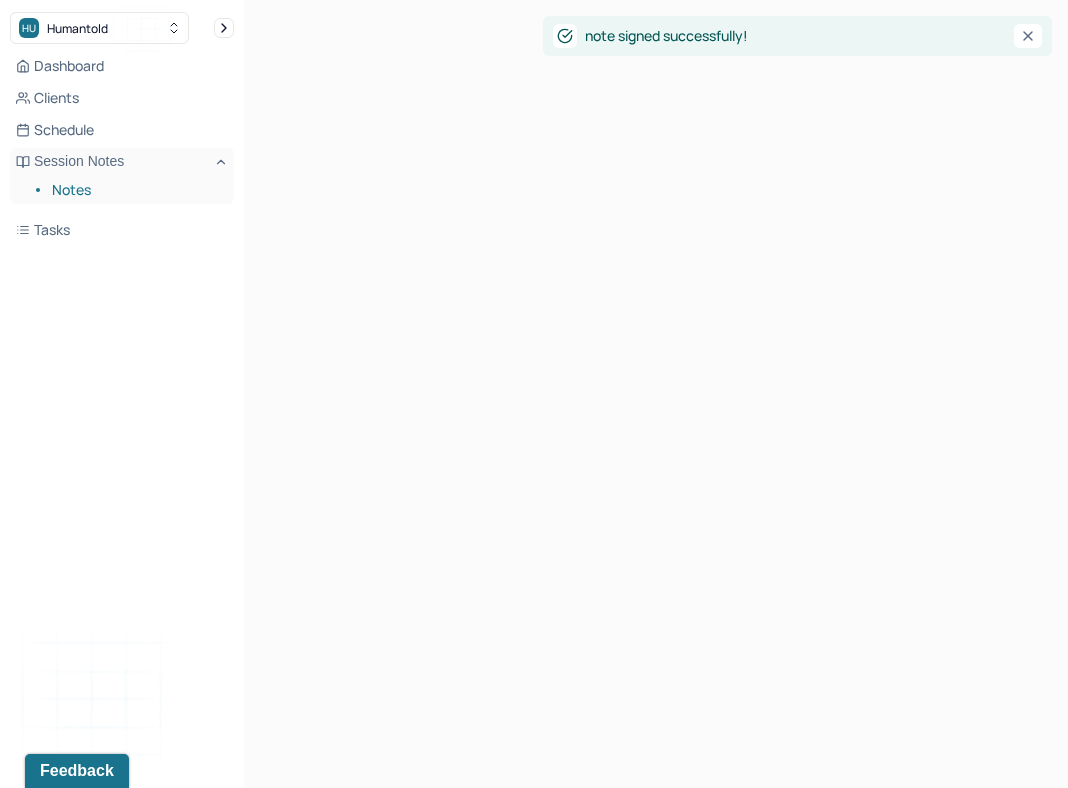 scroll, scrollTop: 0, scrollLeft: 0, axis: both 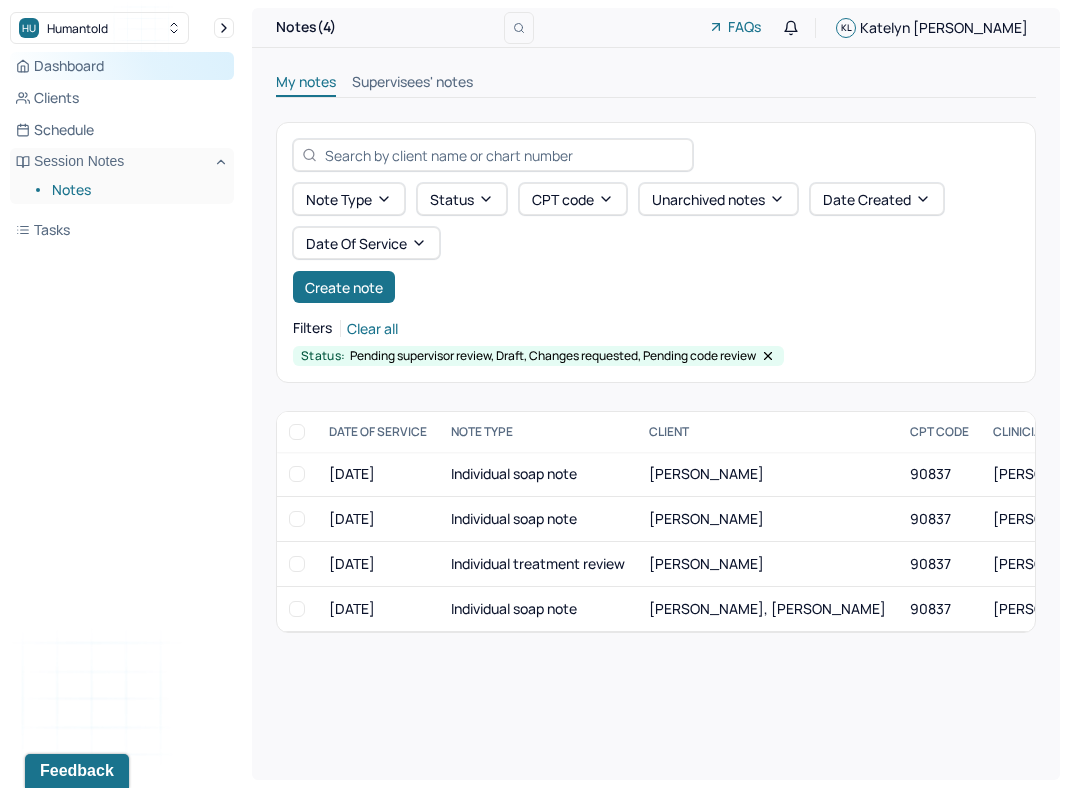 click on "Dashboard" at bounding box center [122, 66] 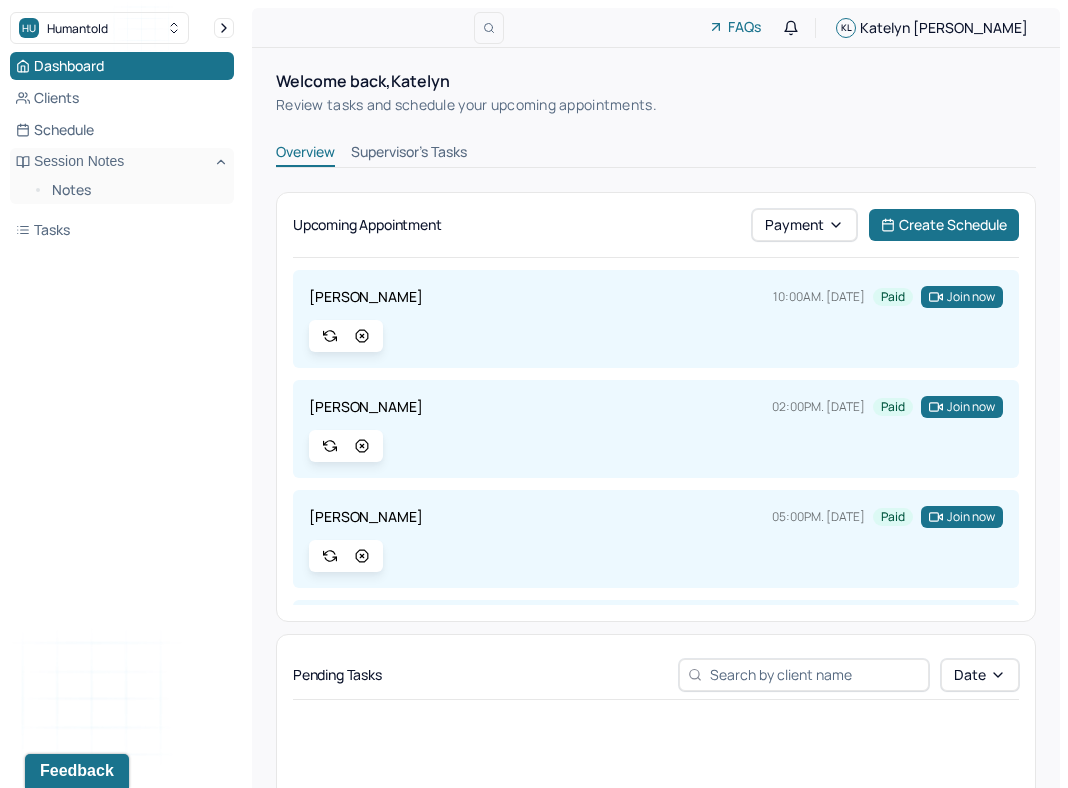 scroll, scrollTop: 419, scrollLeft: 0, axis: vertical 